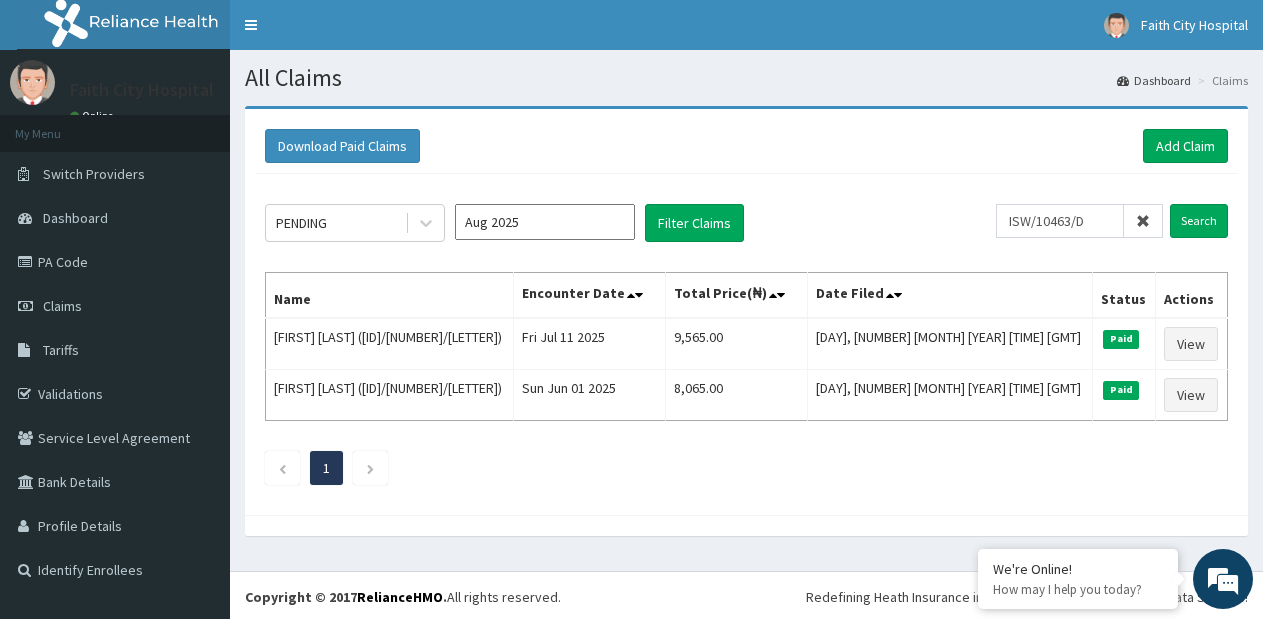 scroll, scrollTop: 0, scrollLeft: 0, axis: both 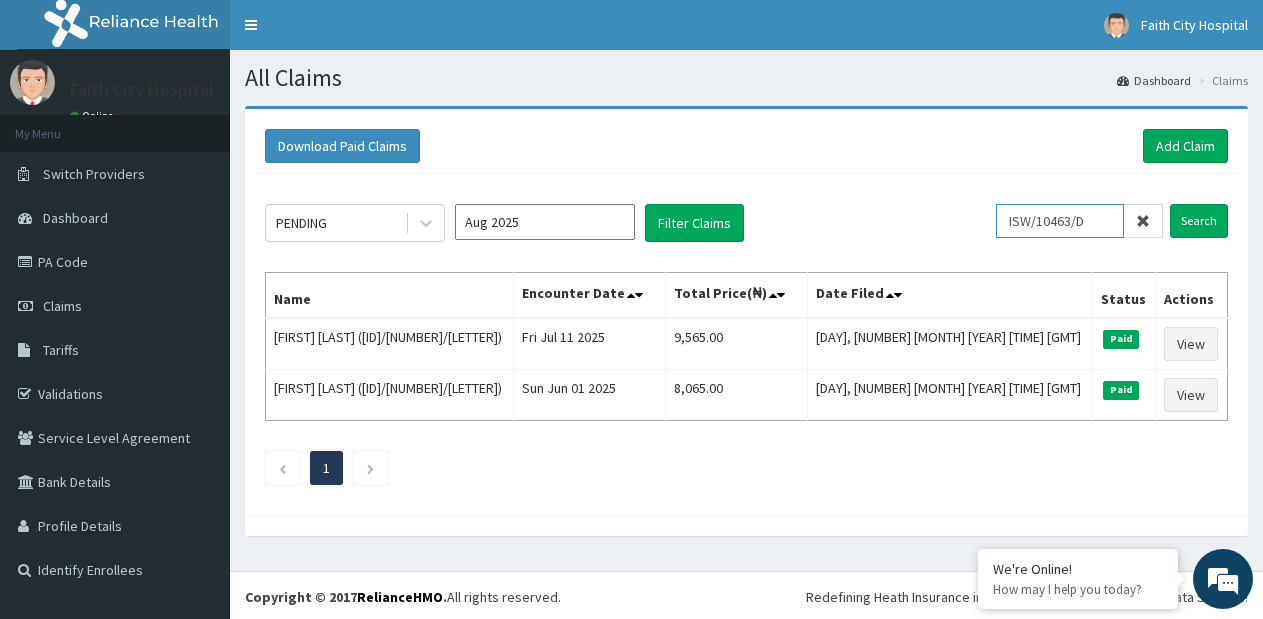 click on "ISW/10463/D" at bounding box center (1060, 221) 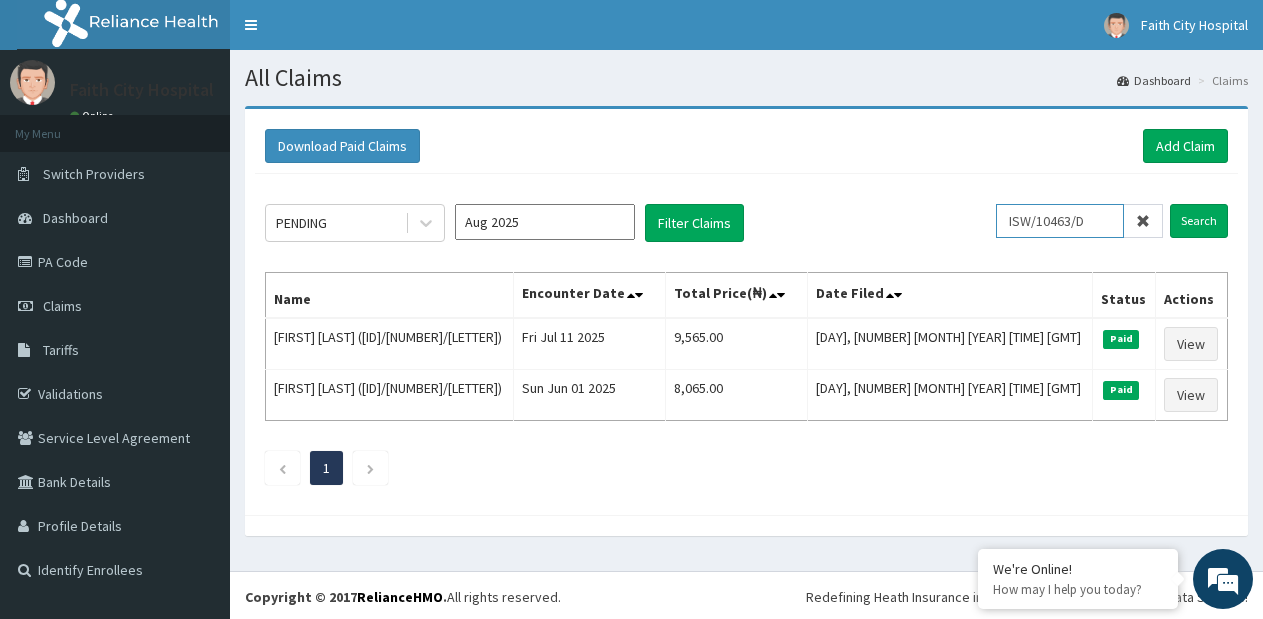 click on "ISW/10463/D" at bounding box center (1060, 221) 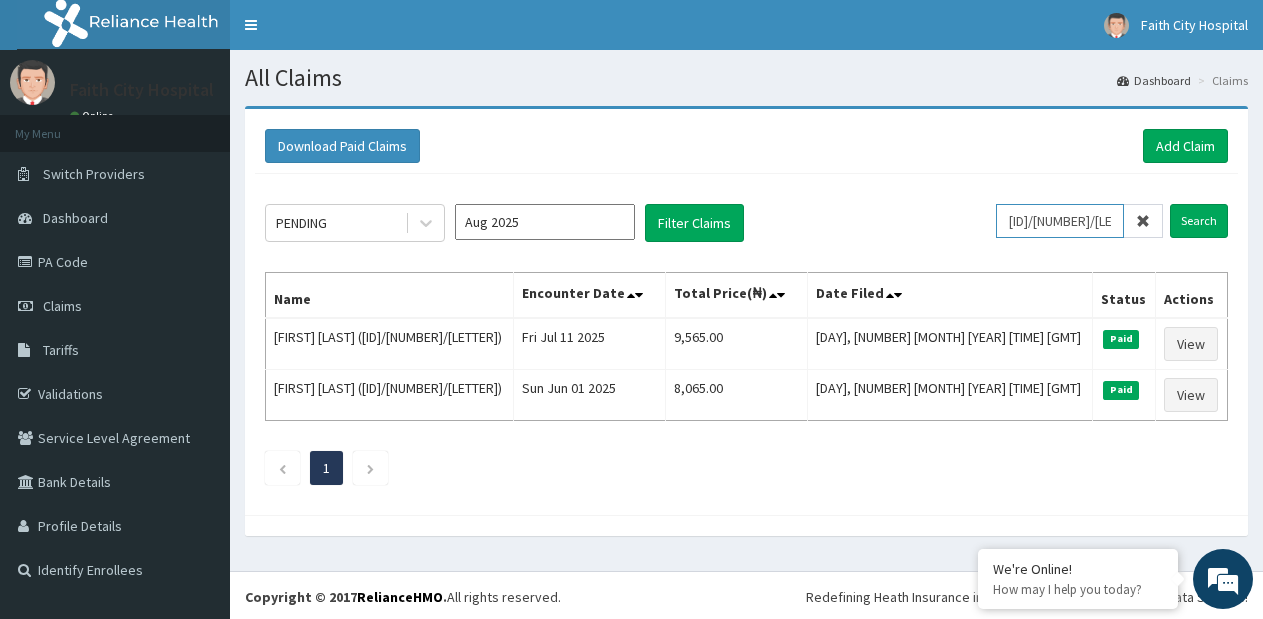 drag, startPoint x: 1062, startPoint y: 219, endPoint x: 1078, endPoint y: 217, distance: 16.124516 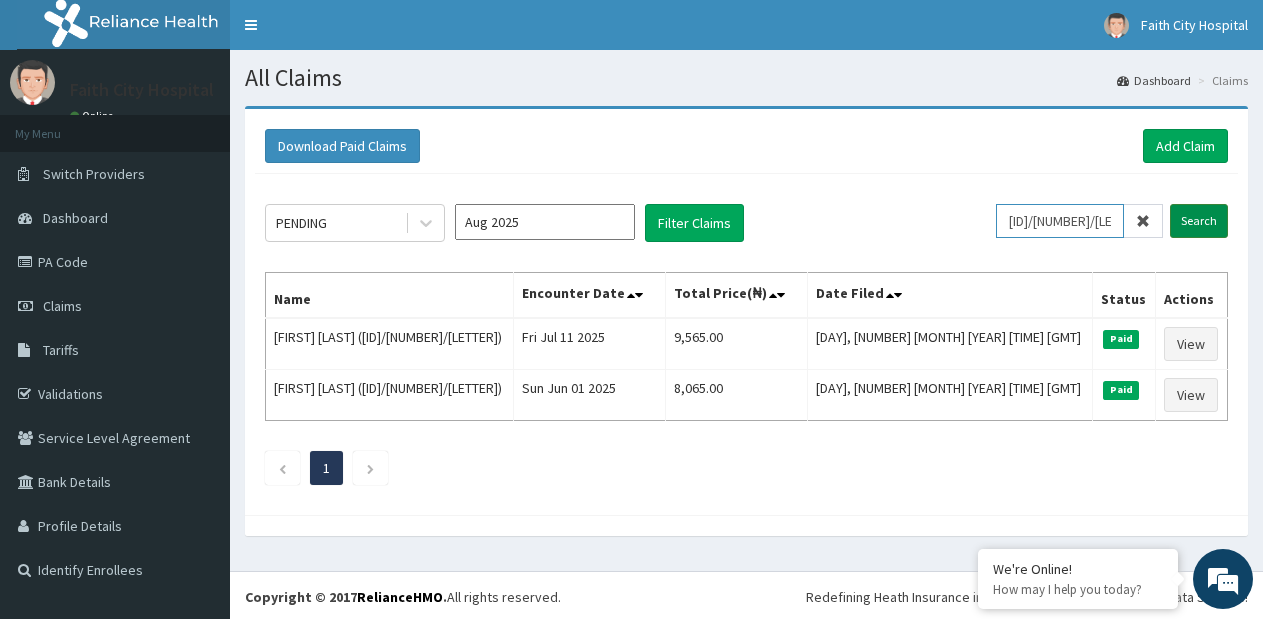 type on "ISZ/10005/B" 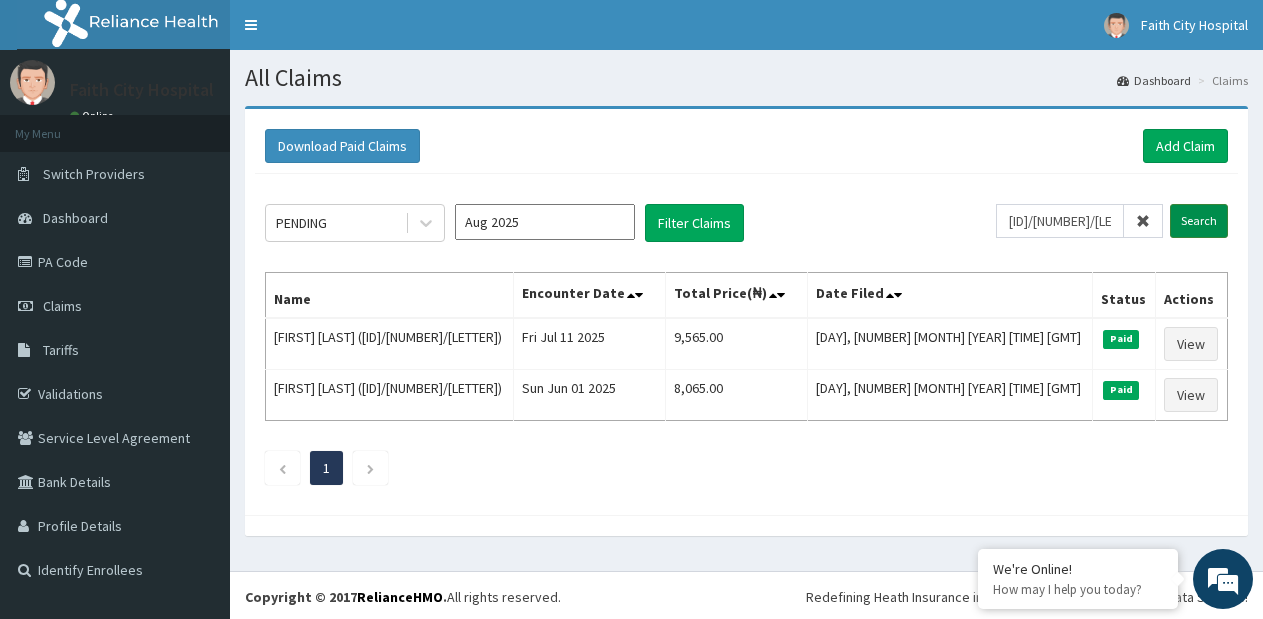 click on "Search" at bounding box center (1199, 221) 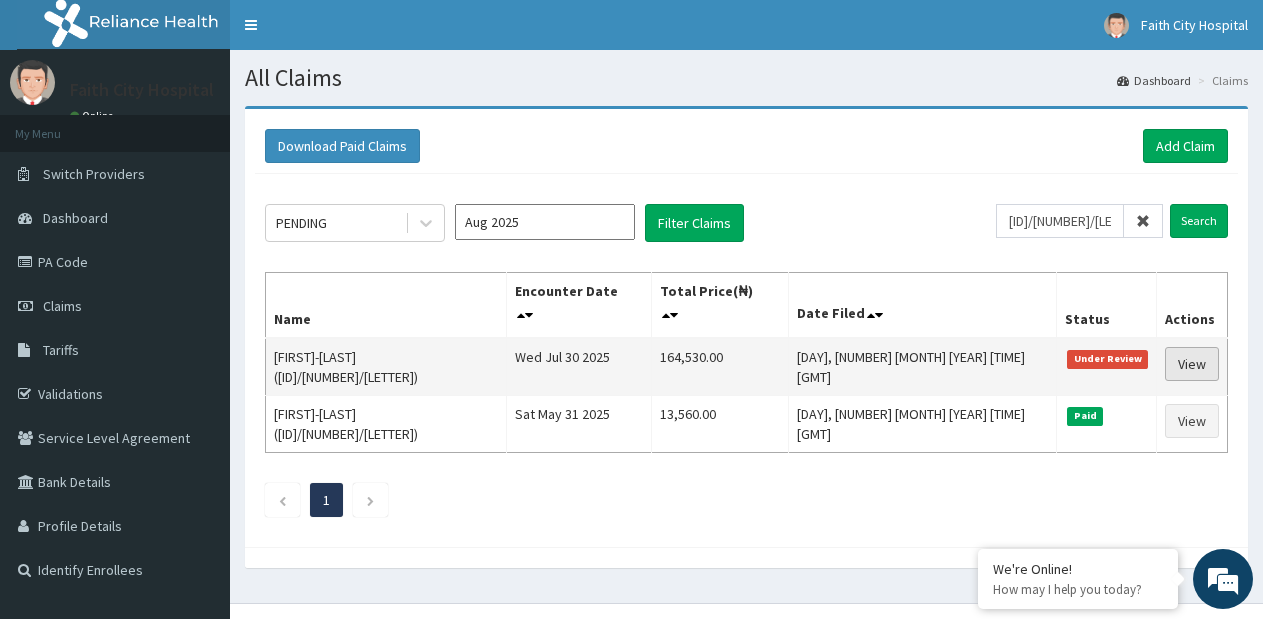 click on "View" at bounding box center (1192, 364) 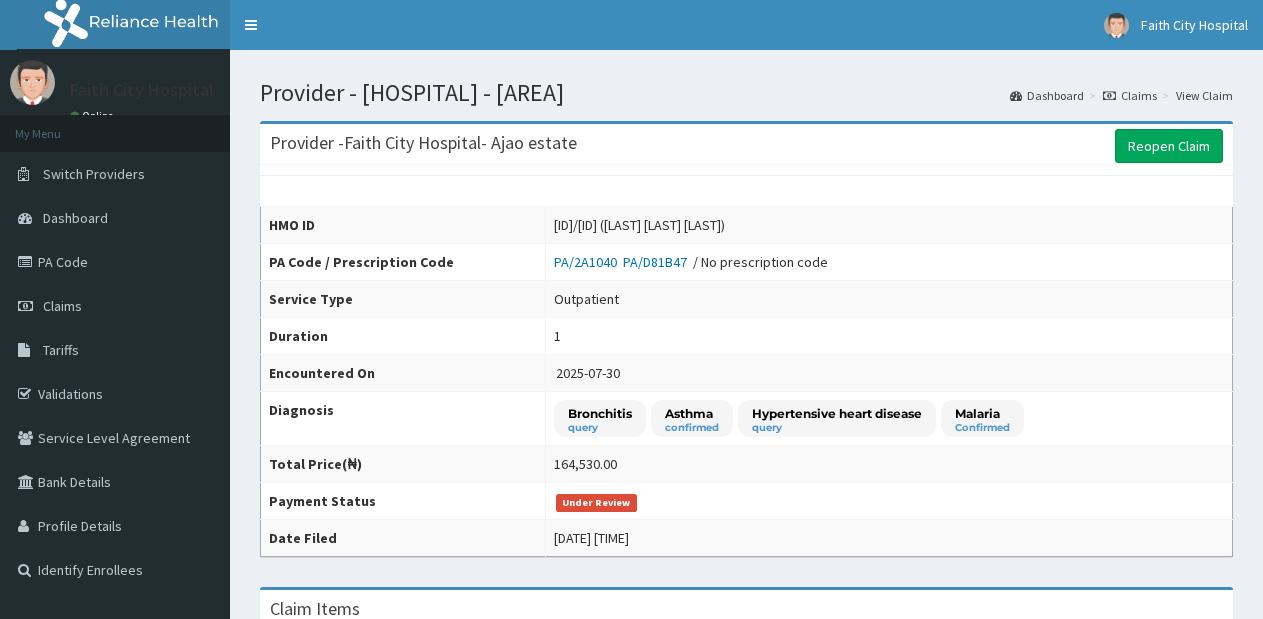 scroll, scrollTop: 0, scrollLeft: 0, axis: both 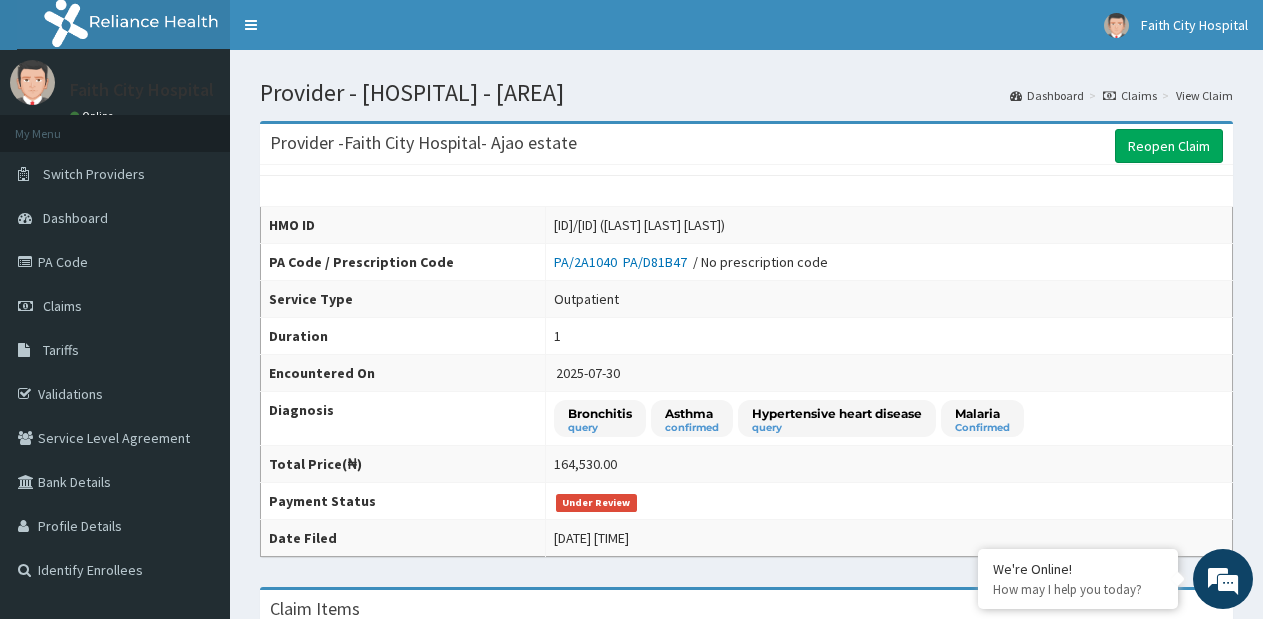 click on "Claims" at bounding box center (1130, 95) 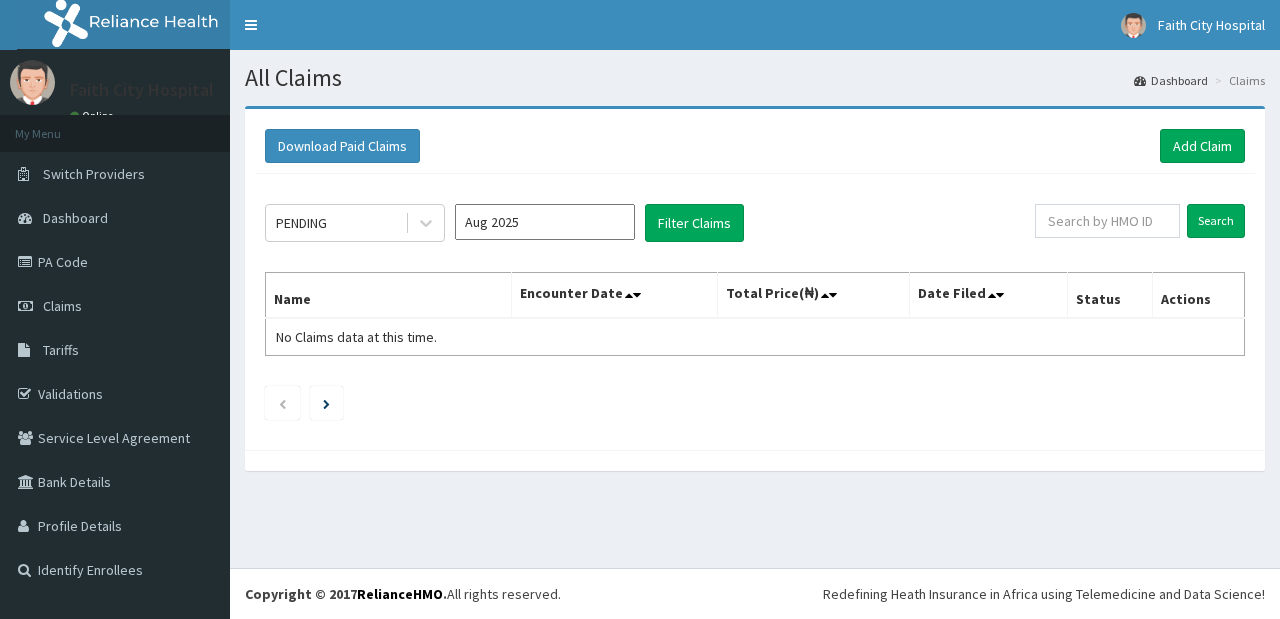 scroll, scrollTop: 0, scrollLeft: 0, axis: both 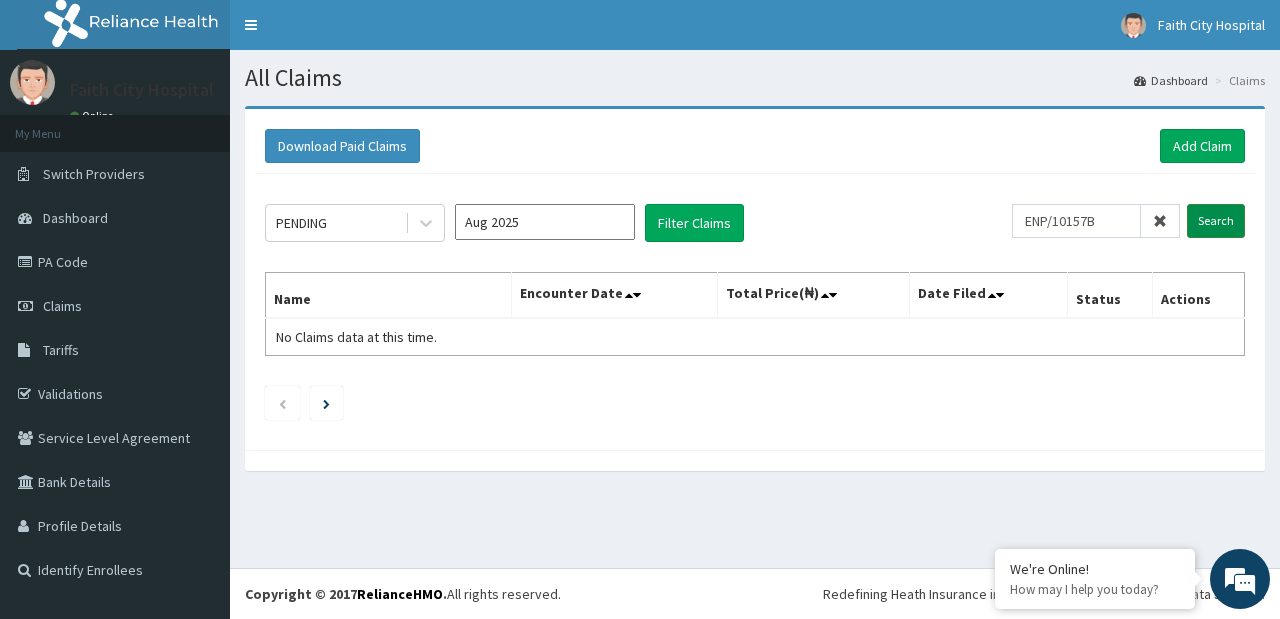 click on "Search" at bounding box center (1216, 221) 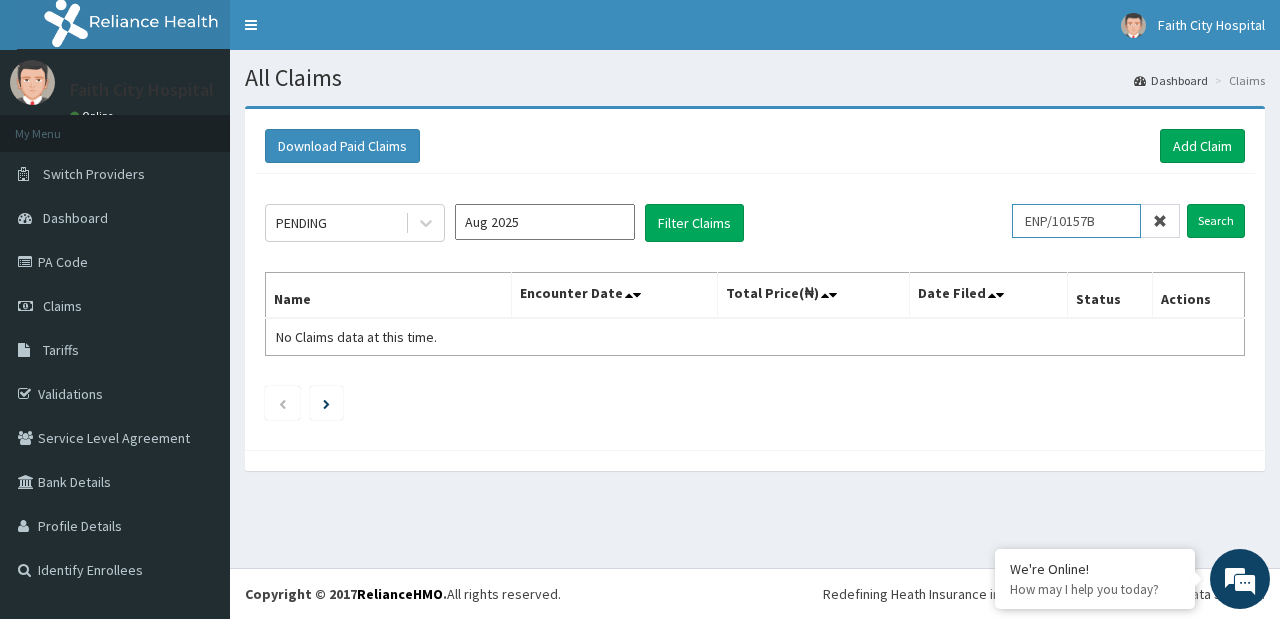 click on "ENP/10157B" at bounding box center (1076, 221) 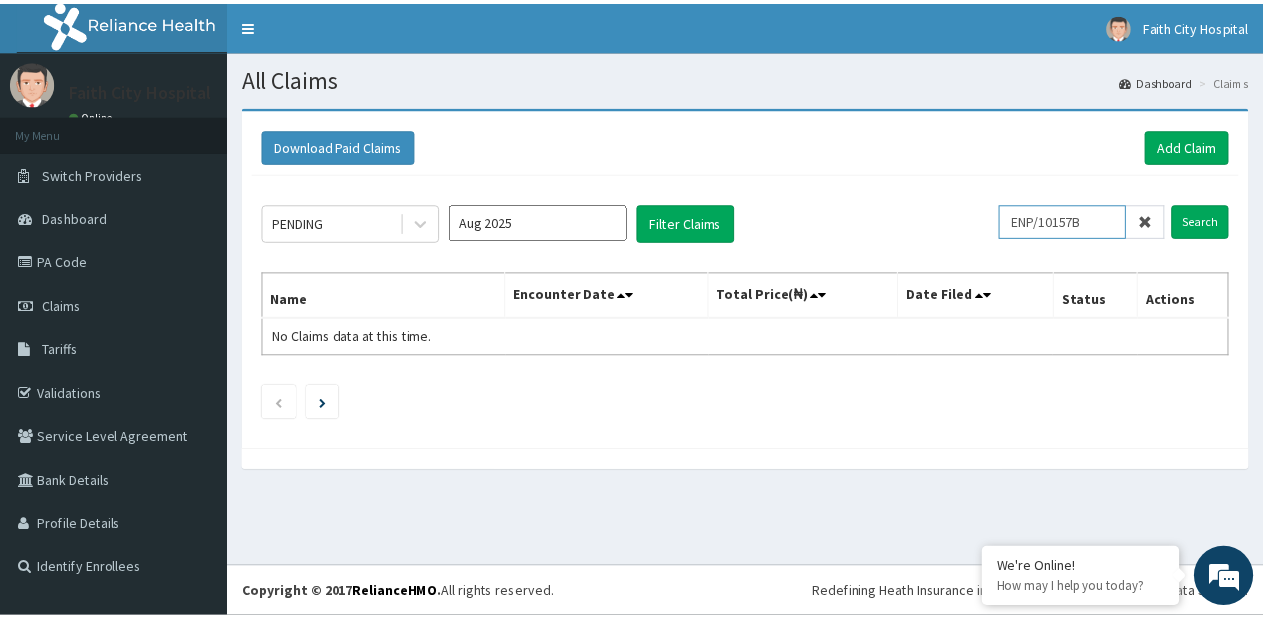 scroll, scrollTop: 0, scrollLeft: 0, axis: both 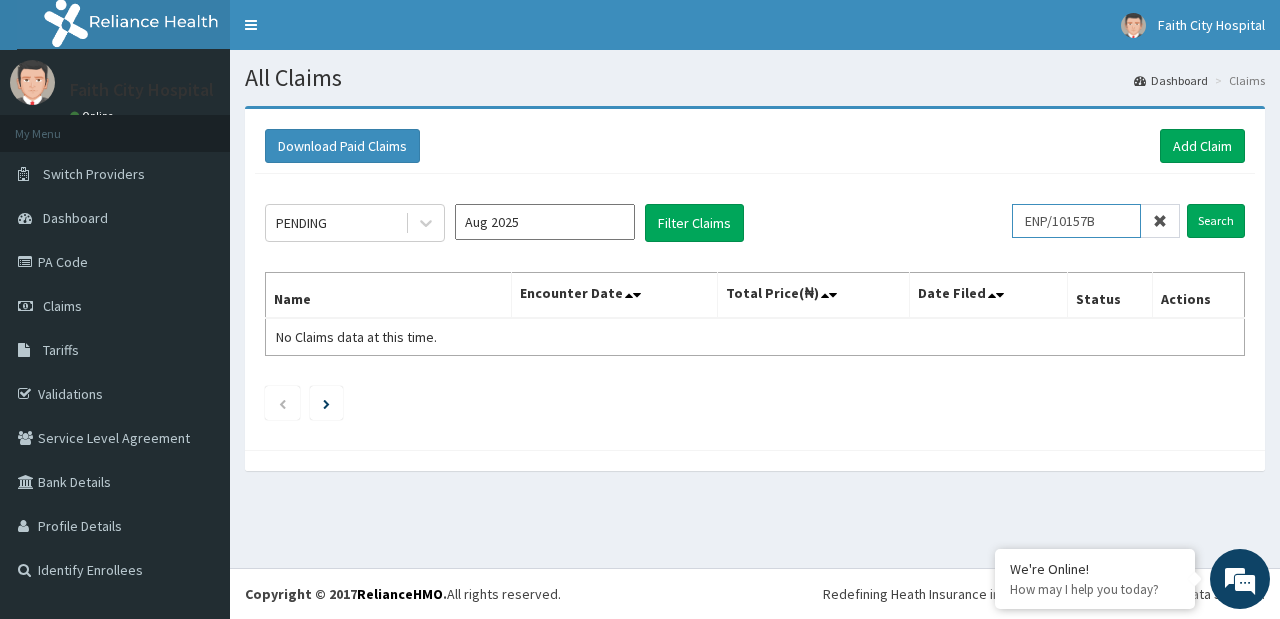 click on "ENP/10157B" at bounding box center [1076, 221] 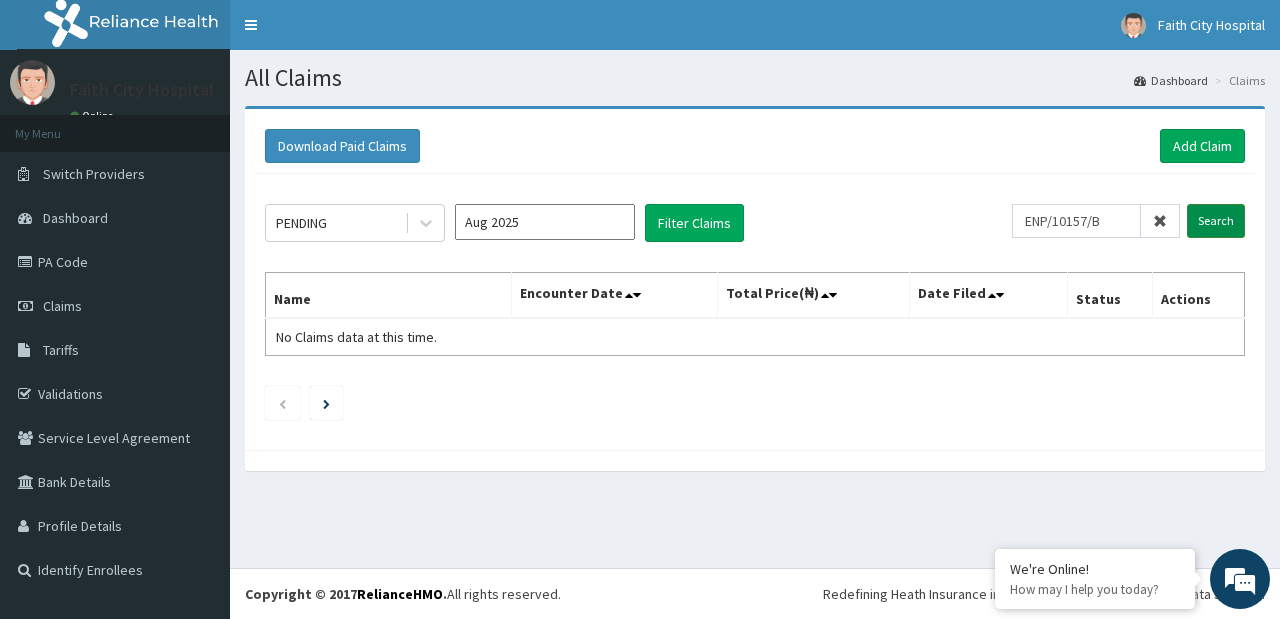 click on "Search" at bounding box center (1216, 221) 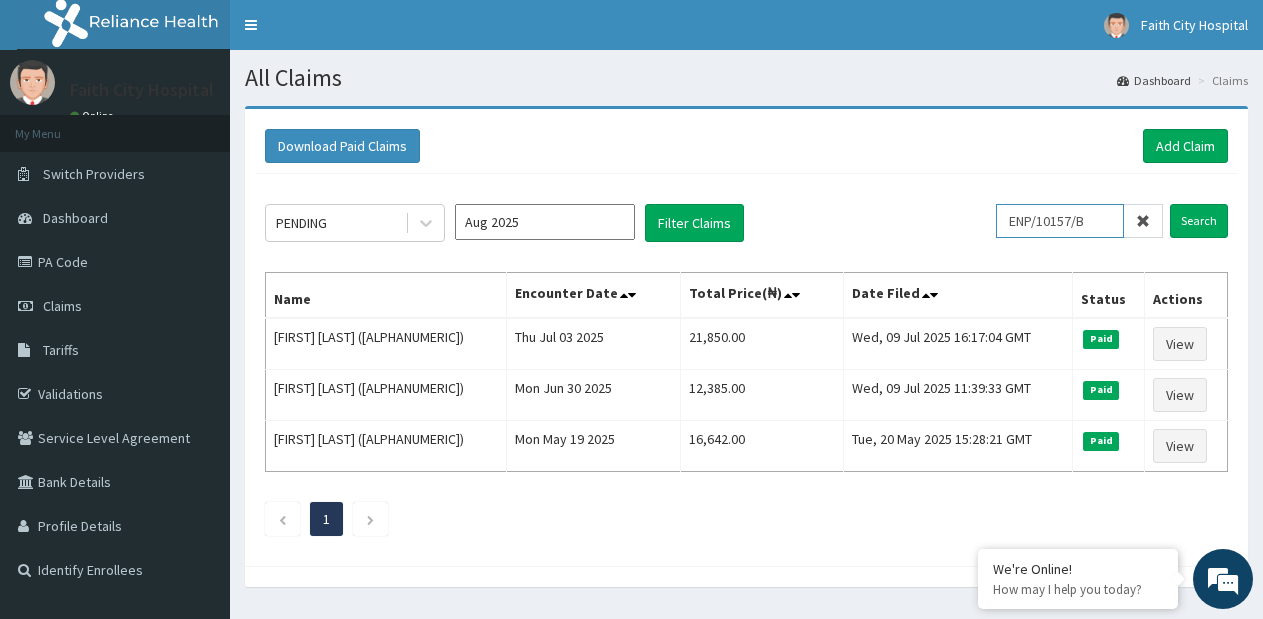 click on "ENP/10157/B" at bounding box center (1060, 221) 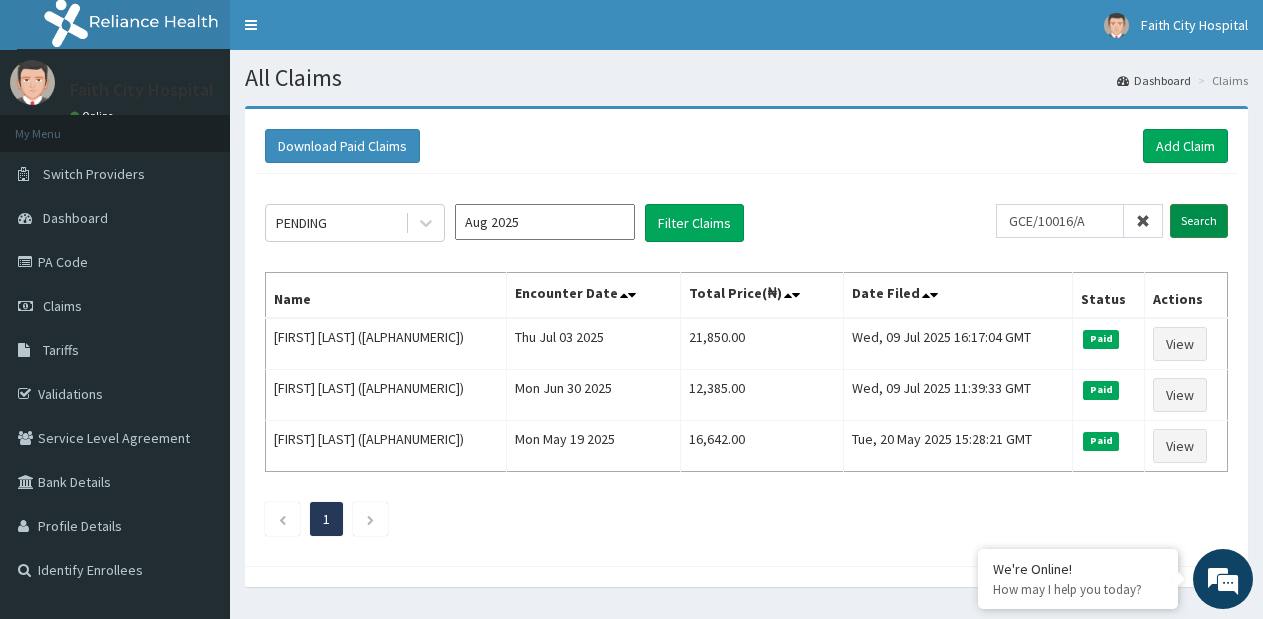 click on "Search" at bounding box center (1199, 221) 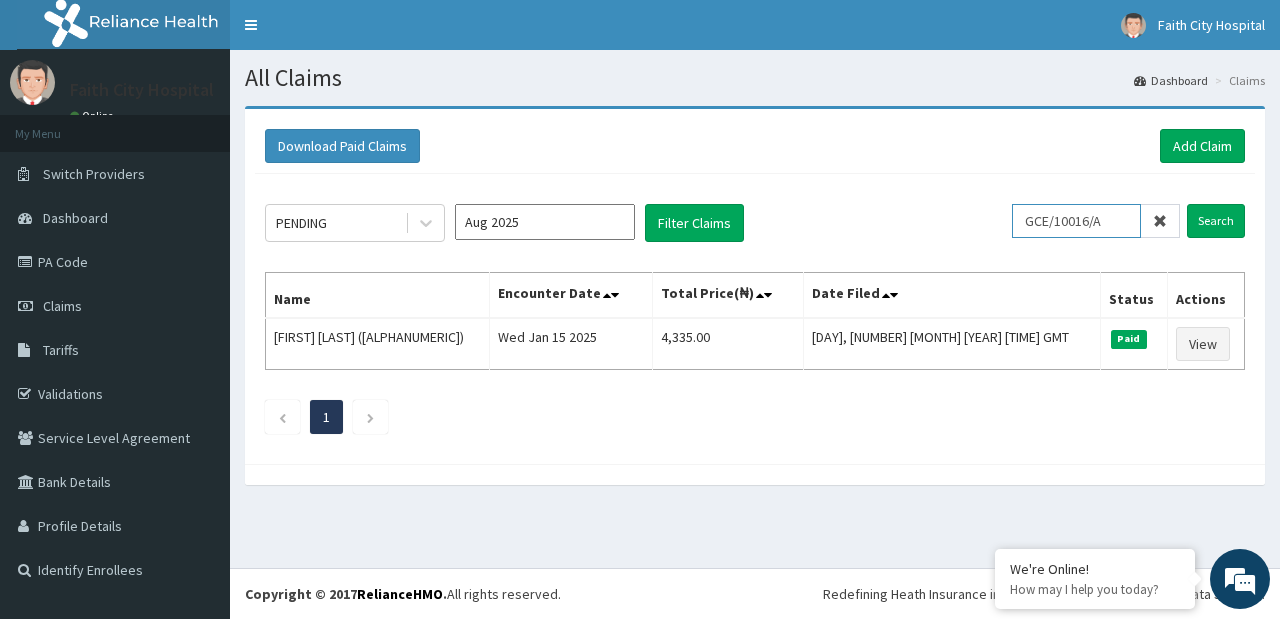 click on "GCE/10016/A" at bounding box center (1076, 221) 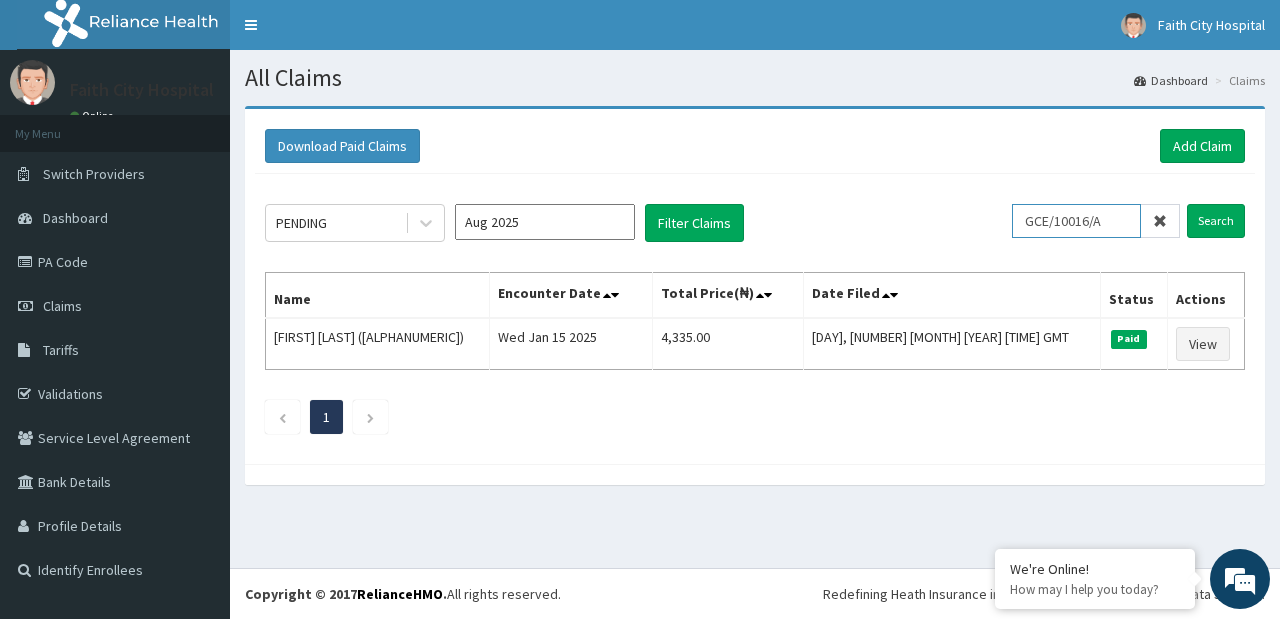paste on "EIS/10914/B" 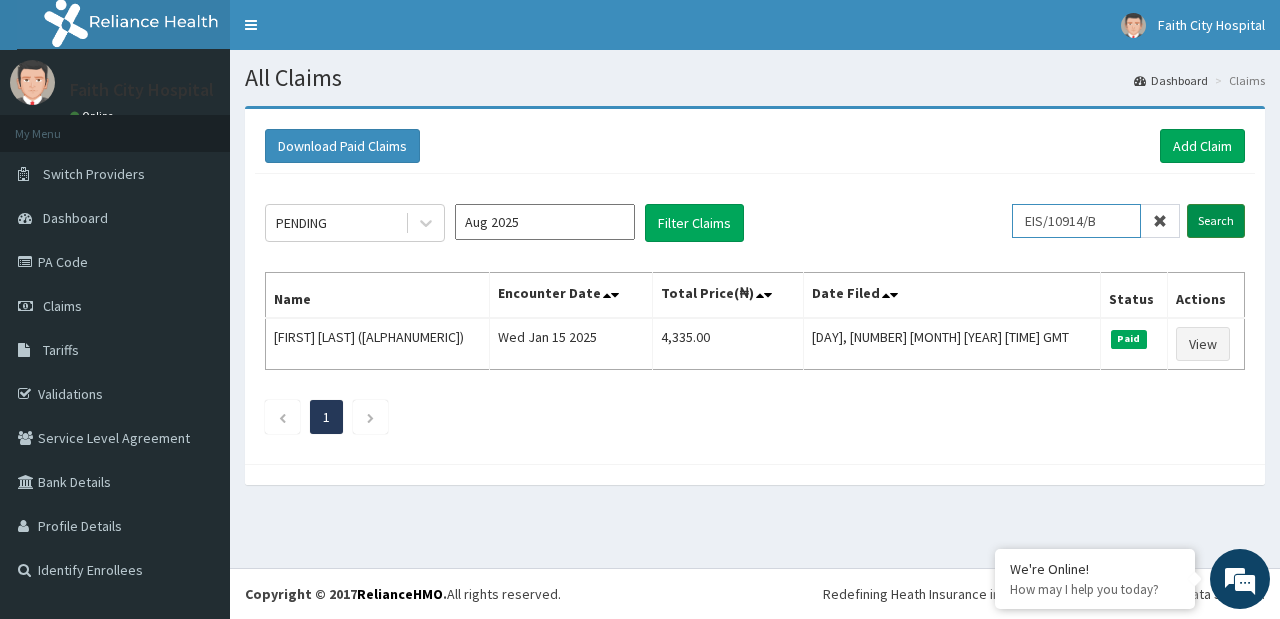 type on "EIS/10914/B" 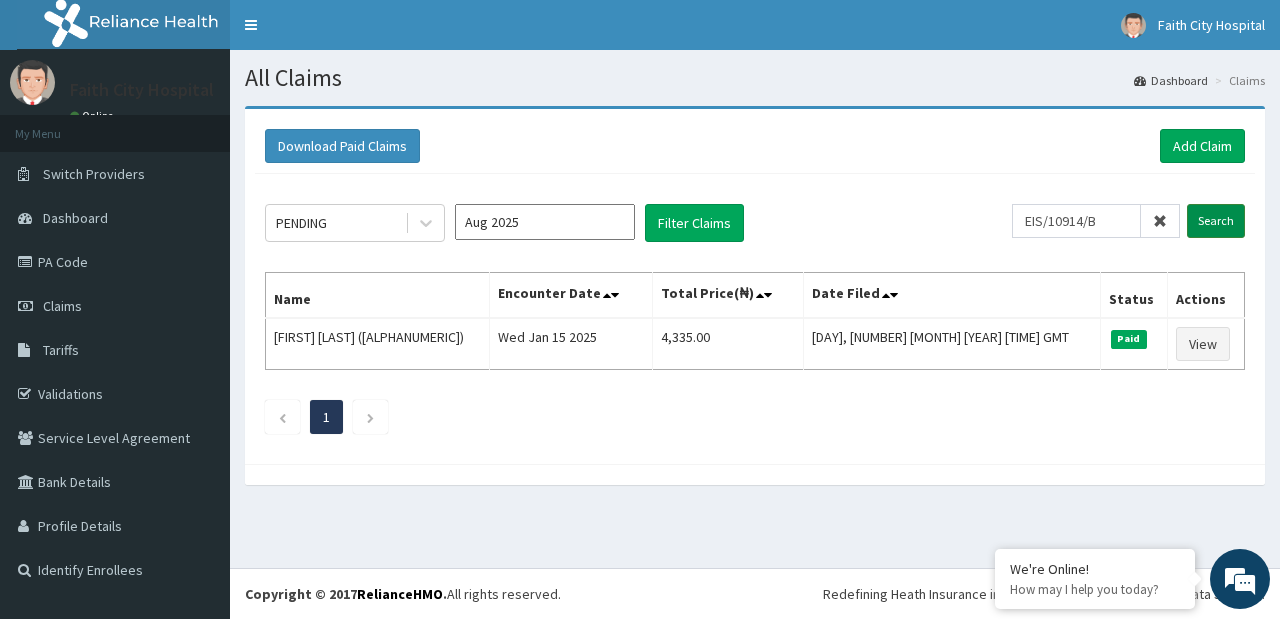 click on "Search" at bounding box center (1216, 221) 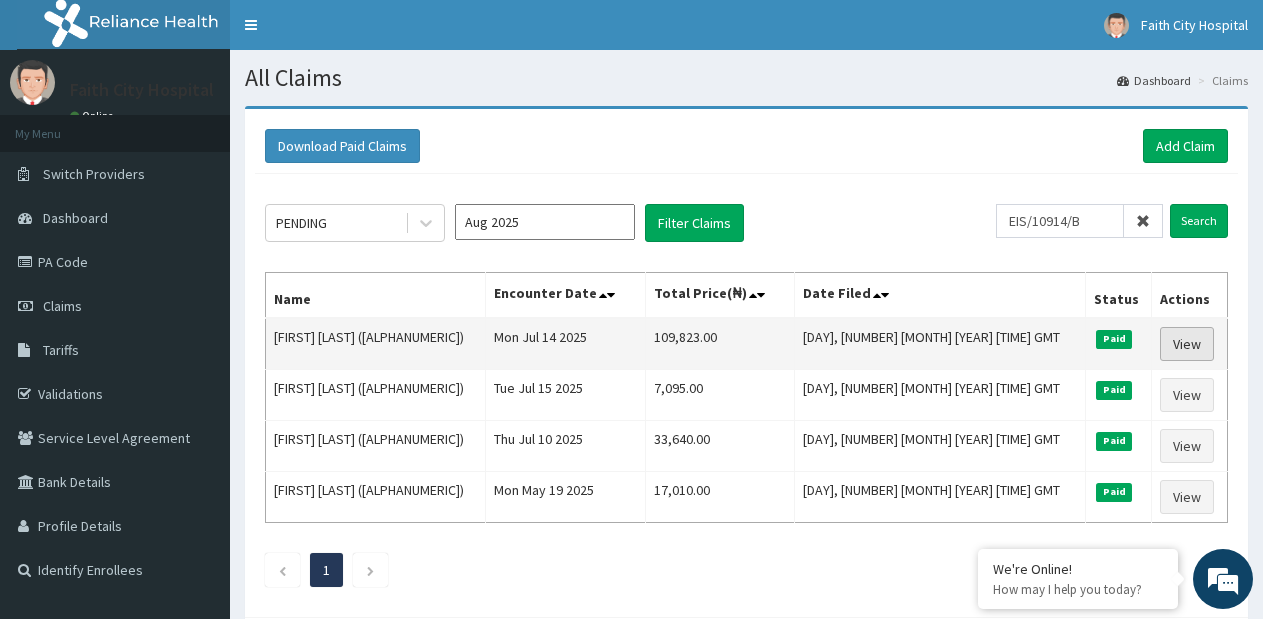 click on "View" at bounding box center (1187, 344) 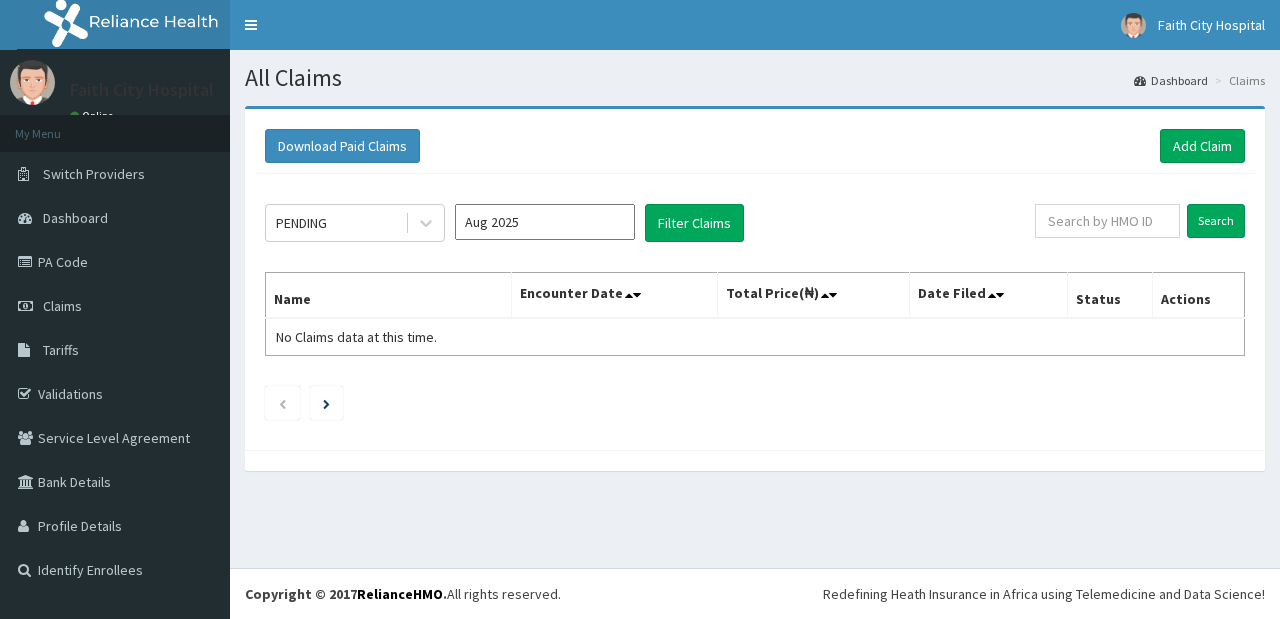 scroll, scrollTop: 0, scrollLeft: 0, axis: both 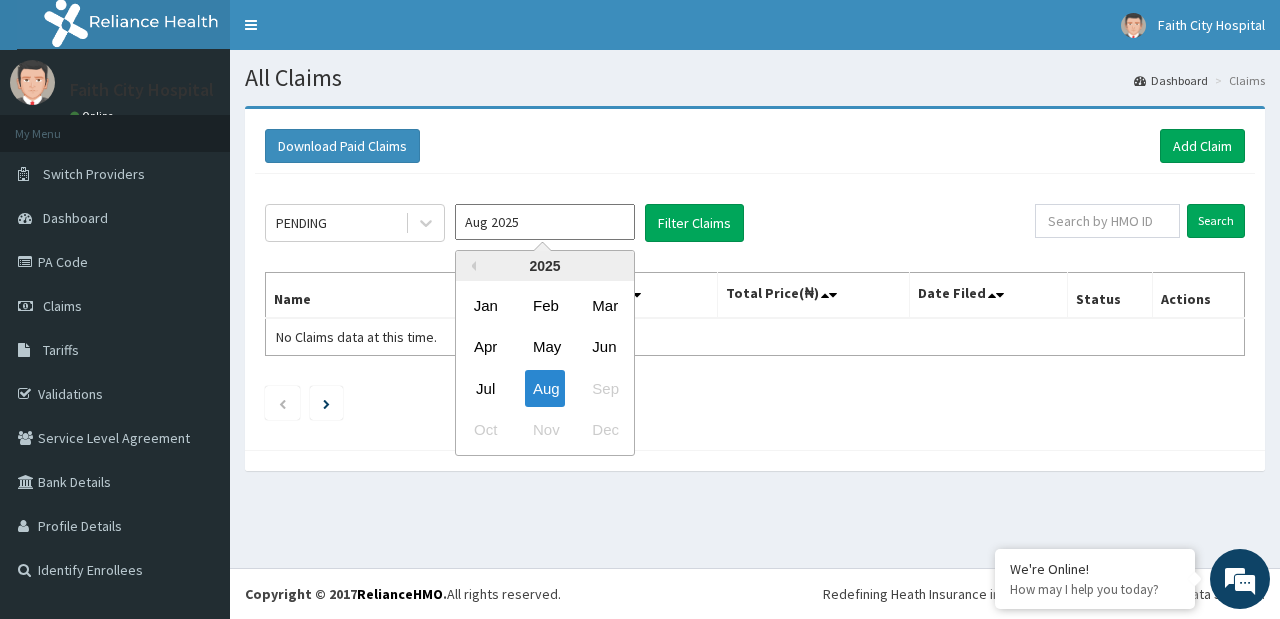 click on "Aug 2025" at bounding box center [545, 222] 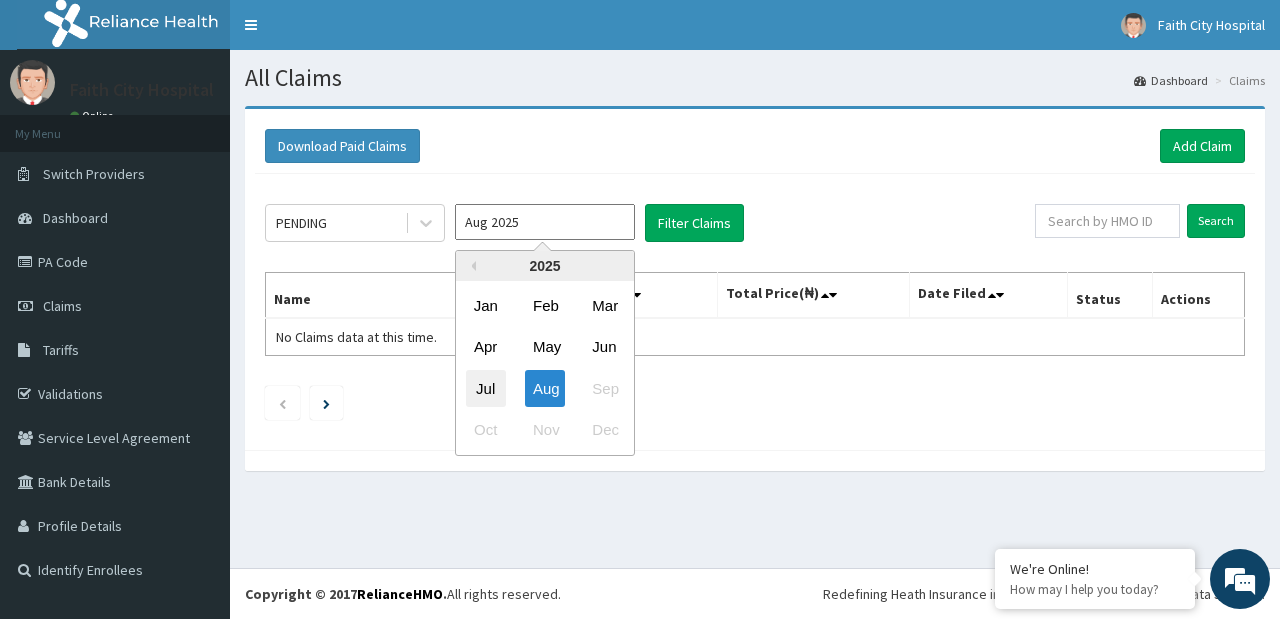 click on "Jul" at bounding box center (486, 388) 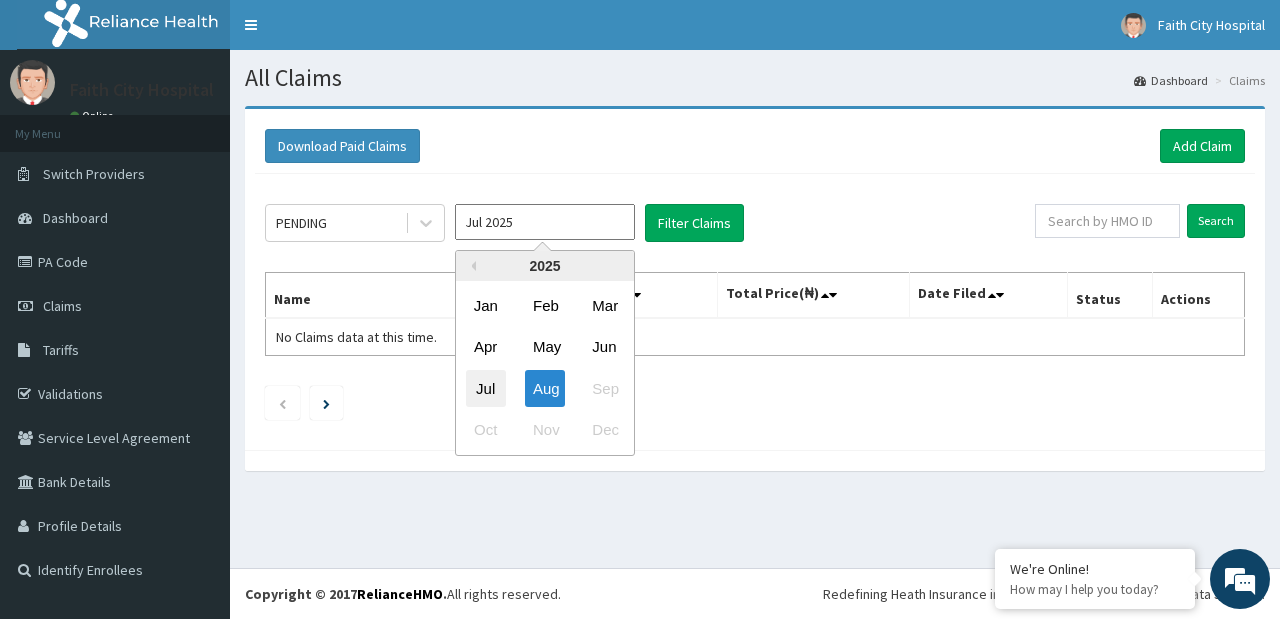 scroll, scrollTop: 0, scrollLeft: 0, axis: both 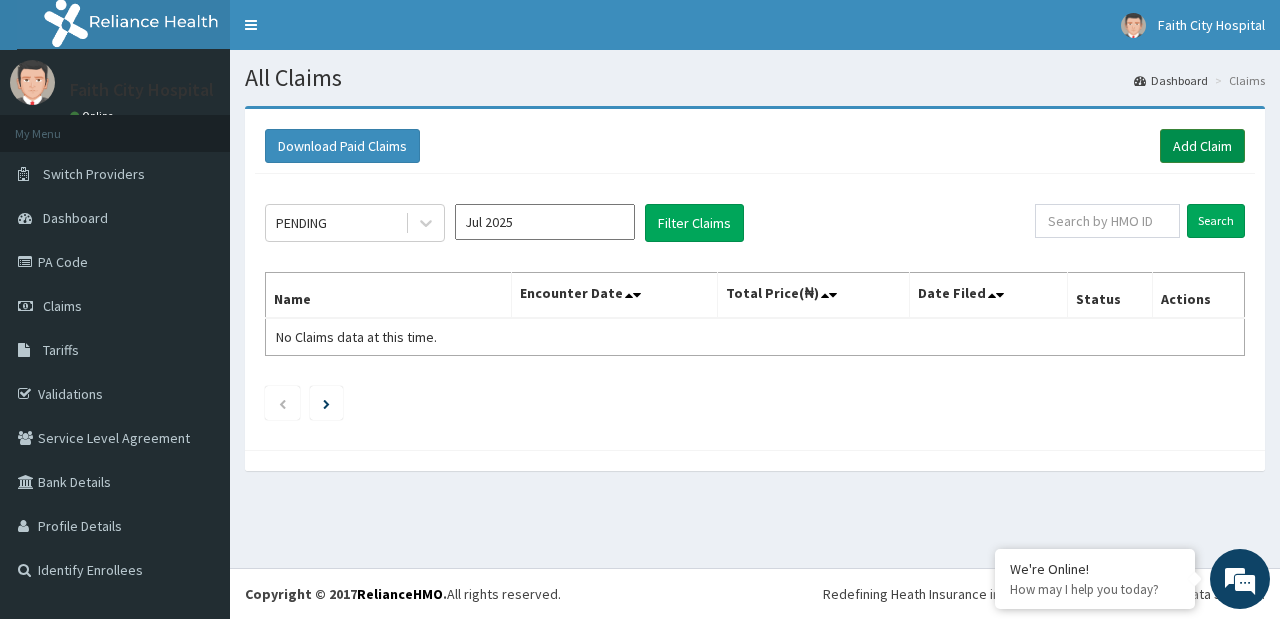 click on "Add Claim" at bounding box center [1202, 146] 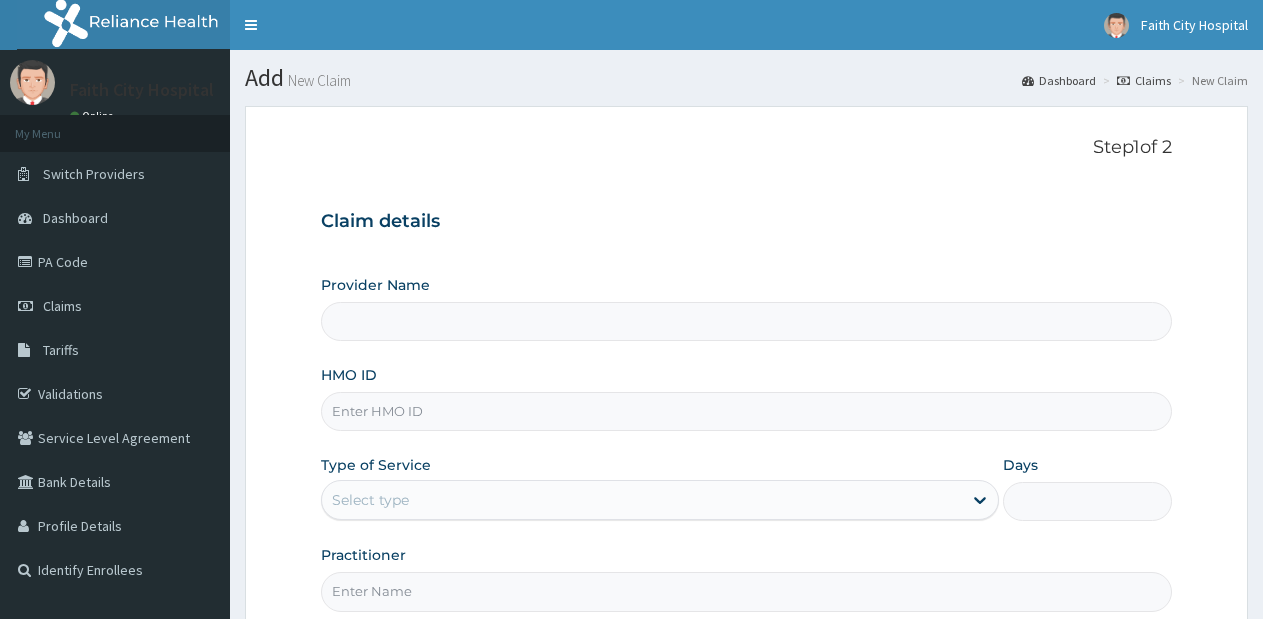 scroll, scrollTop: 0, scrollLeft: 0, axis: both 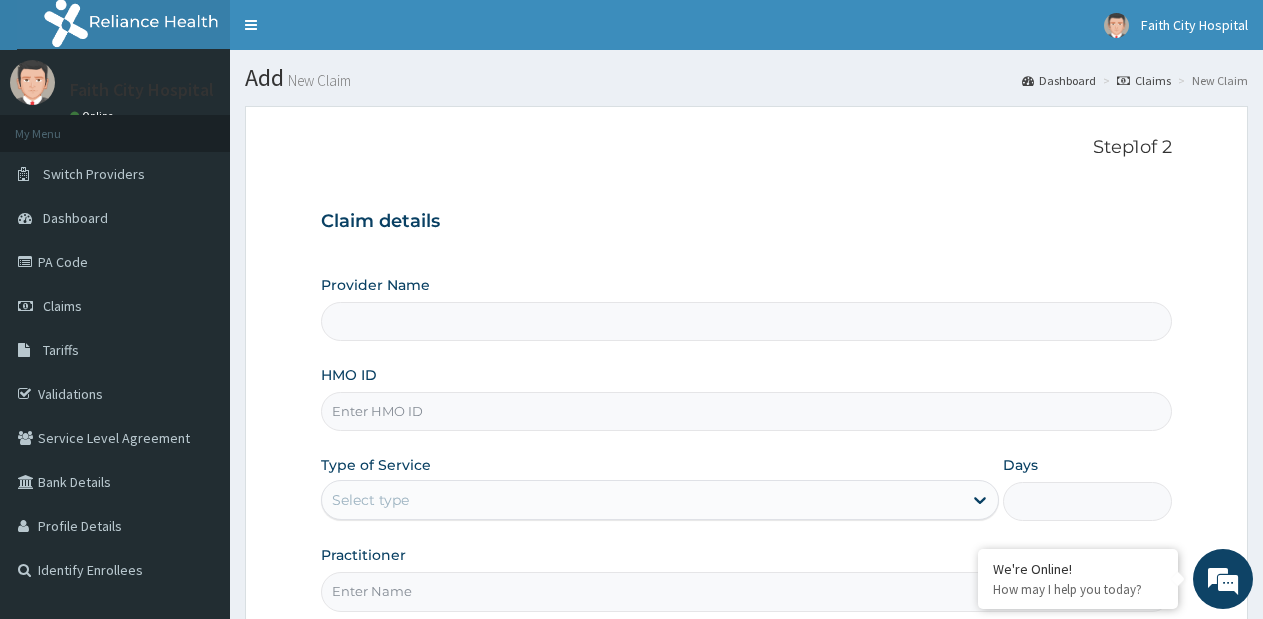 type on "Faith City Hospital- Ajao estate" 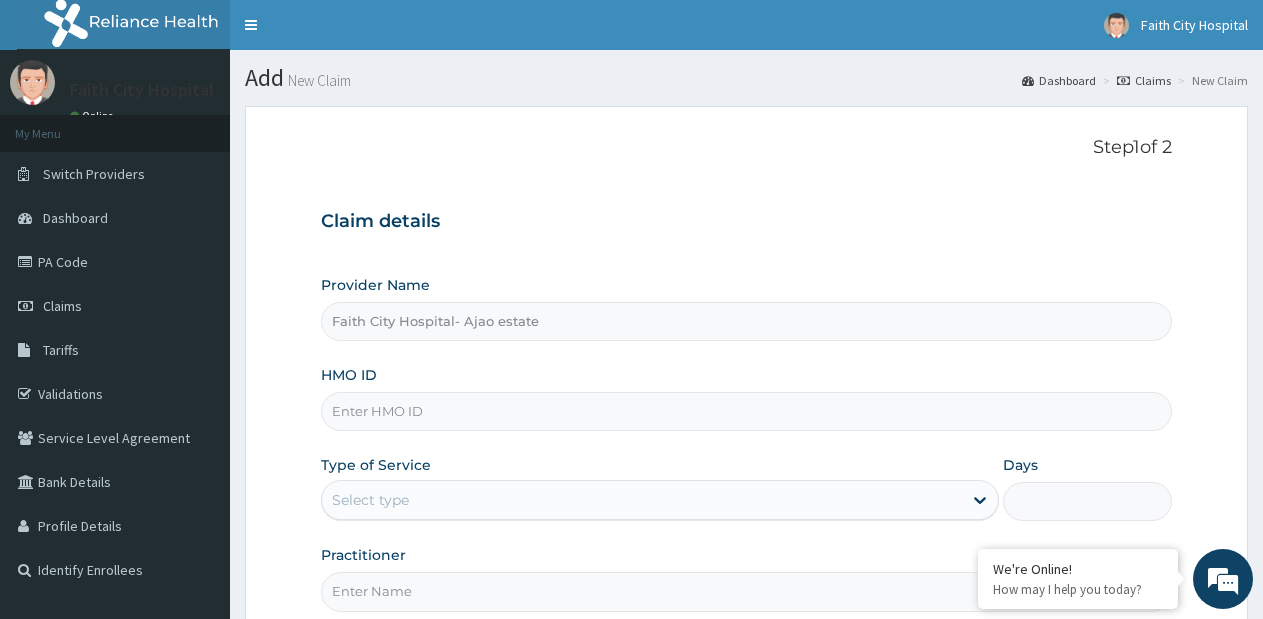 paste on "GCE/10016/A" 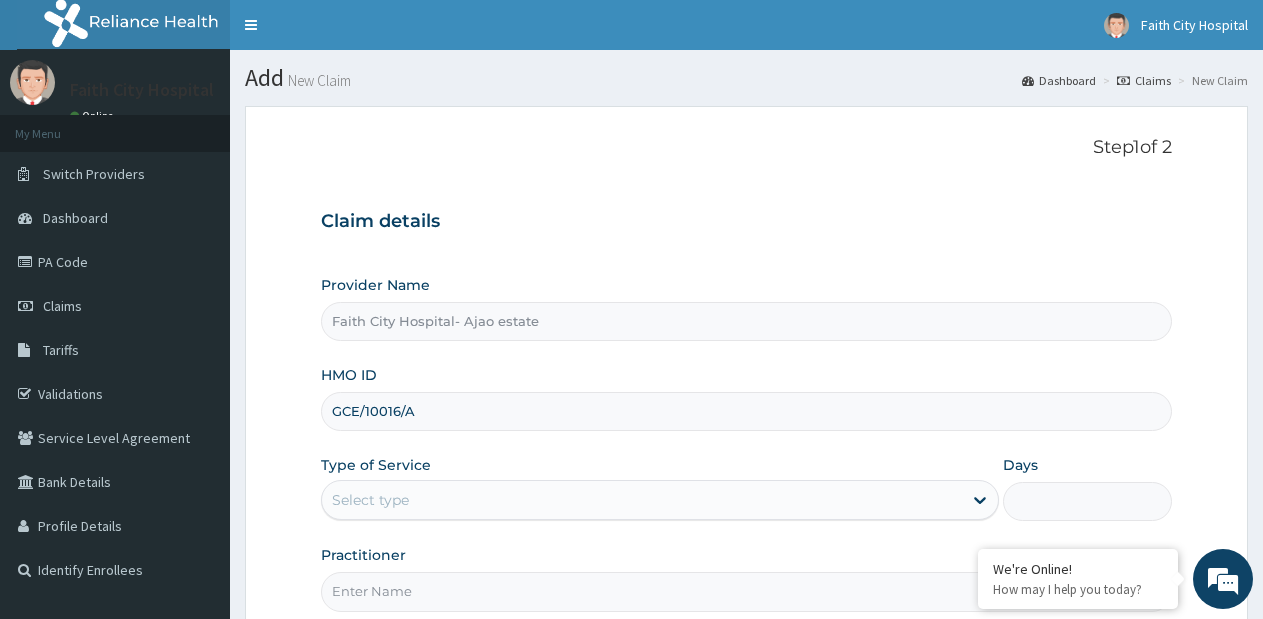 type on "GCE/10016/A" 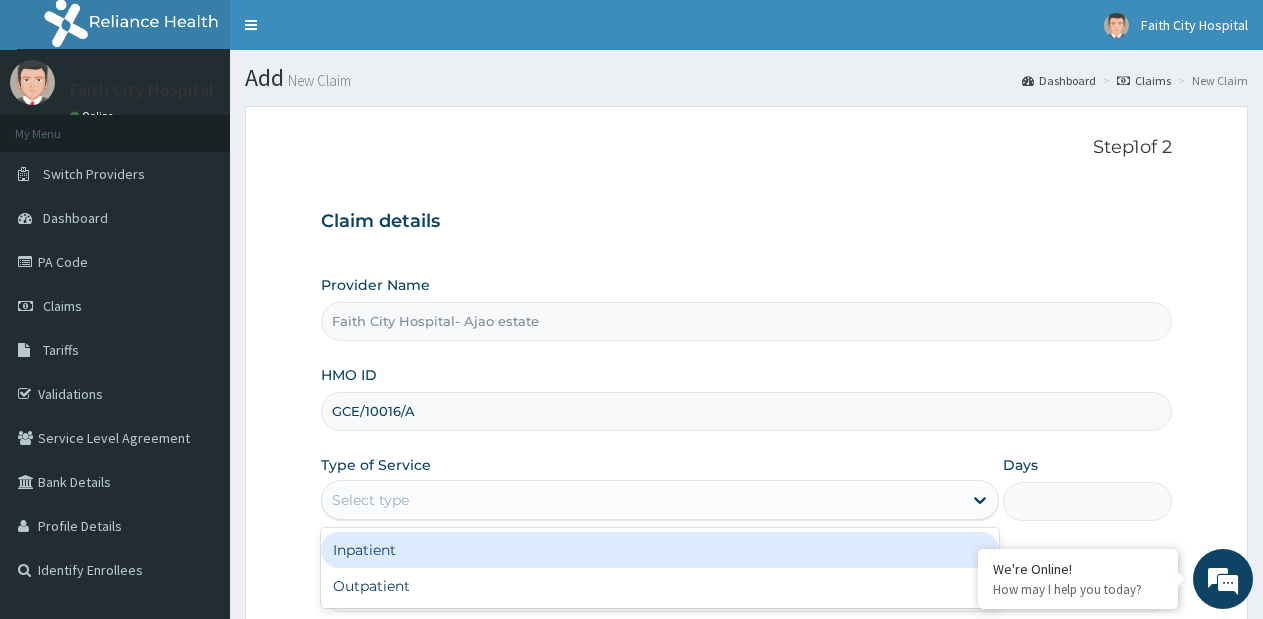 click on "Select type" at bounding box center (641, 500) 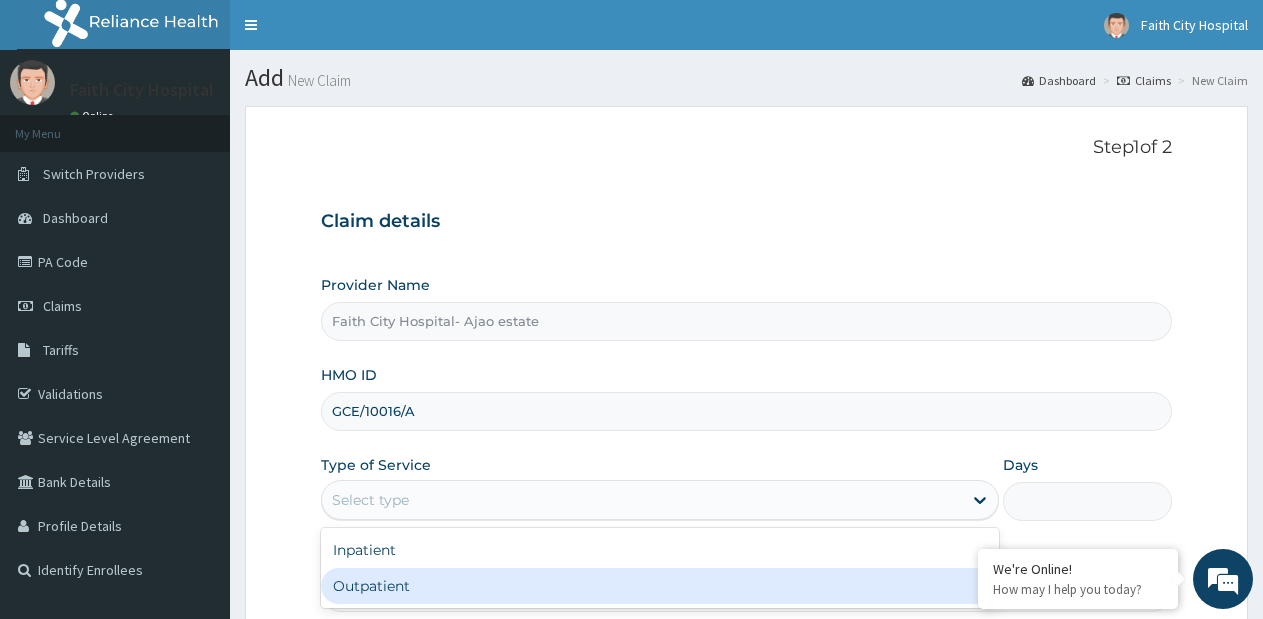 click on "Outpatient" at bounding box center (659, 586) 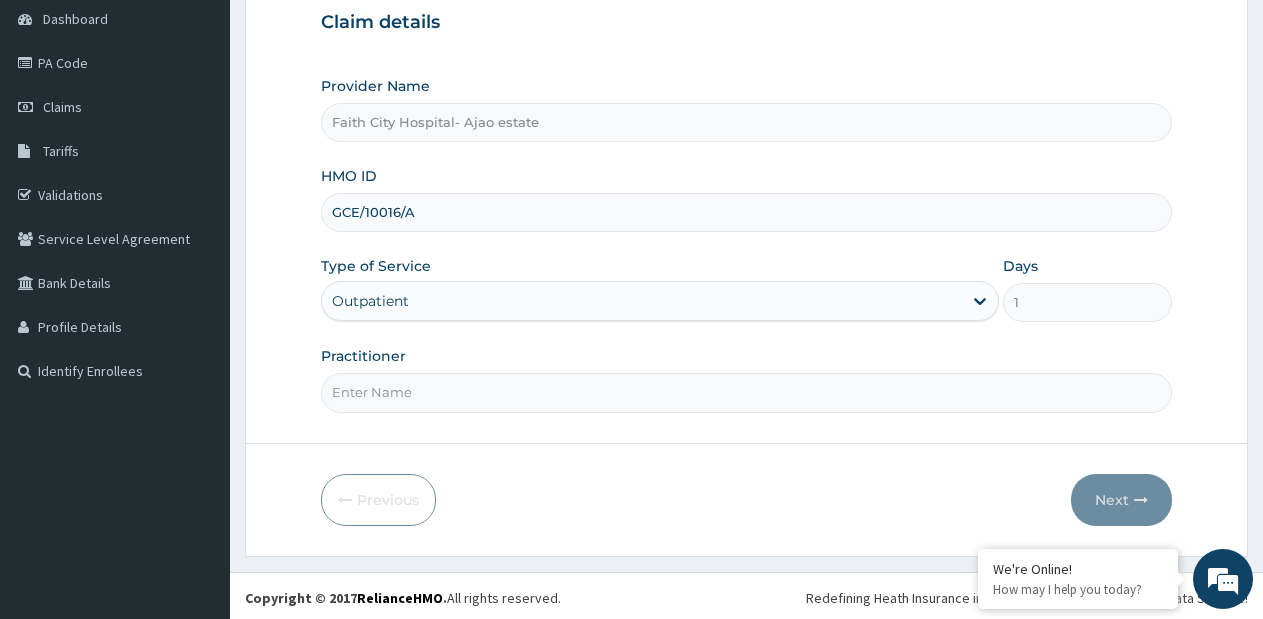 scroll, scrollTop: 200, scrollLeft: 0, axis: vertical 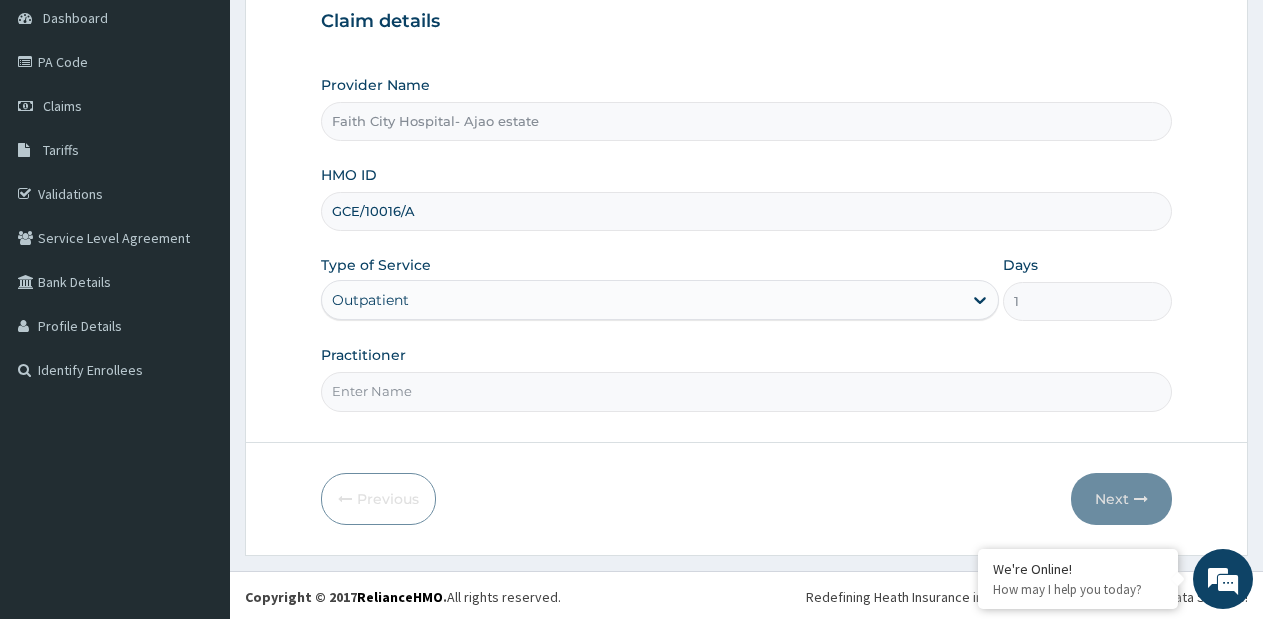 click on "Practitioner" at bounding box center [746, 391] 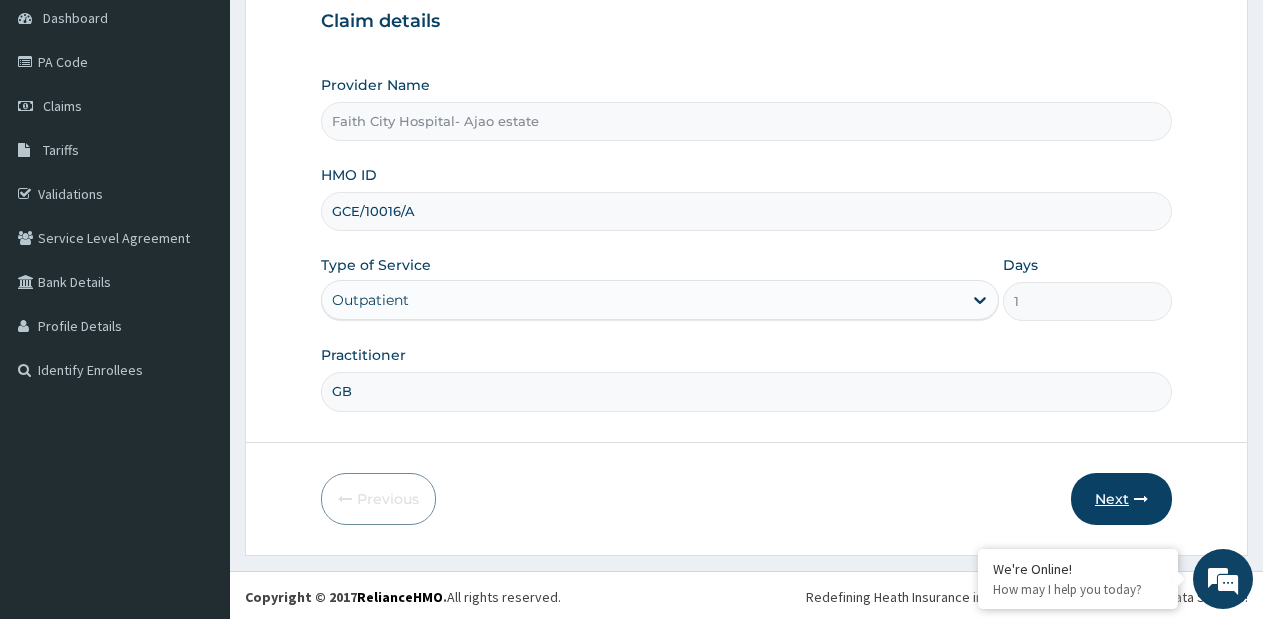 scroll, scrollTop: 0, scrollLeft: 0, axis: both 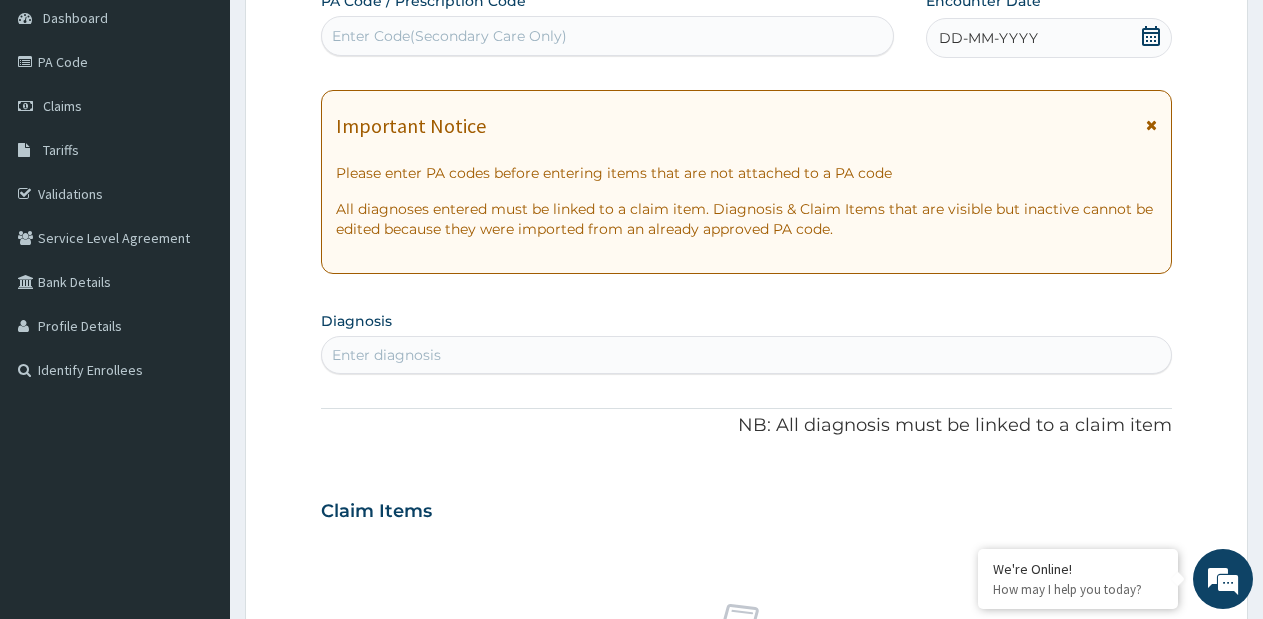 click on "Enter diagnosis" at bounding box center (746, 355) 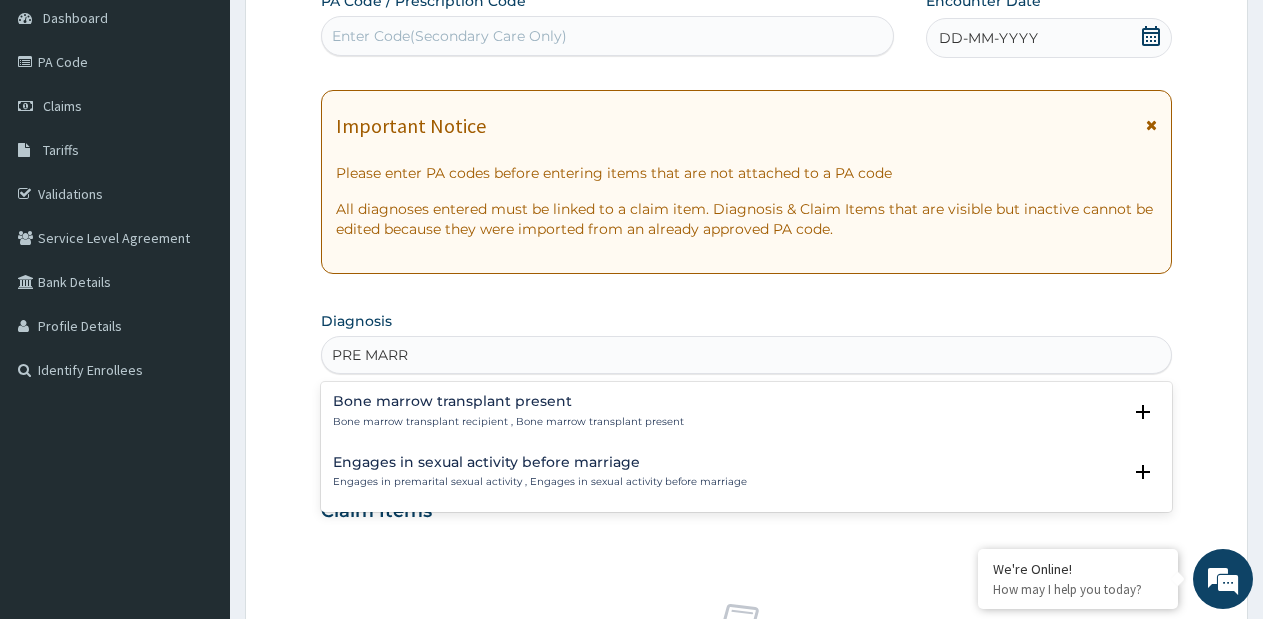 type on "PRE MARRI" 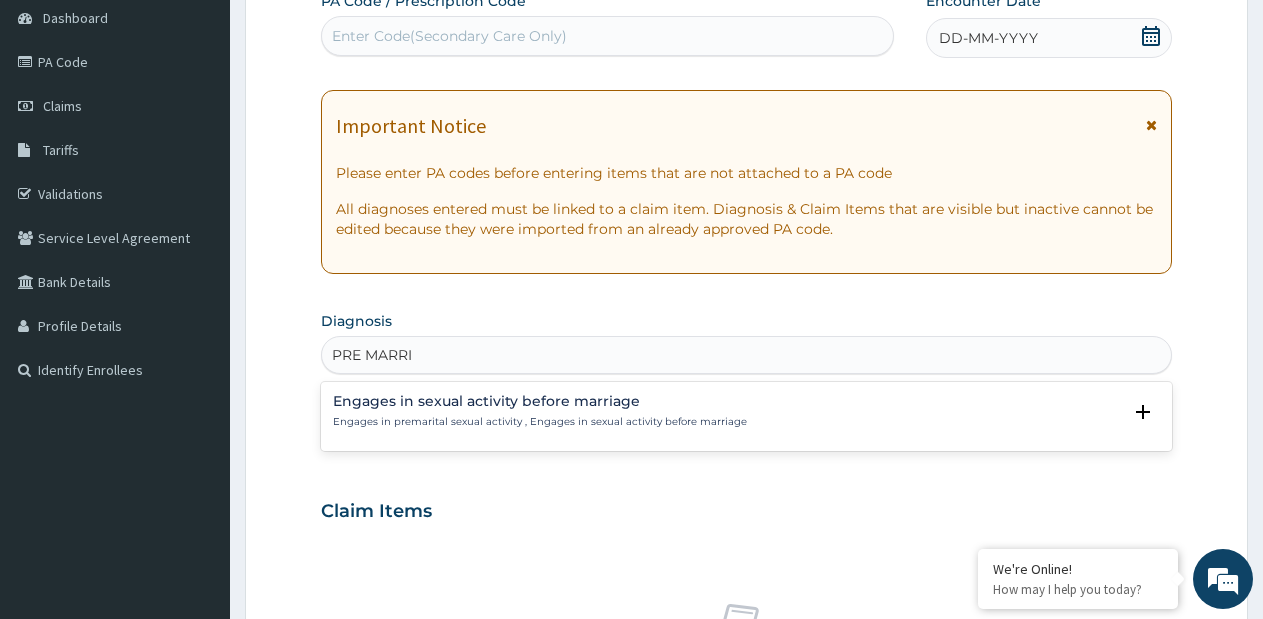 click on "Engages in sexual activity before marriage Engages in premarital sexual activity , Engages in sexual activity before marriage" at bounding box center [540, 411] 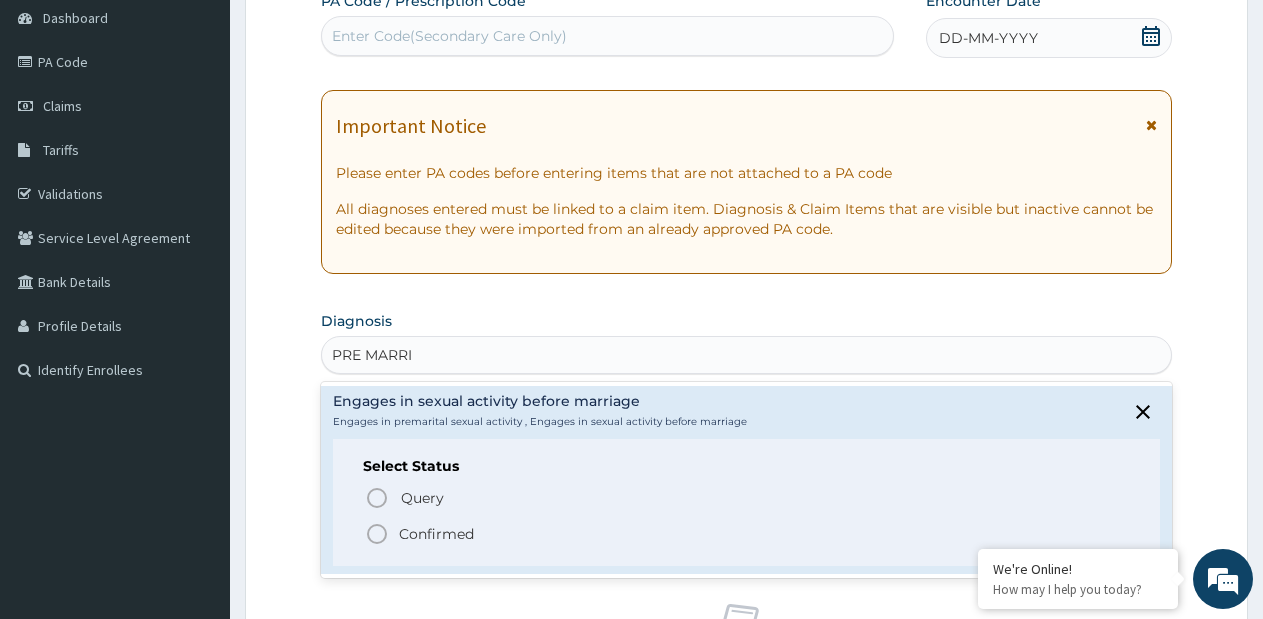 drag, startPoint x: 469, startPoint y: 537, endPoint x: 505, endPoint y: 506, distance: 47.507893 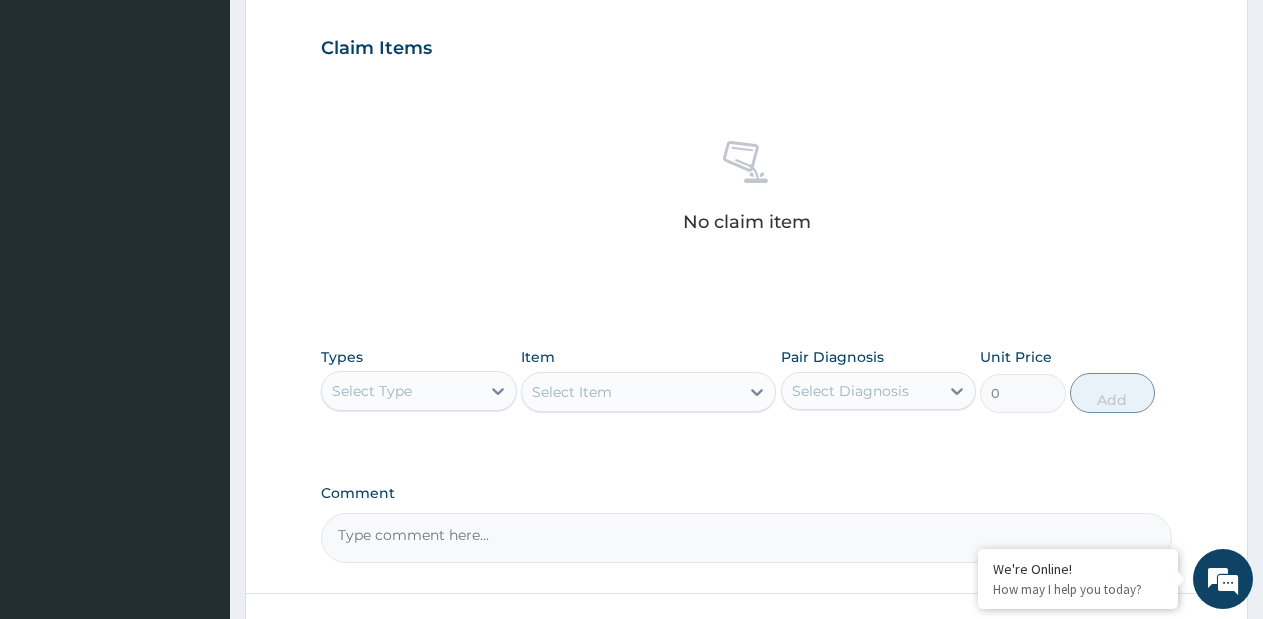 scroll, scrollTop: 700, scrollLeft: 0, axis: vertical 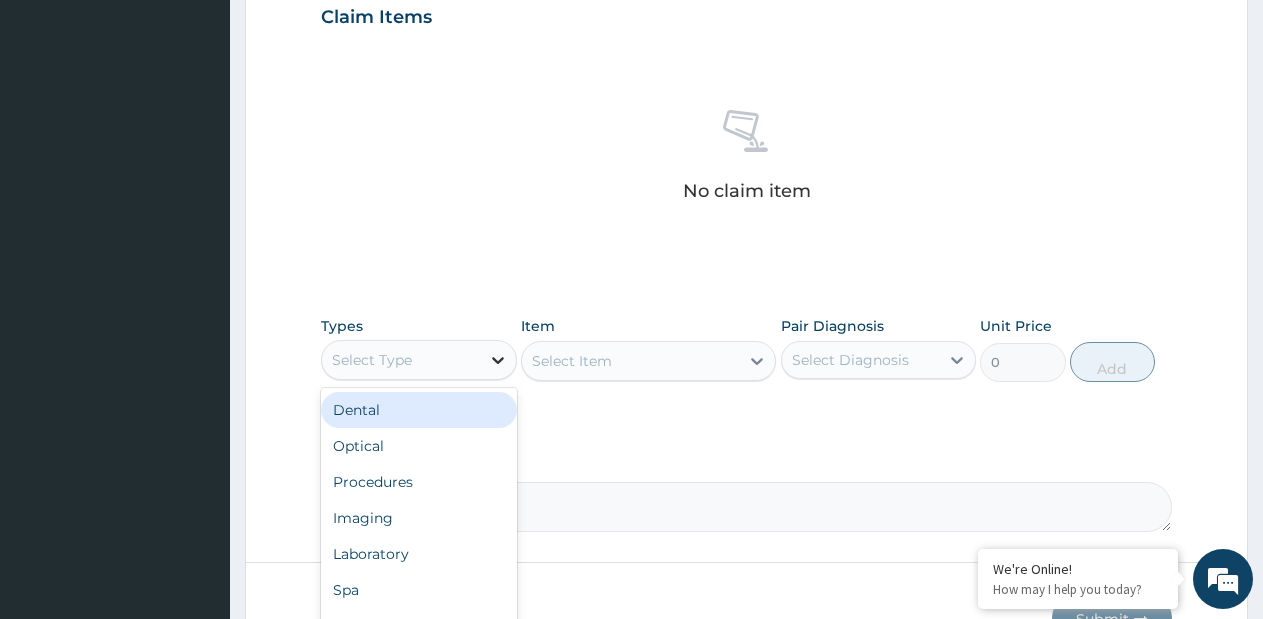 click 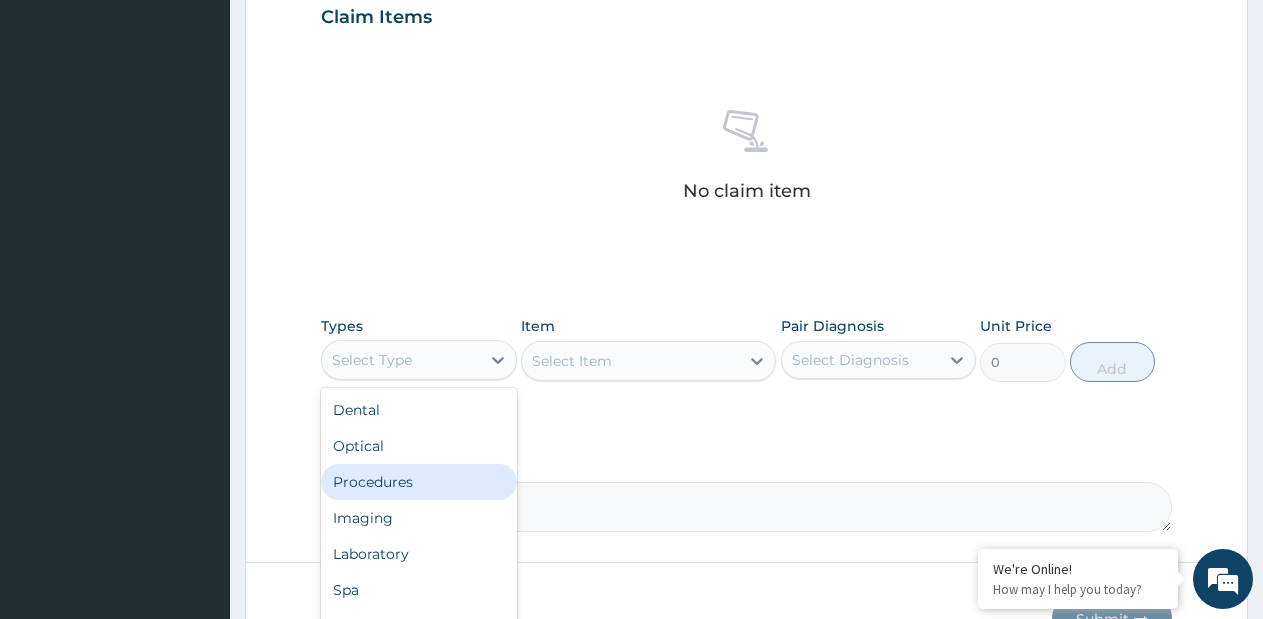 click on "Procedures" at bounding box center (419, 482) 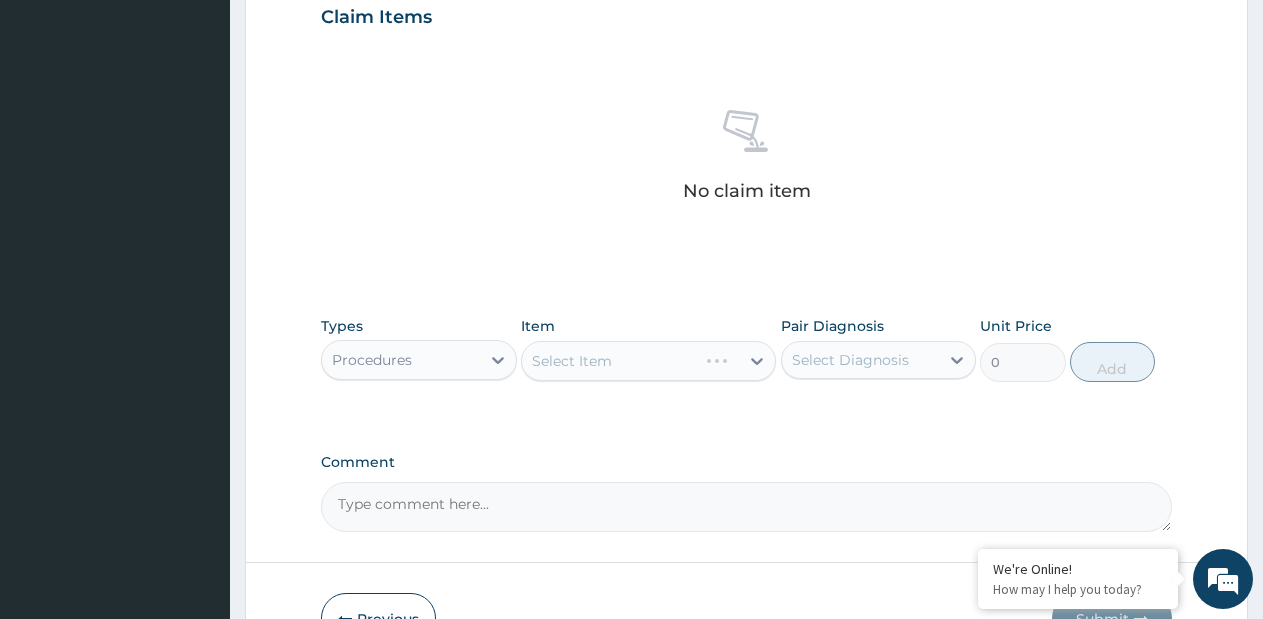 click on "Select Item" at bounding box center (648, 361) 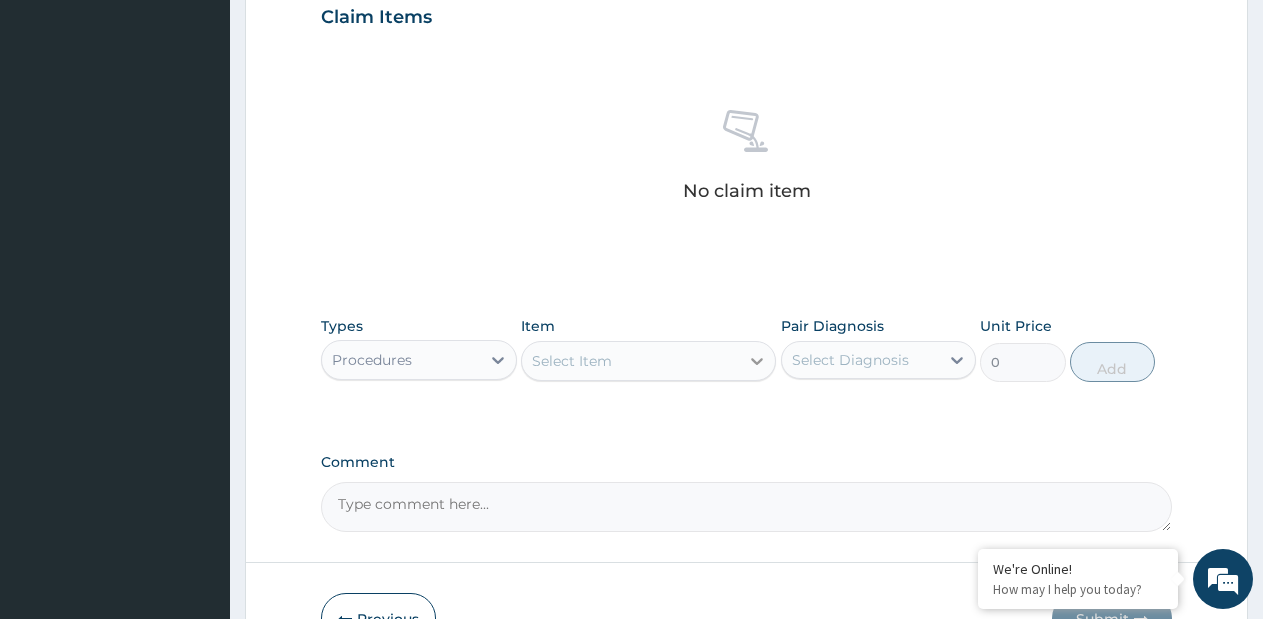 click 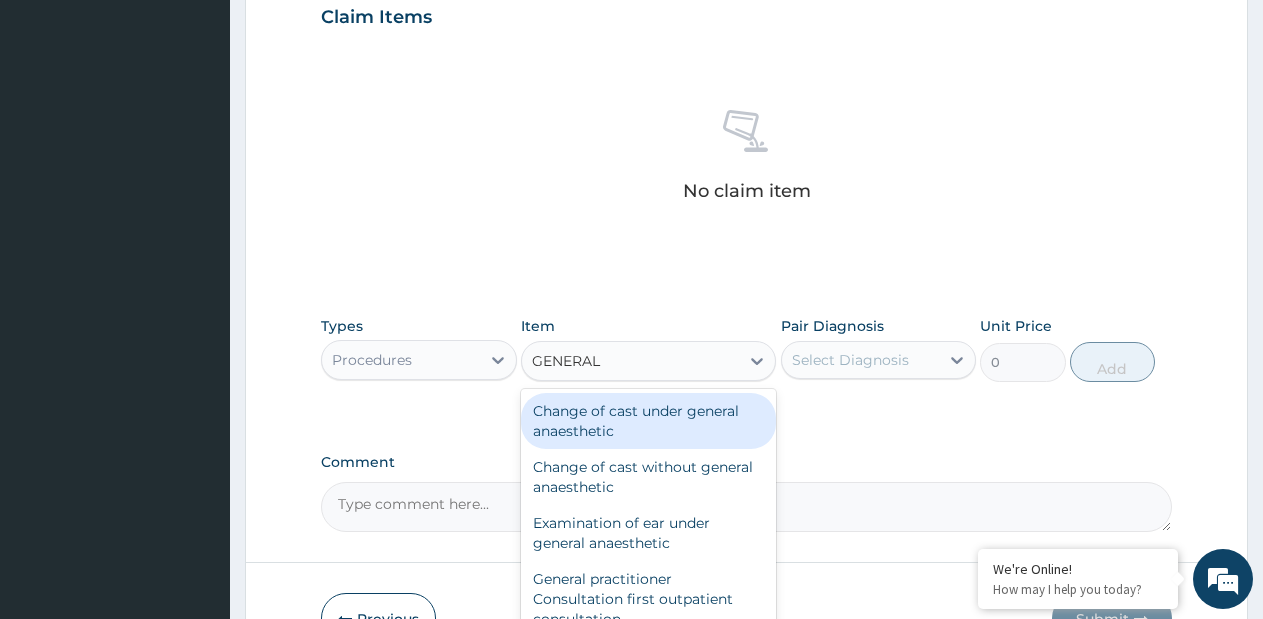 type on "GENERAL P" 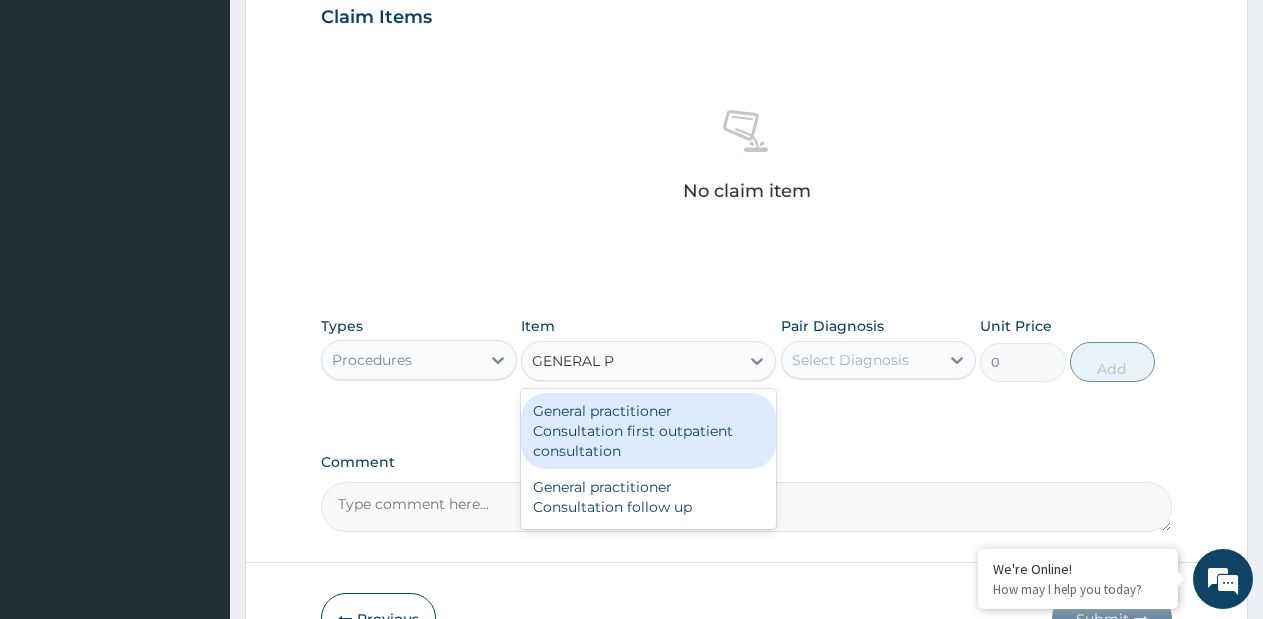 click on "General practitioner Consultation first outpatient consultation" at bounding box center [648, 431] 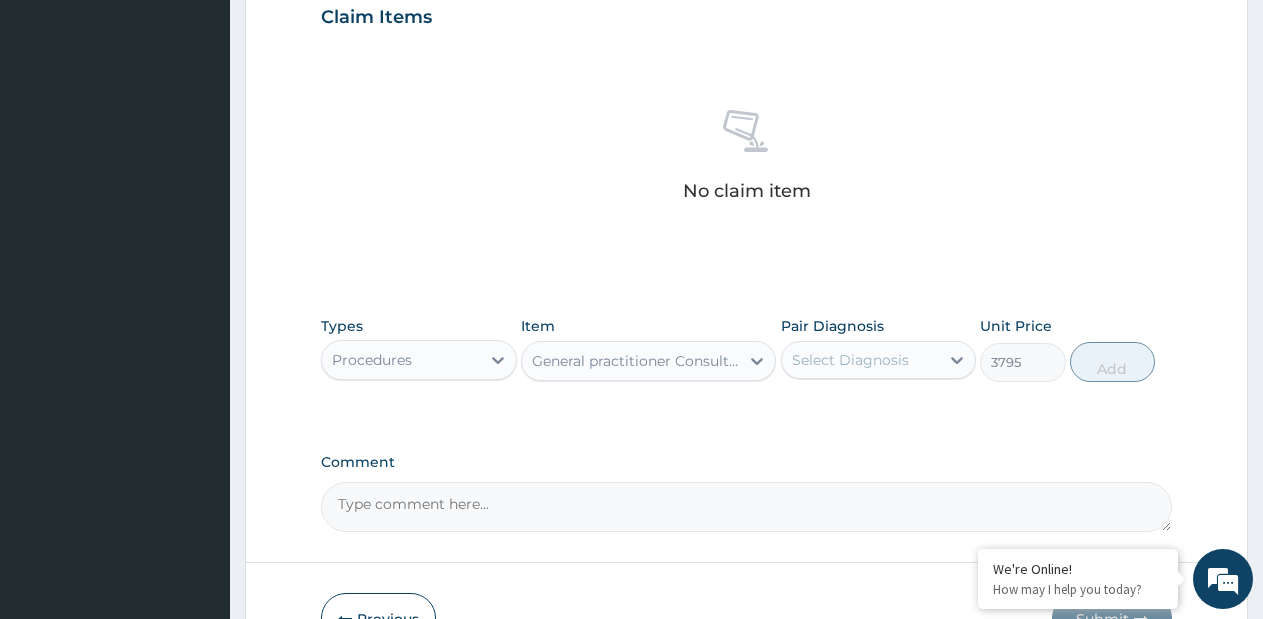 click on "Select Diagnosis" at bounding box center (850, 360) 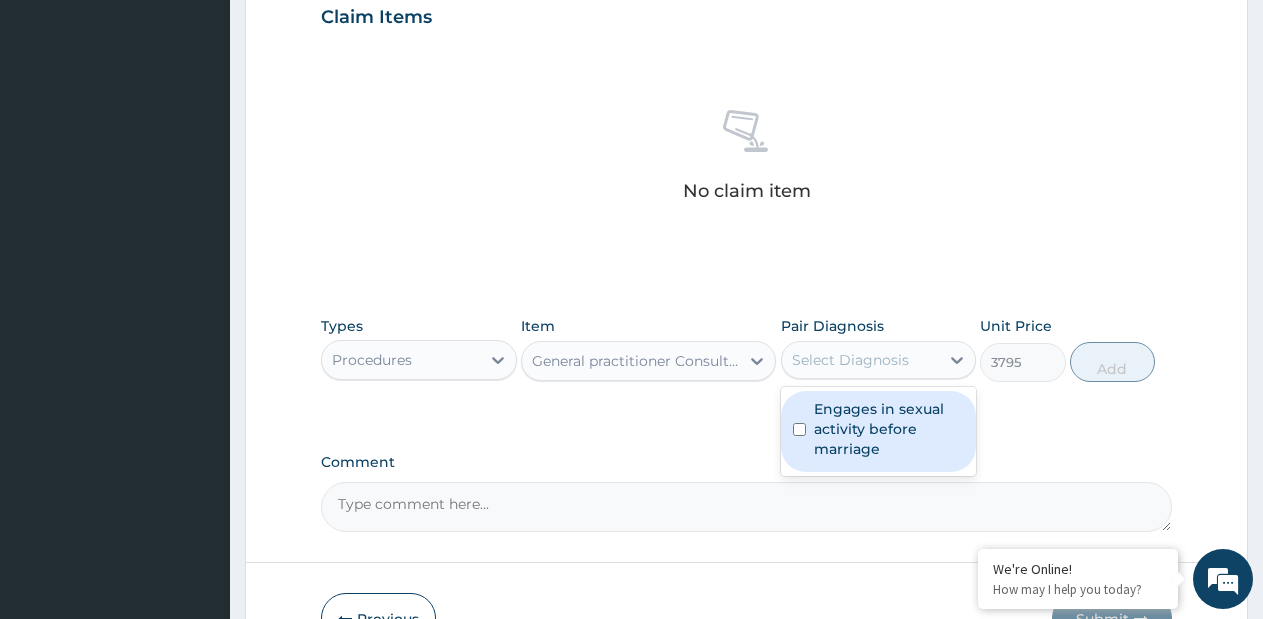 click on "Engages in sexual activity before marriage" at bounding box center [889, 429] 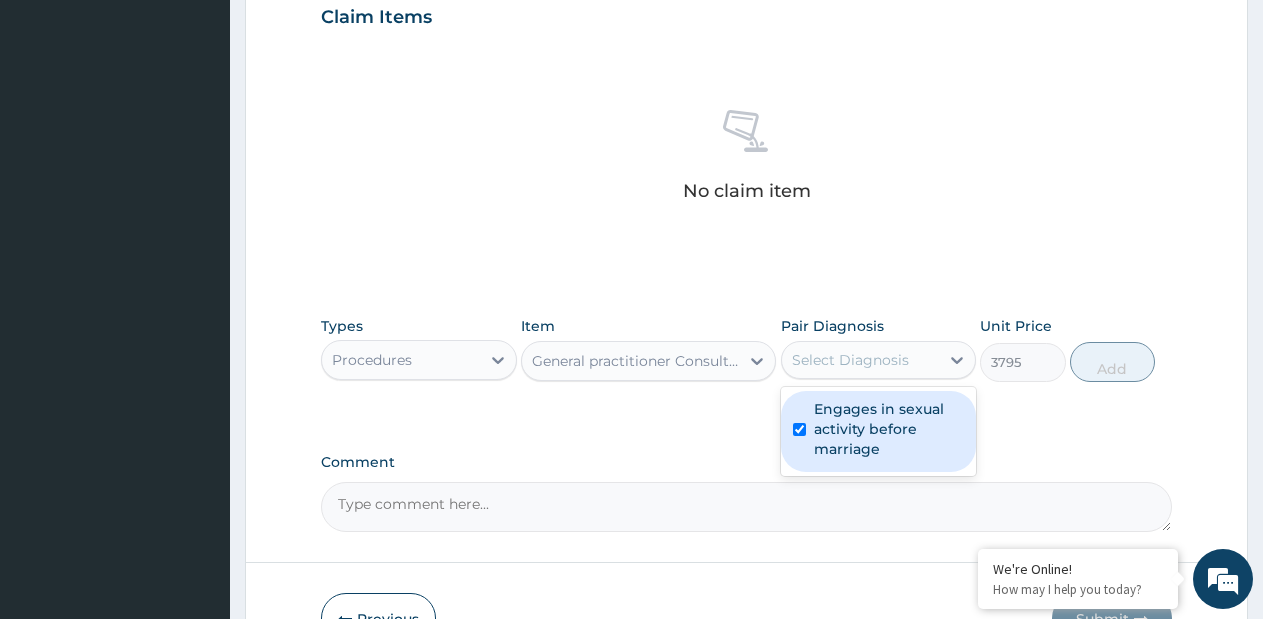 checkbox on "true" 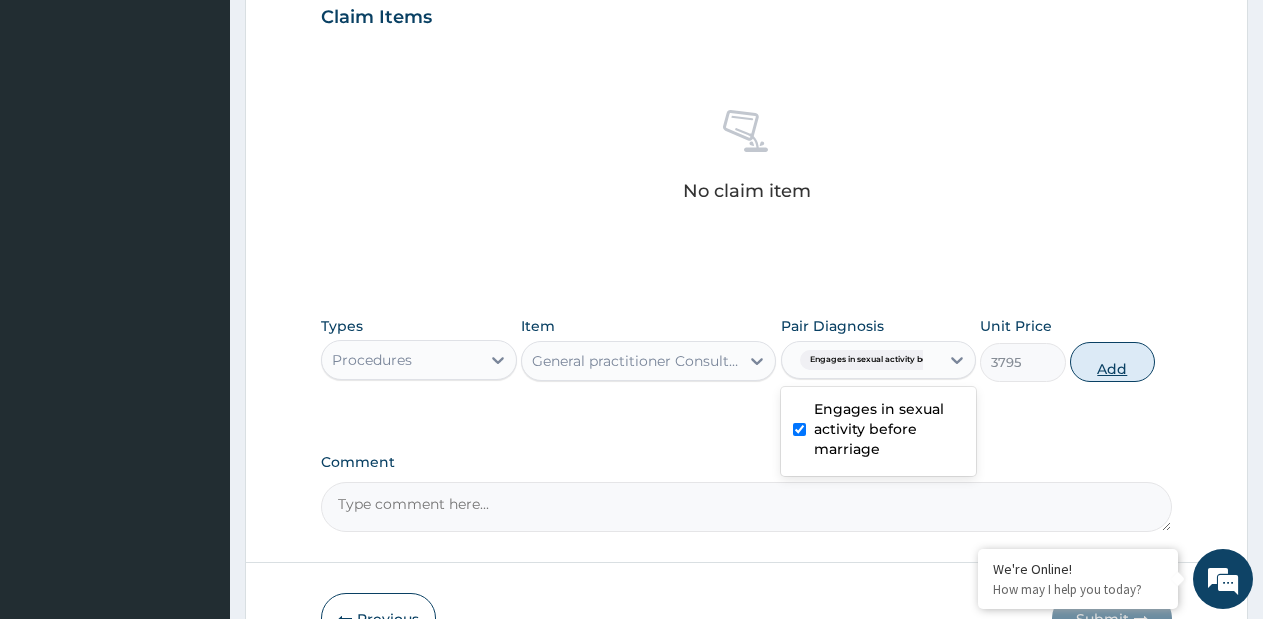 click on "Add" at bounding box center [1112, 362] 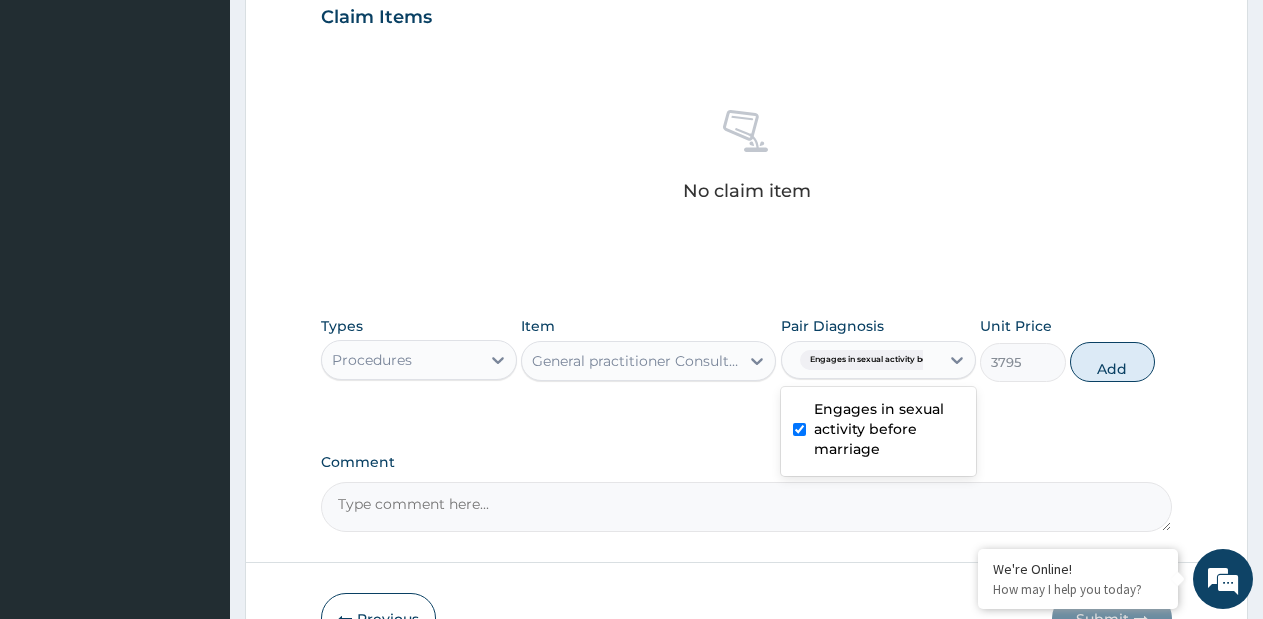 type on "0" 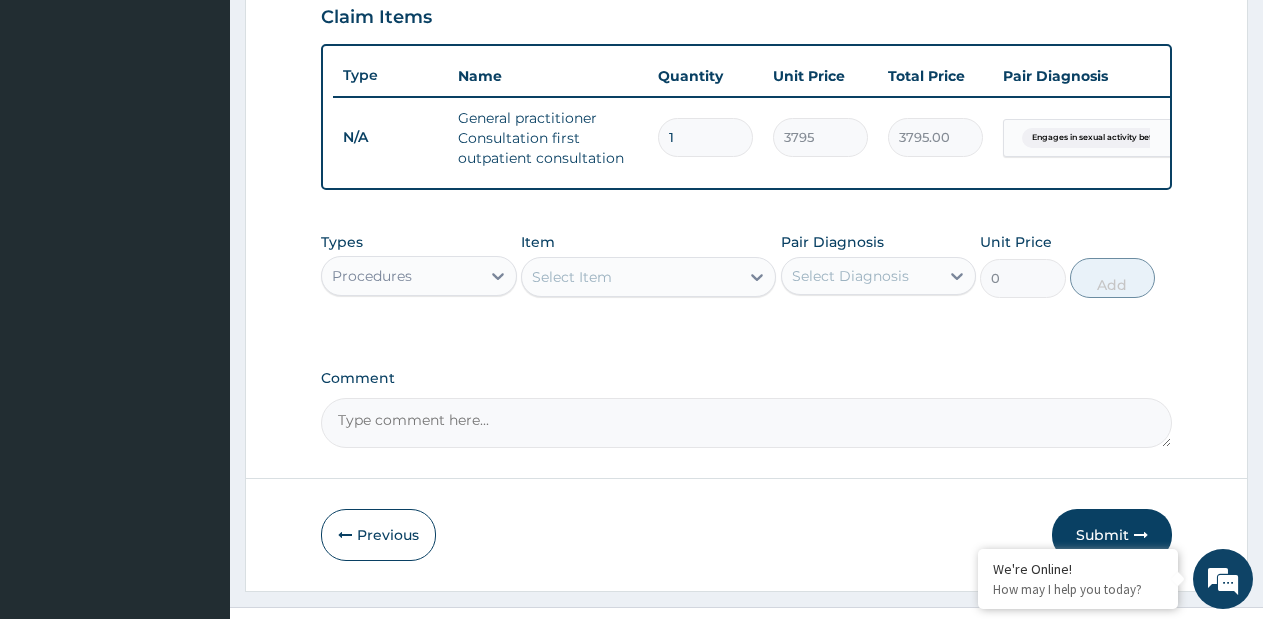 click on "Comment" at bounding box center (746, 423) 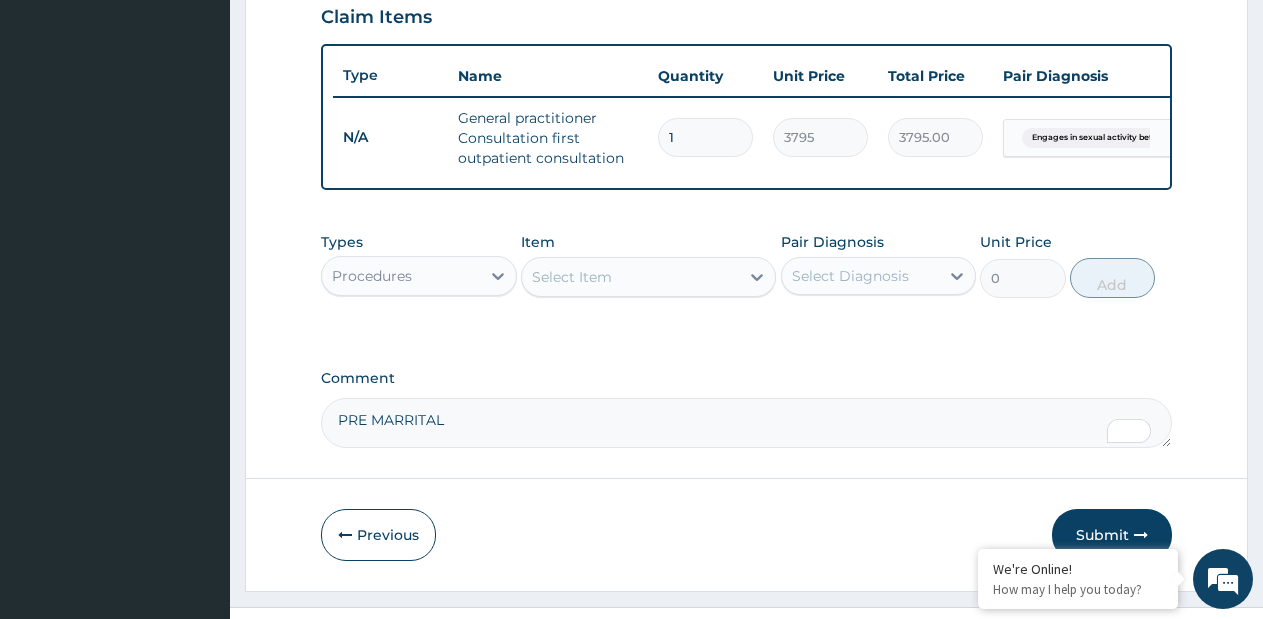 drag, startPoint x: 421, startPoint y: 437, endPoint x: 543, endPoint y: 434, distance: 122.03688 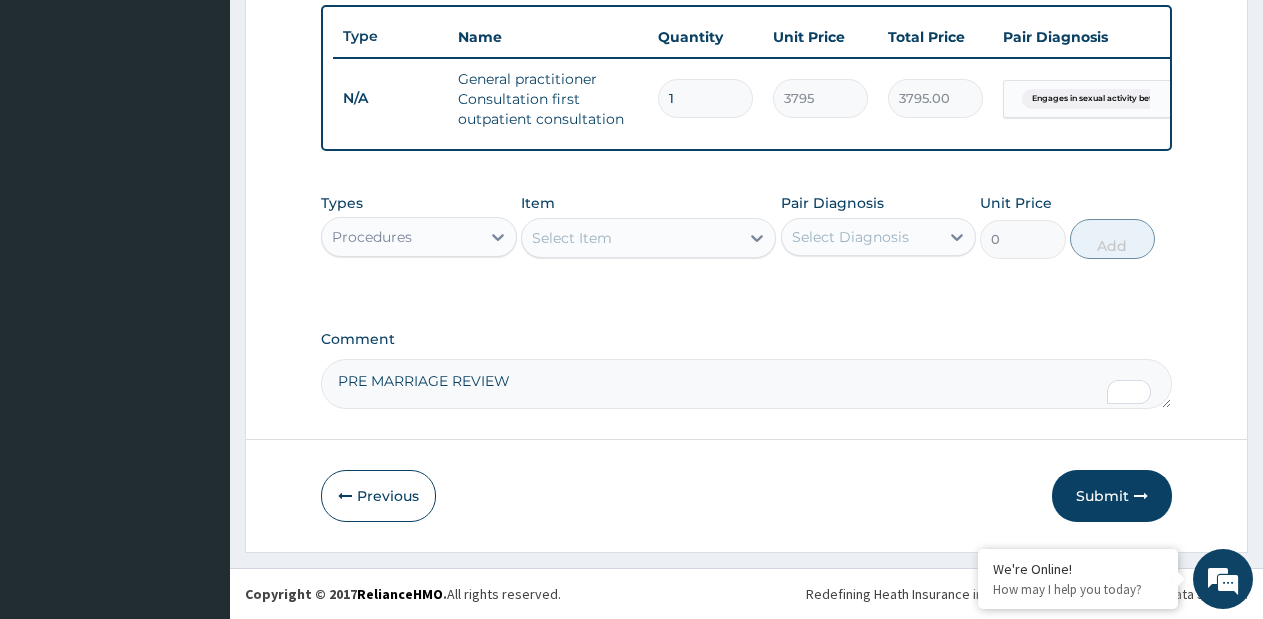scroll, scrollTop: 756, scrollLeft: 0, axis: vertical 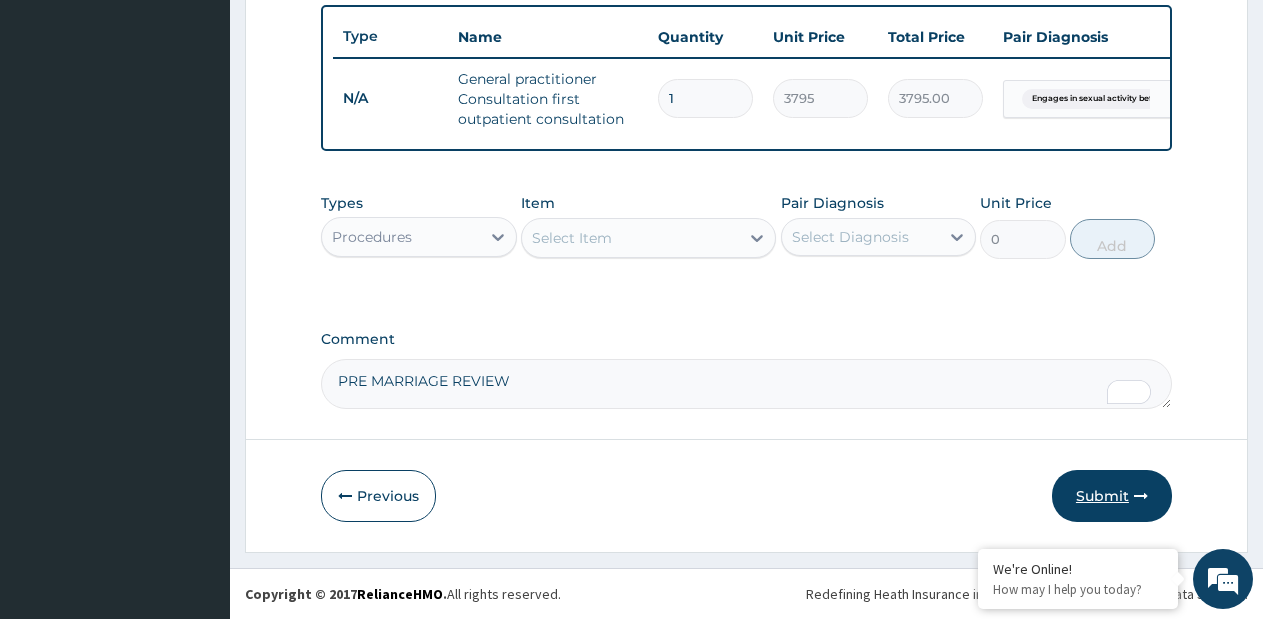 type on "PRE MARRIAGE REVIEW" 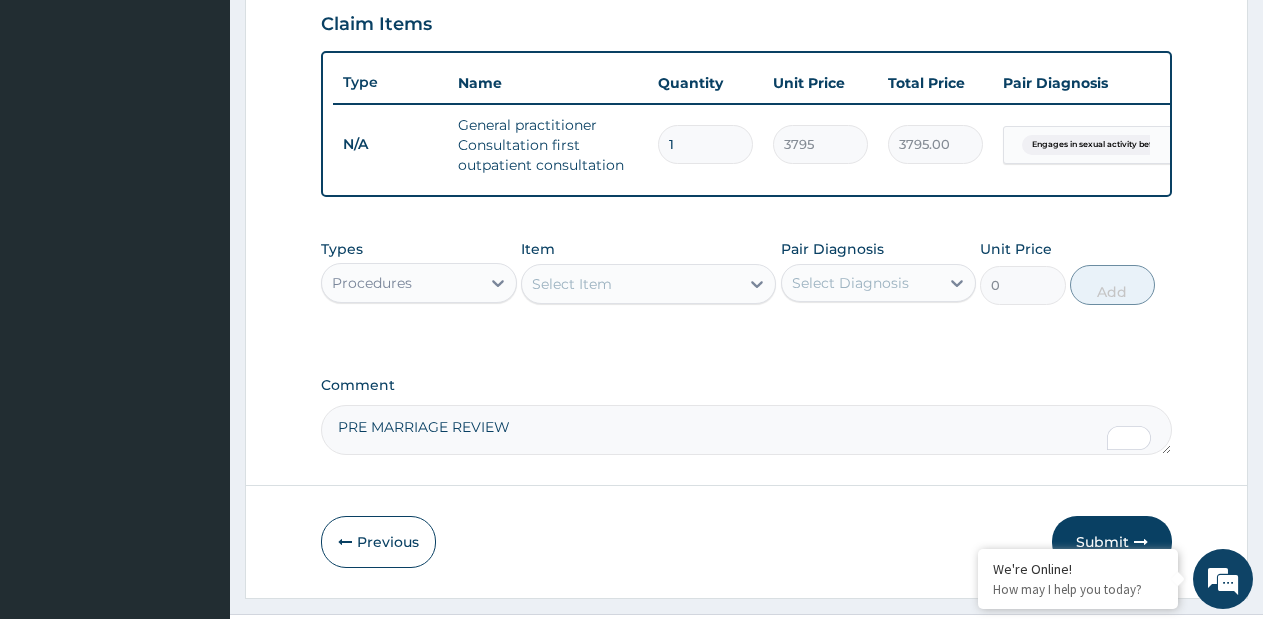scroll, scrollTop: 756, scrollLeft: 0, axis: vertical 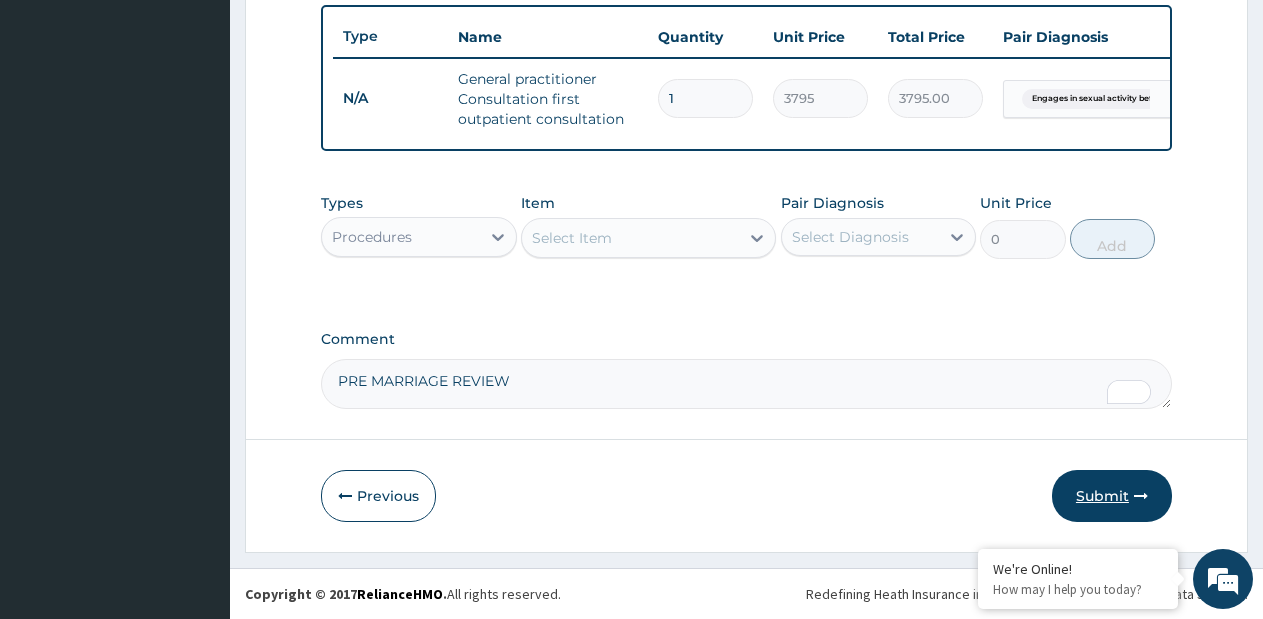 click on "Submit" at bounding box center [1112, 496] 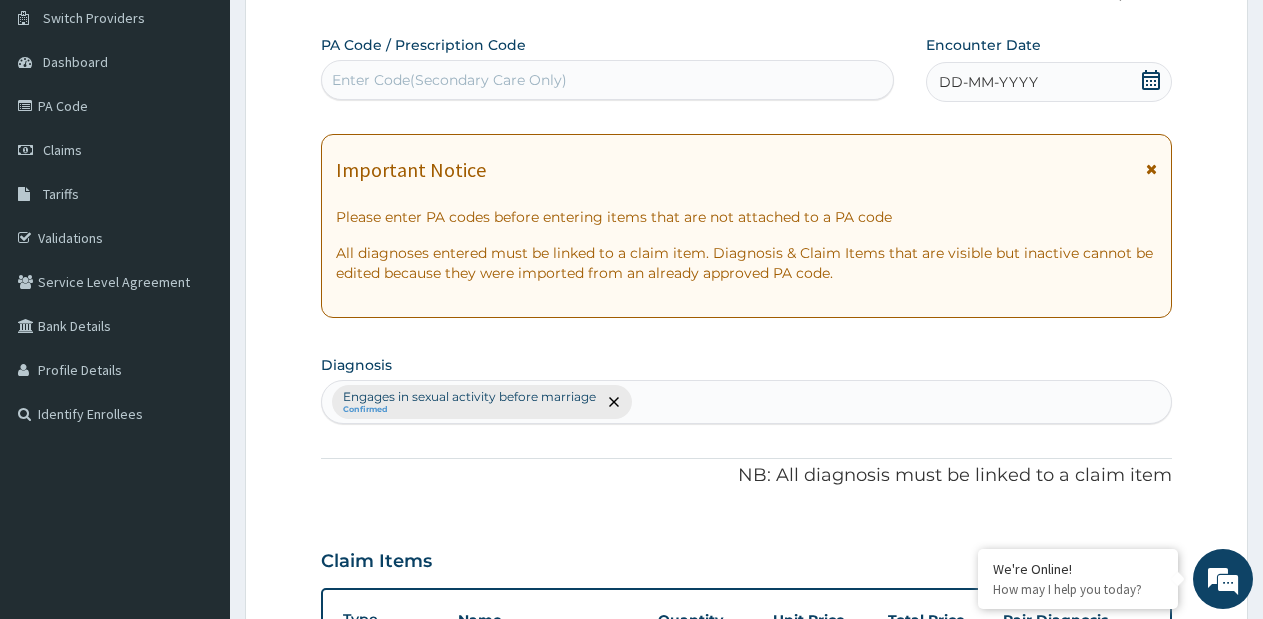 scroll, scrollTop: 56, scrollLeft: 0, axis: vertical 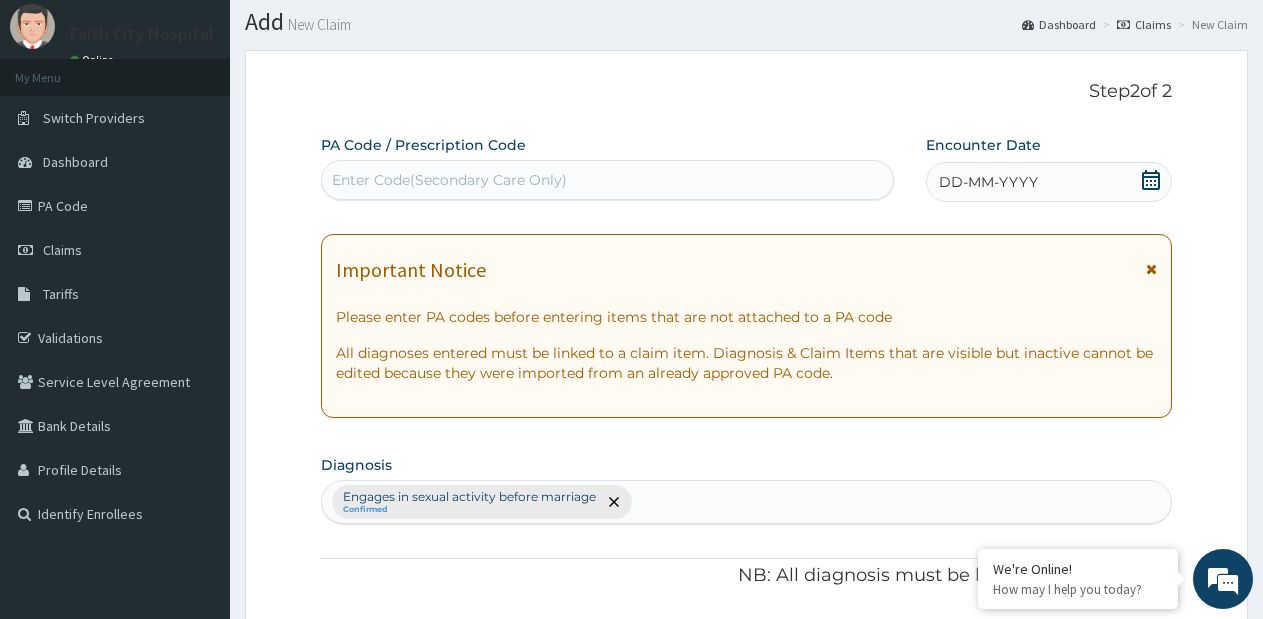 click on "DD-MM-YYYY" at bounding box center [988, 182] 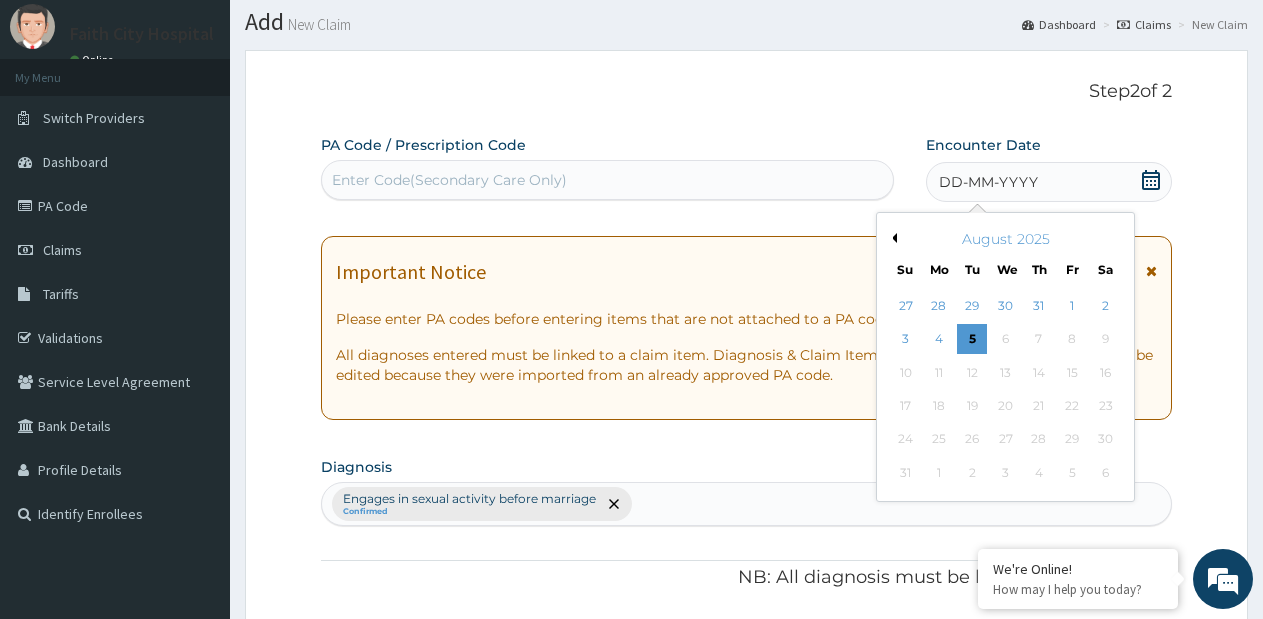 click on "Previous Month" at bounding box center (892, 238) 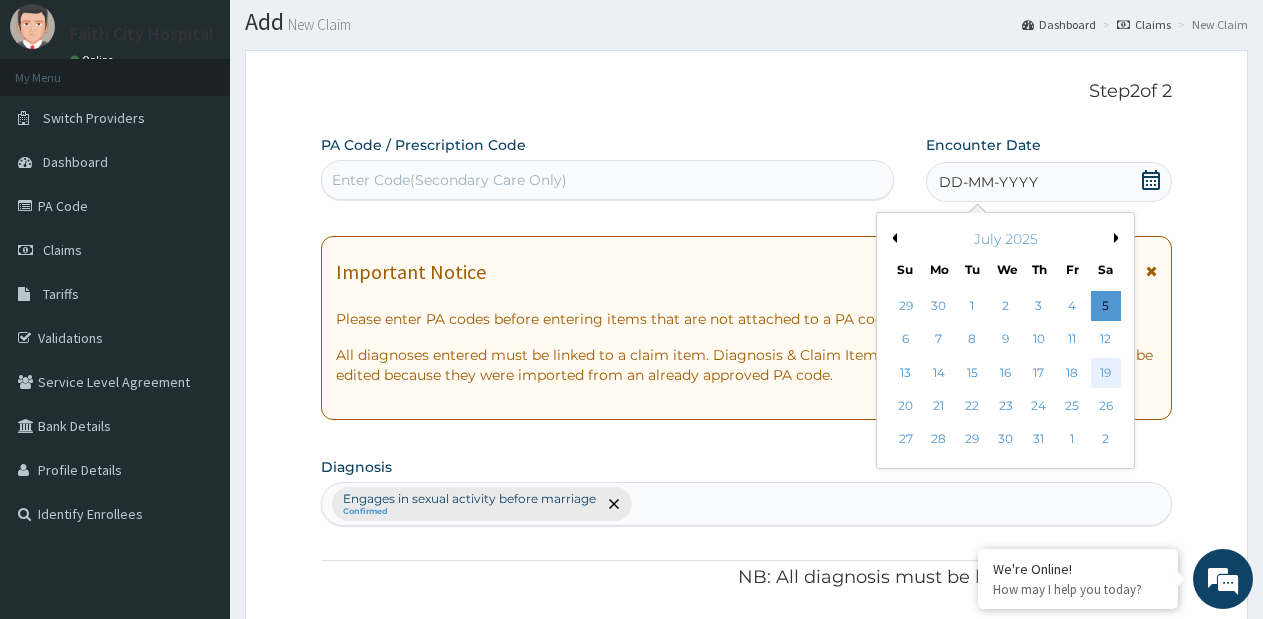 click on "19" at bounding box center [1106, 373] 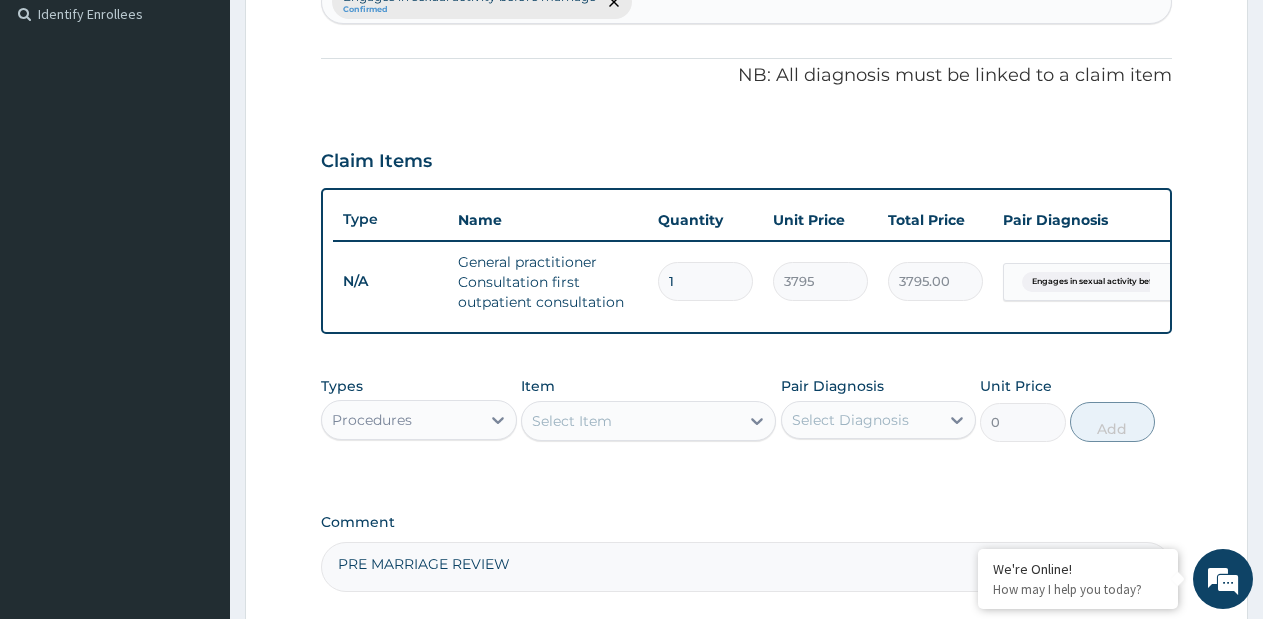 scroll, scrollTop: 756, scrollLeft: 0, axis: vertical 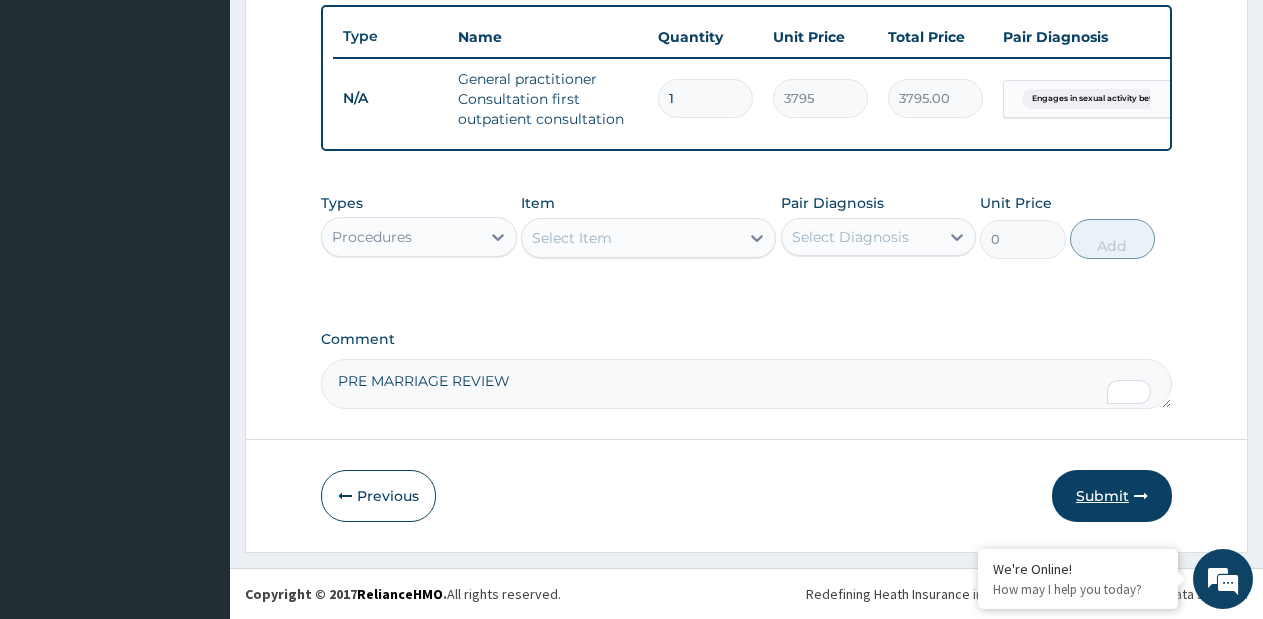 click on "Submit" at bounding box center (1112, 496) 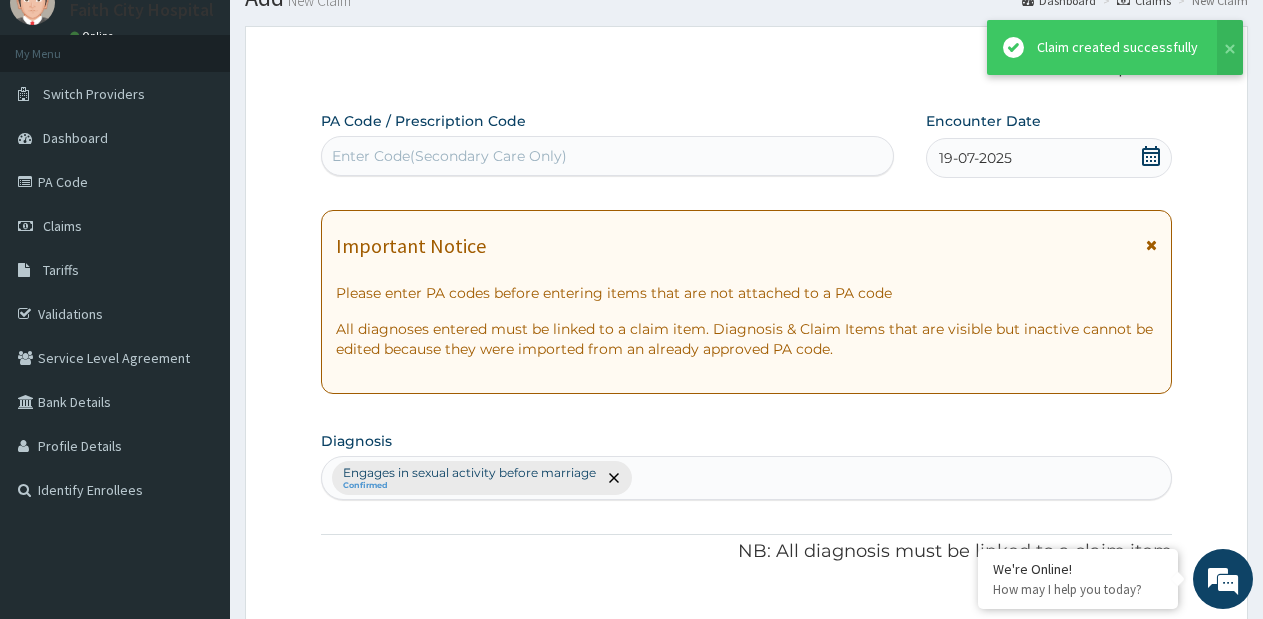 scroll, scrollTop: 756, scrollLeft: 0, axis: vertical 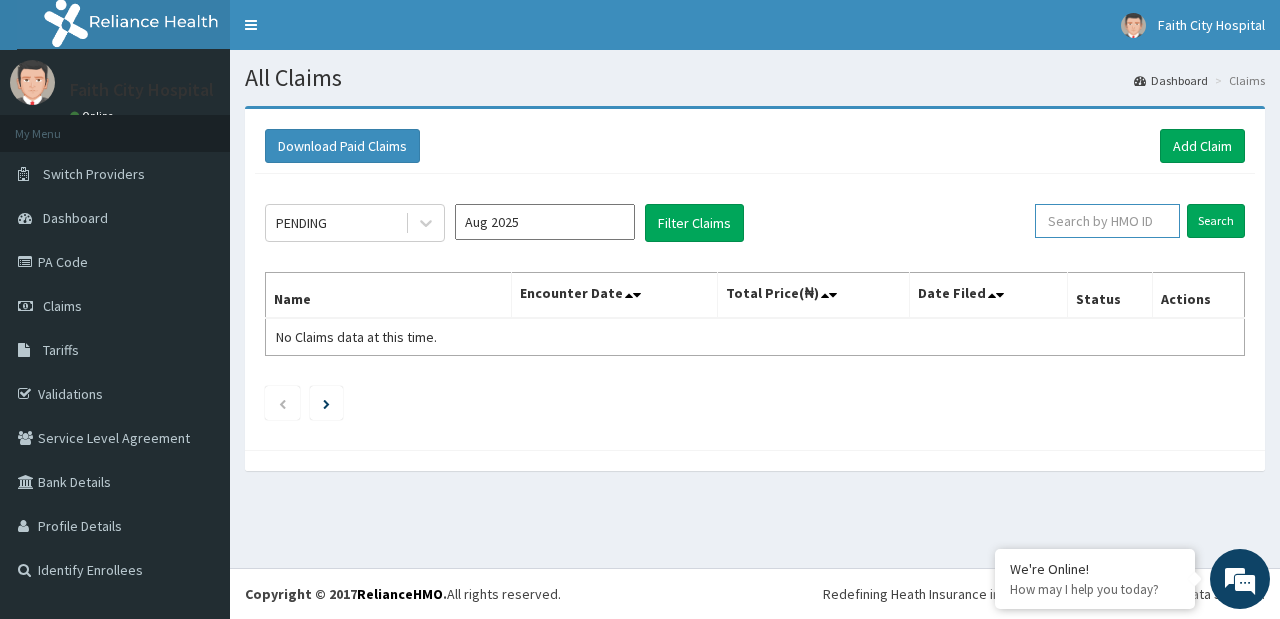 click at bounding box center (1107, 221) 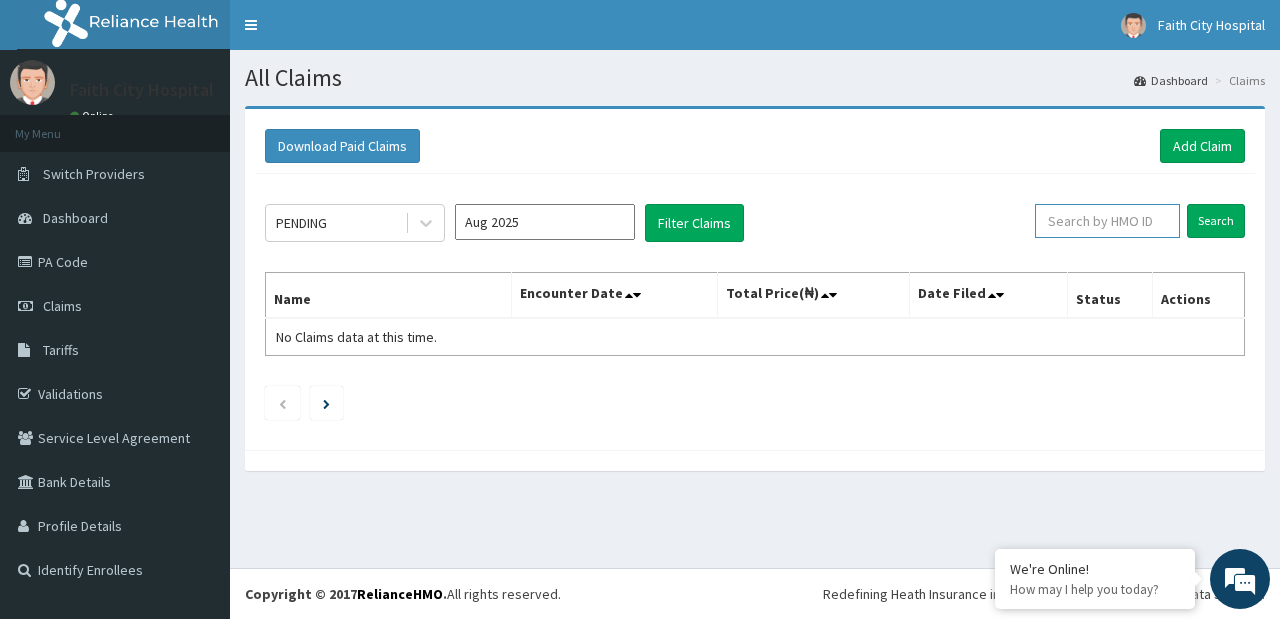 paste on "ENP/10157B" 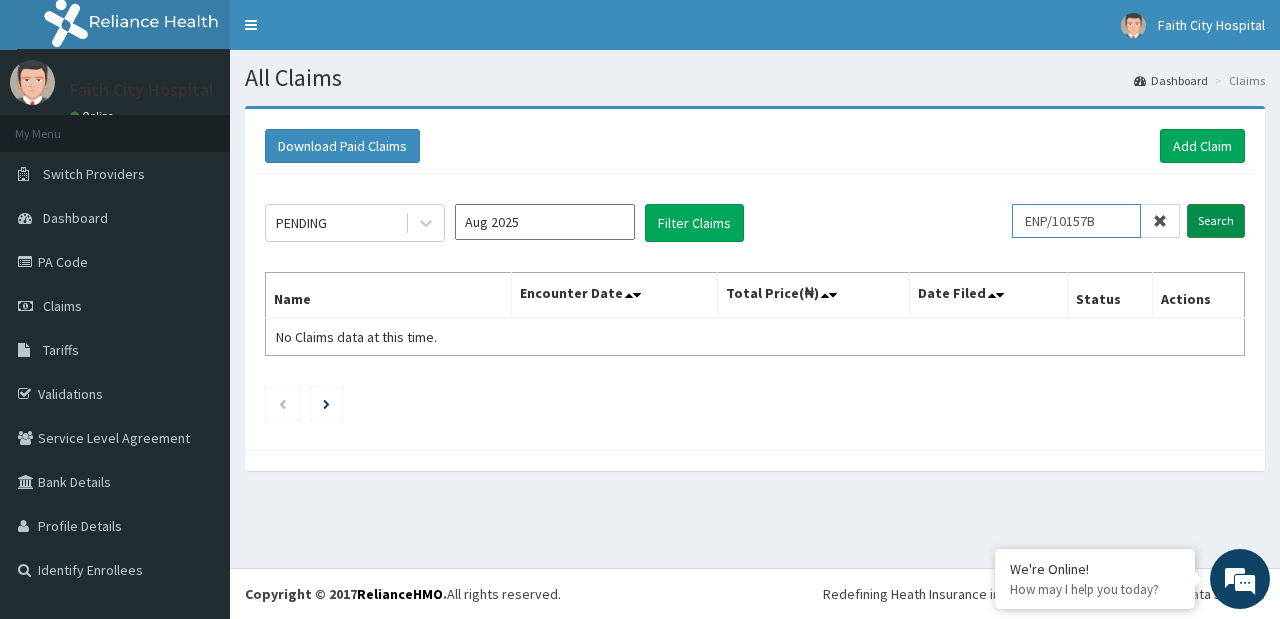 type on "ENP/10157B" 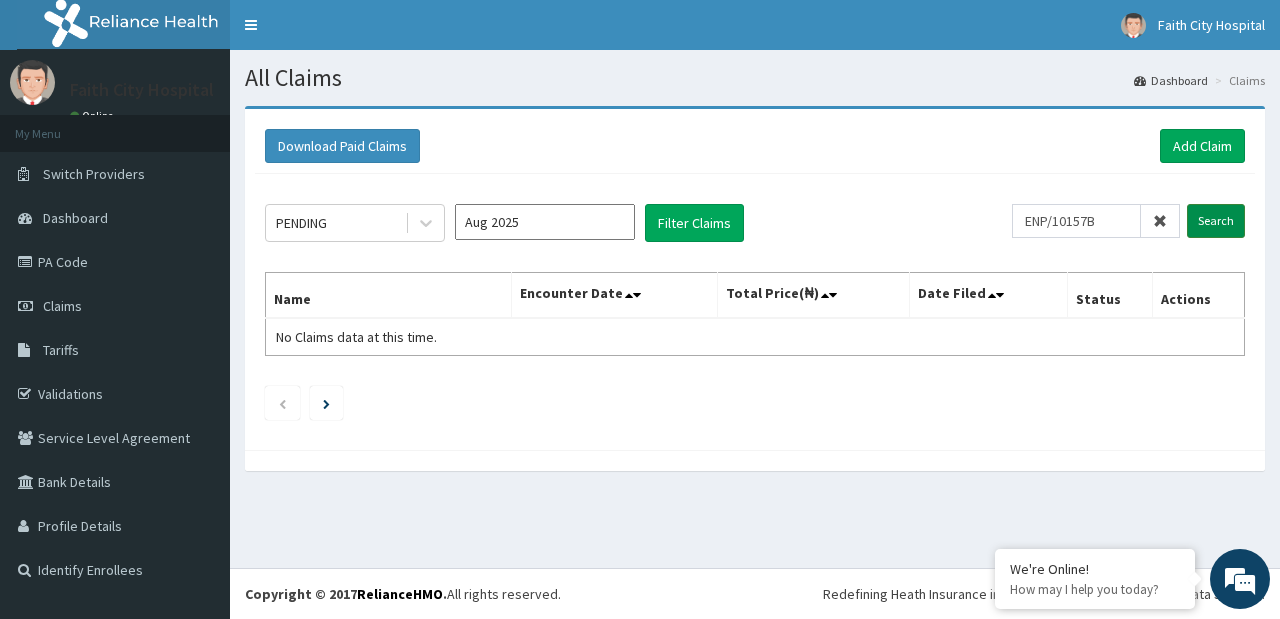 click on "Search" at bounding box center (1216, 221) 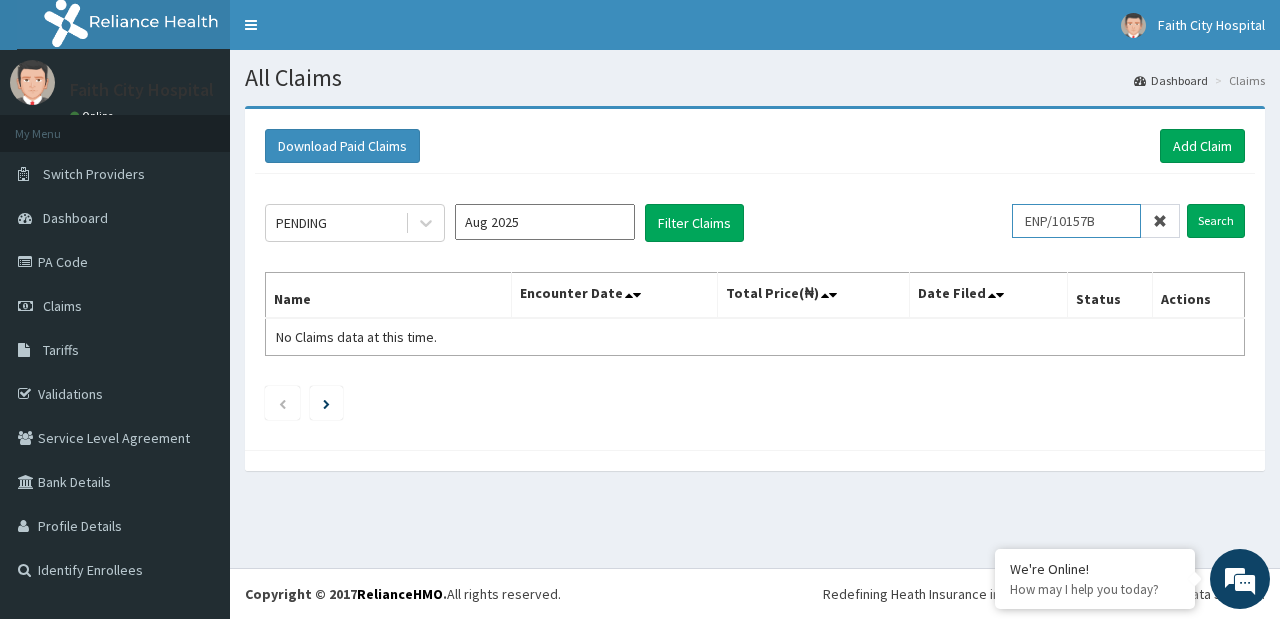 click on "ENP/10157B" at bounding box center [1076, 221] 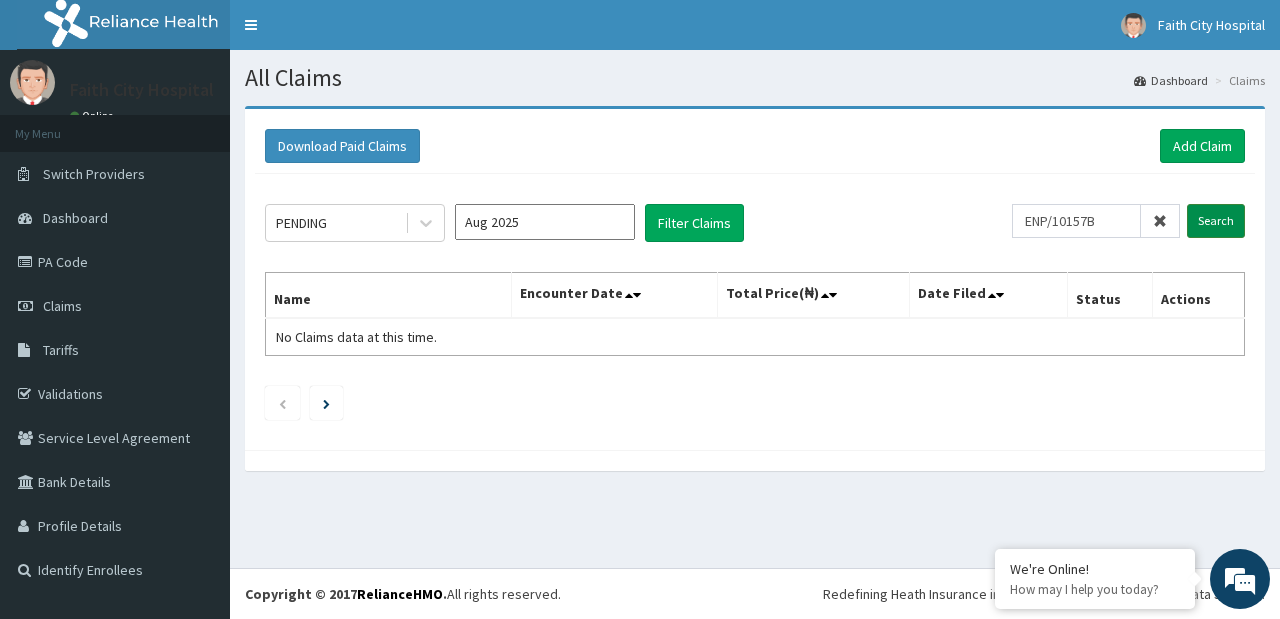 click on "Search" at bounding box center (1216, 221) 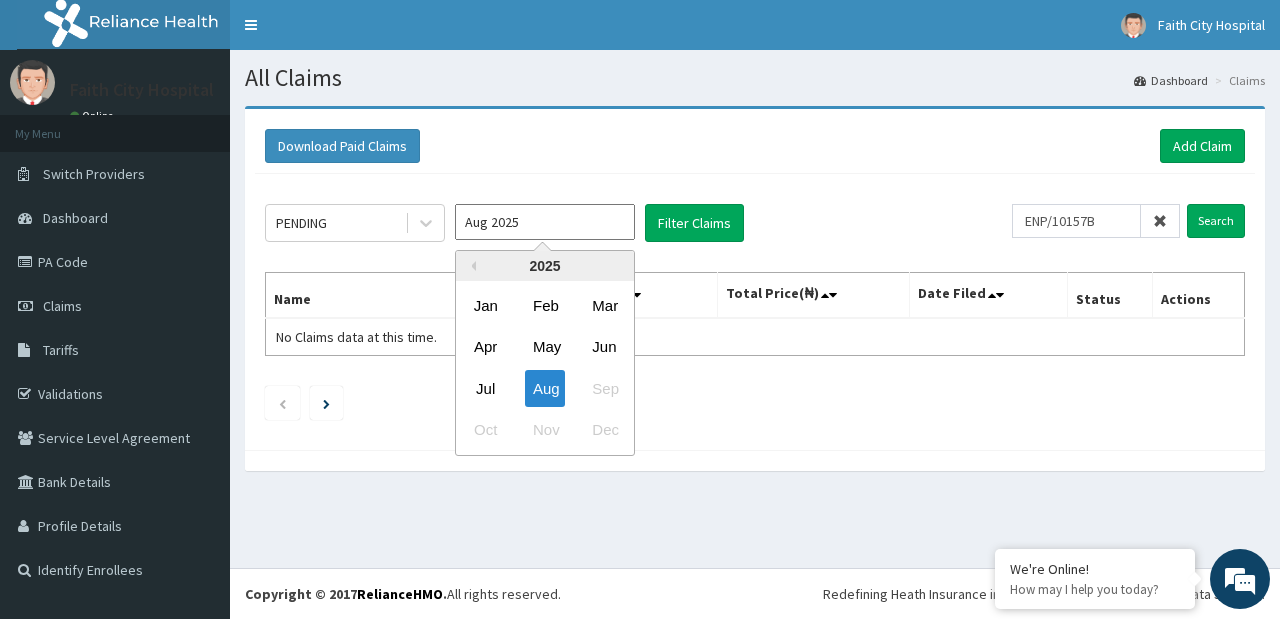click on "Aug 2025" at bounding box center [545, 222] 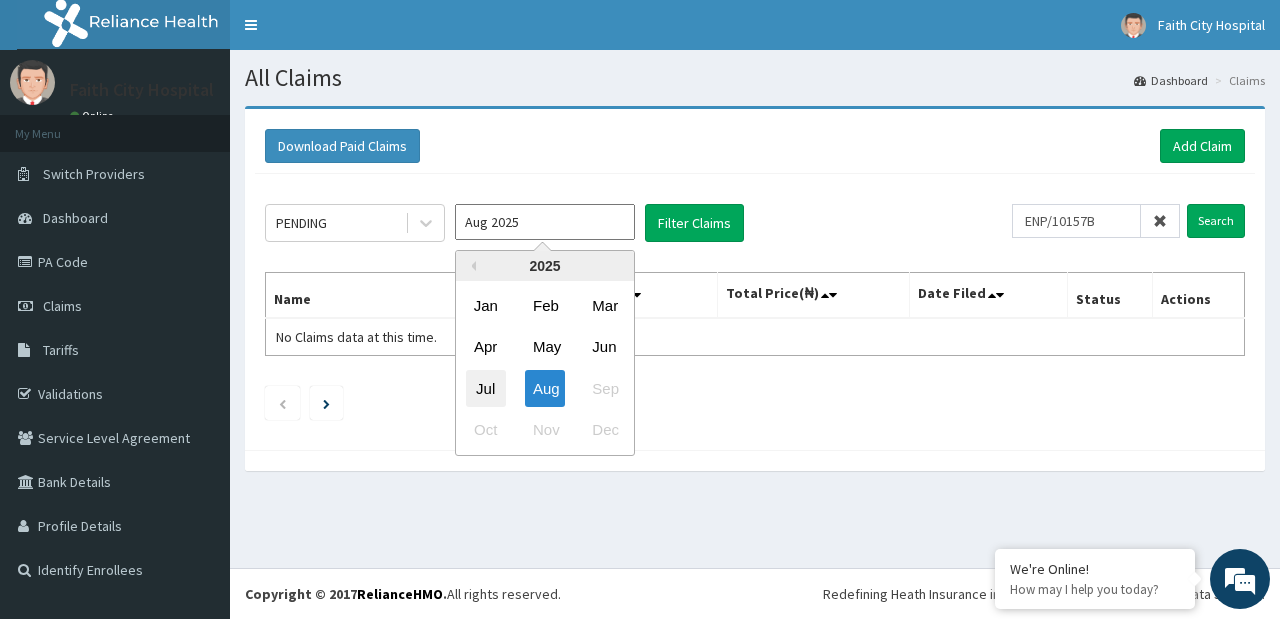 click on "Jul" at bounding box center (486, 388) 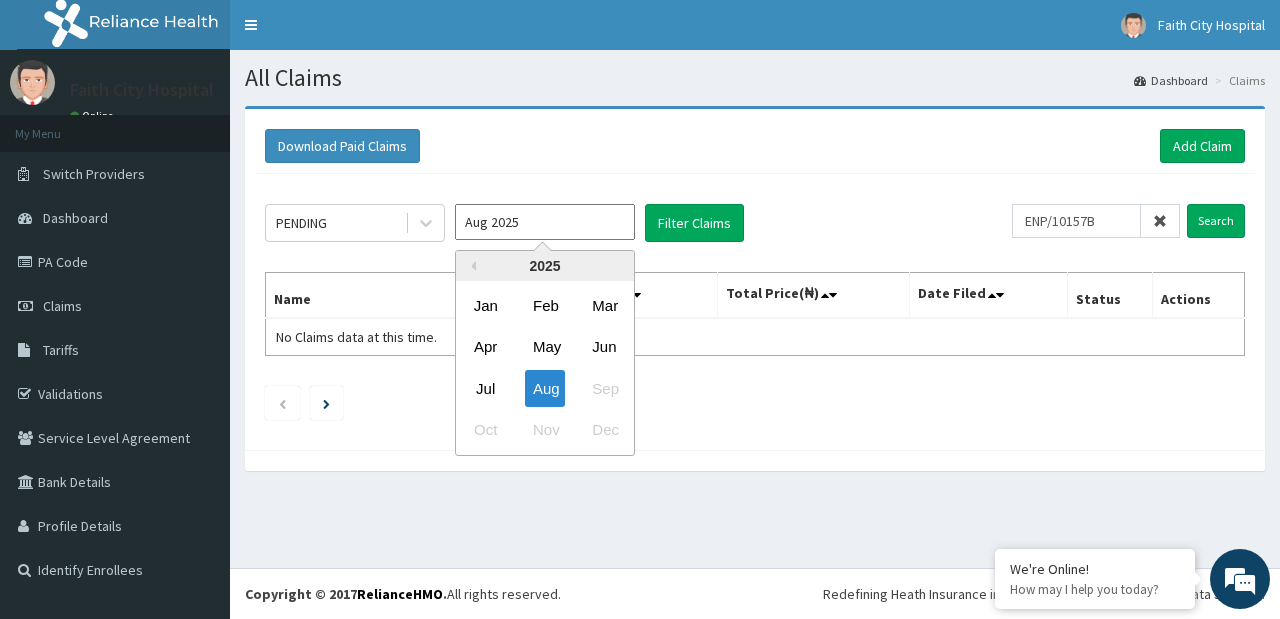 type on "Jul 2025" 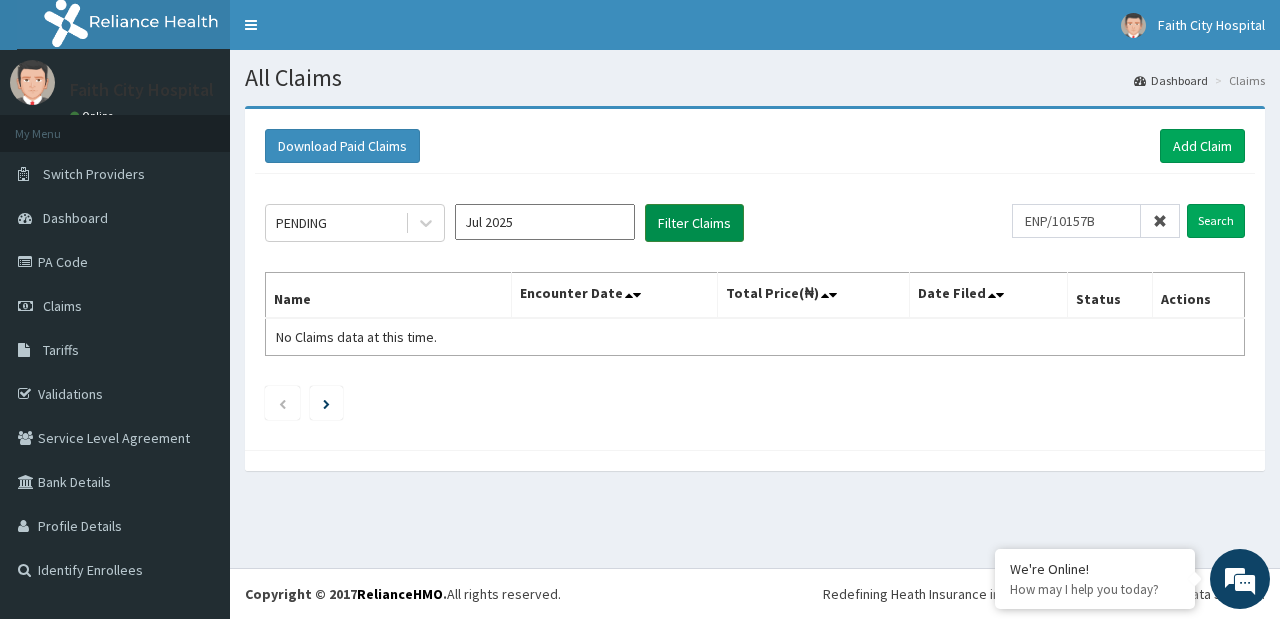 click on "Filter Claims" at bounding box center (694, 223) 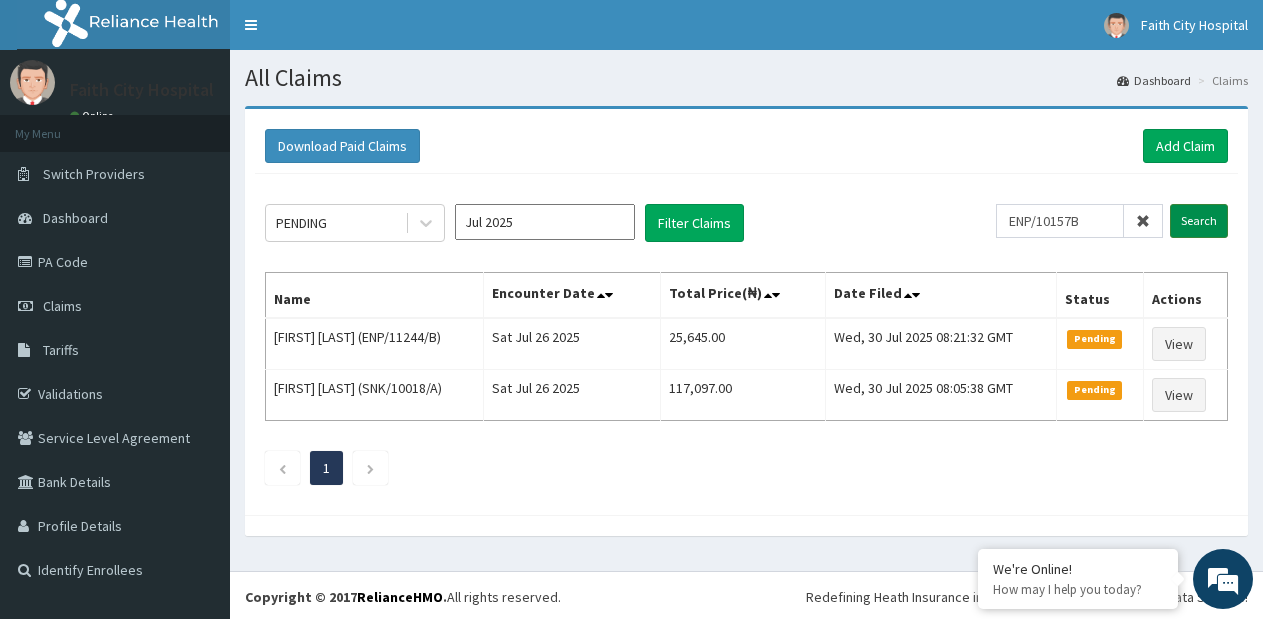 click on "Search" at bounding box center (1199, 221) 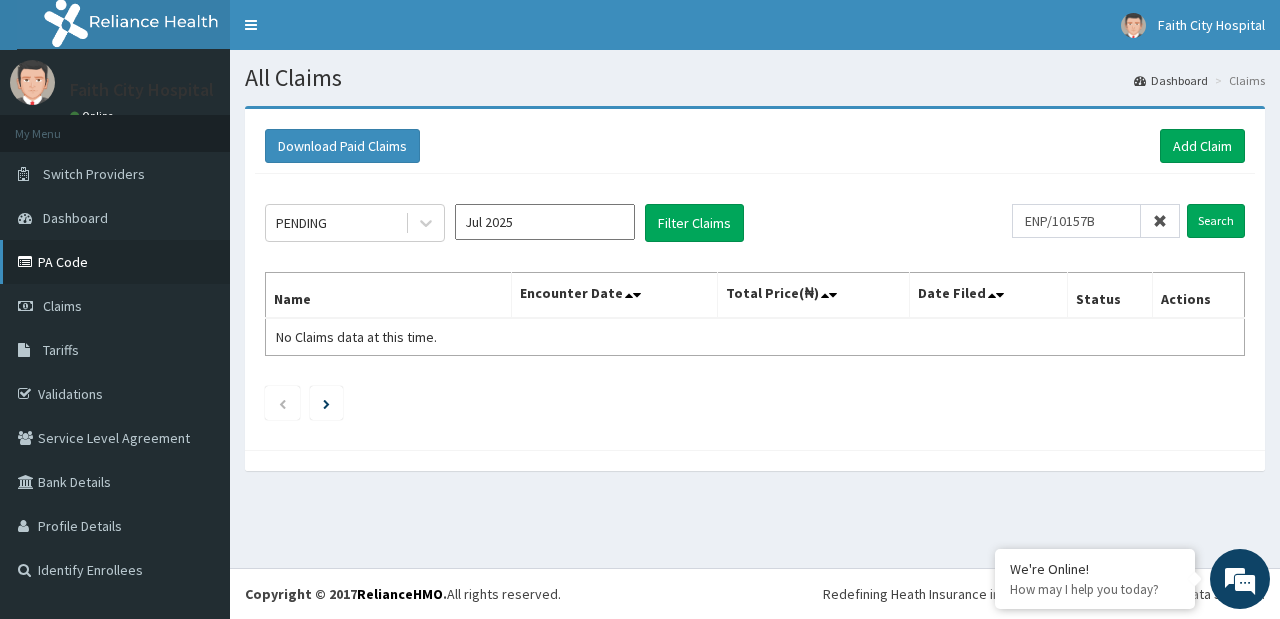 click on "PA Code" at bounding box center [115, 262] 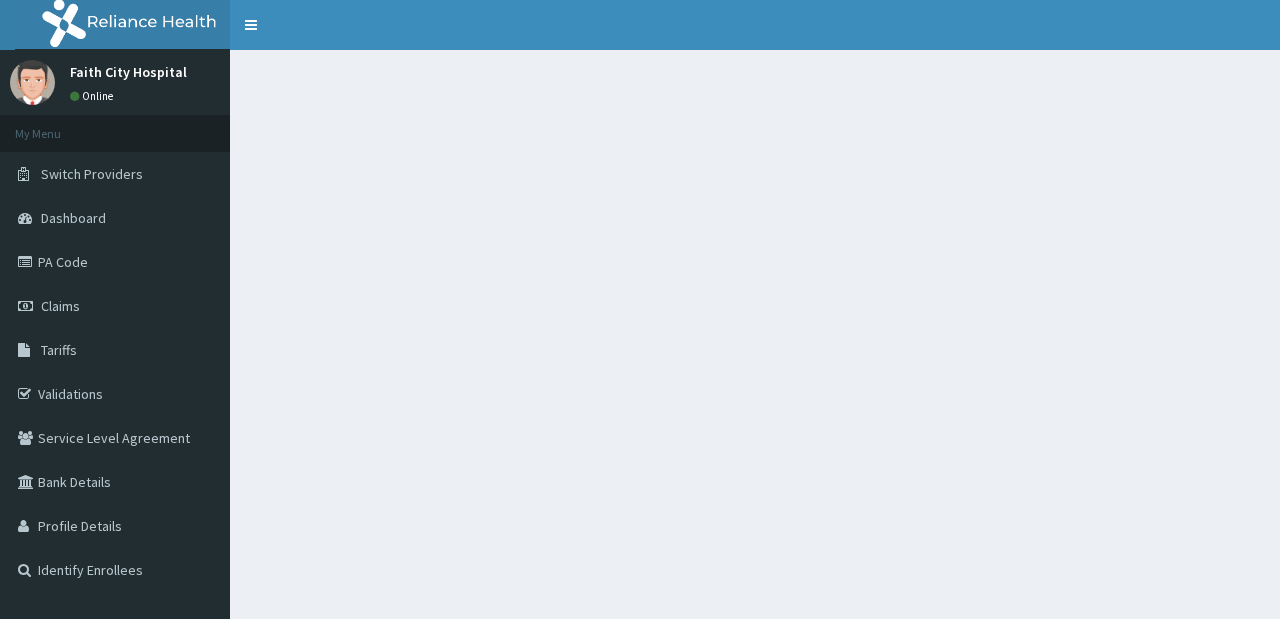 scroll, scrollTop: 0, scrollLeft: 0, axis: both 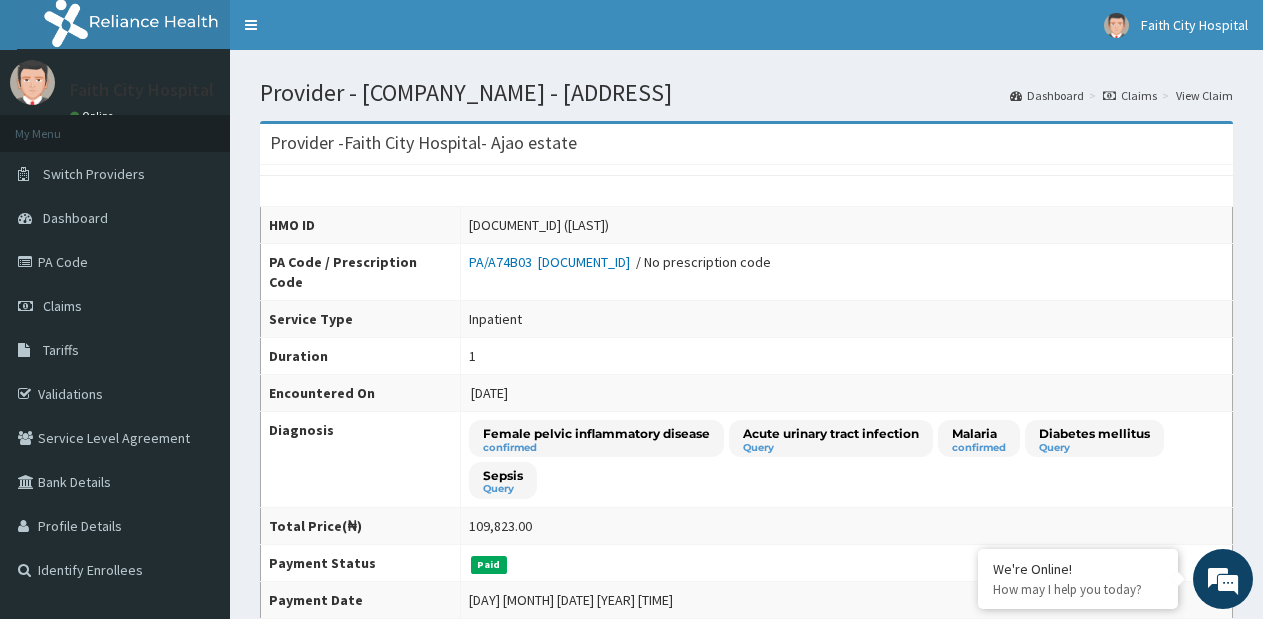 click on "Claims" at bounding box center [1130, 95] 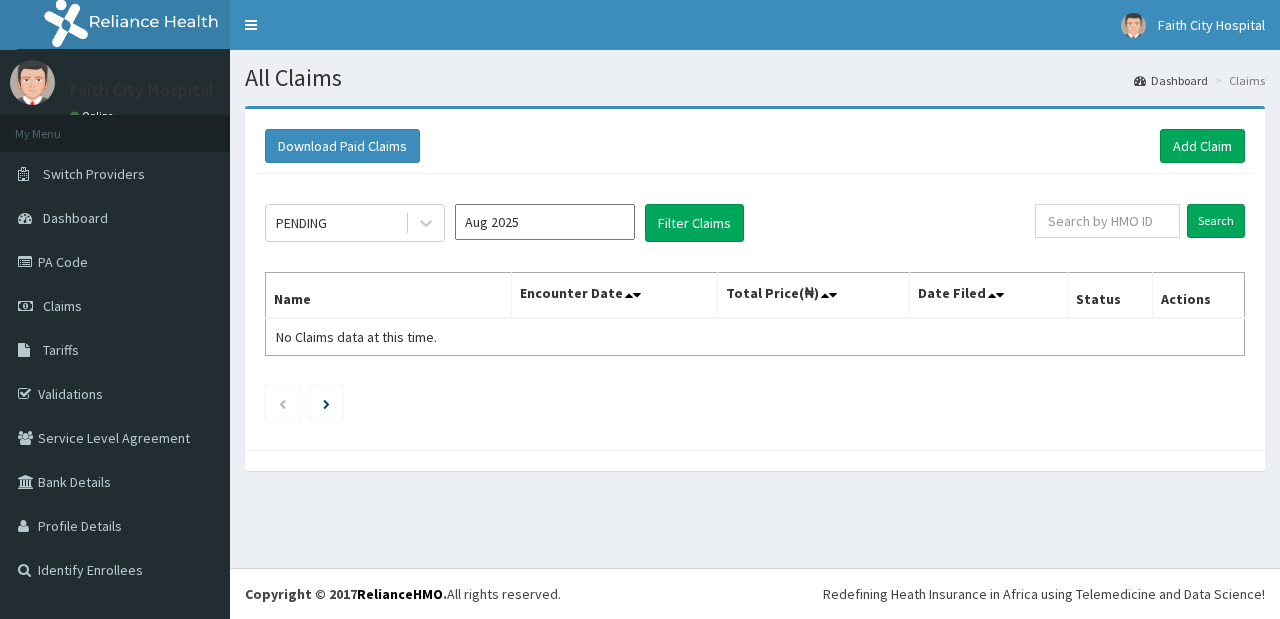 scroll, scrollTop: 0, scrollLeft: 0, axis: both 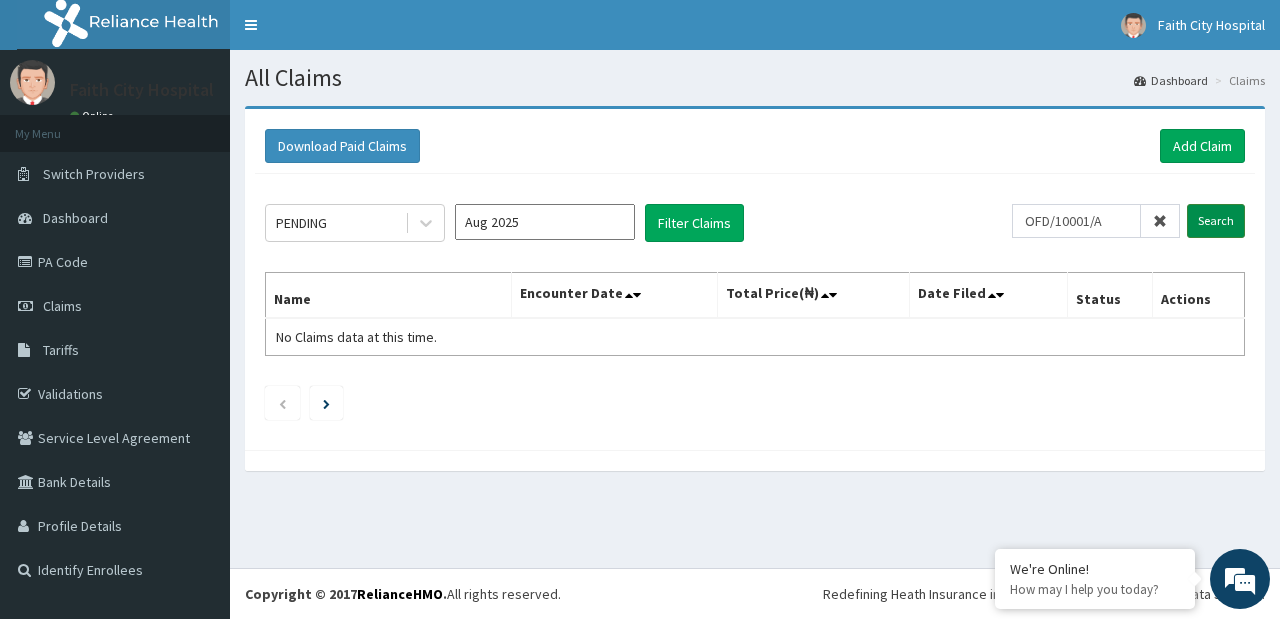 type on "OFD/10001/A" 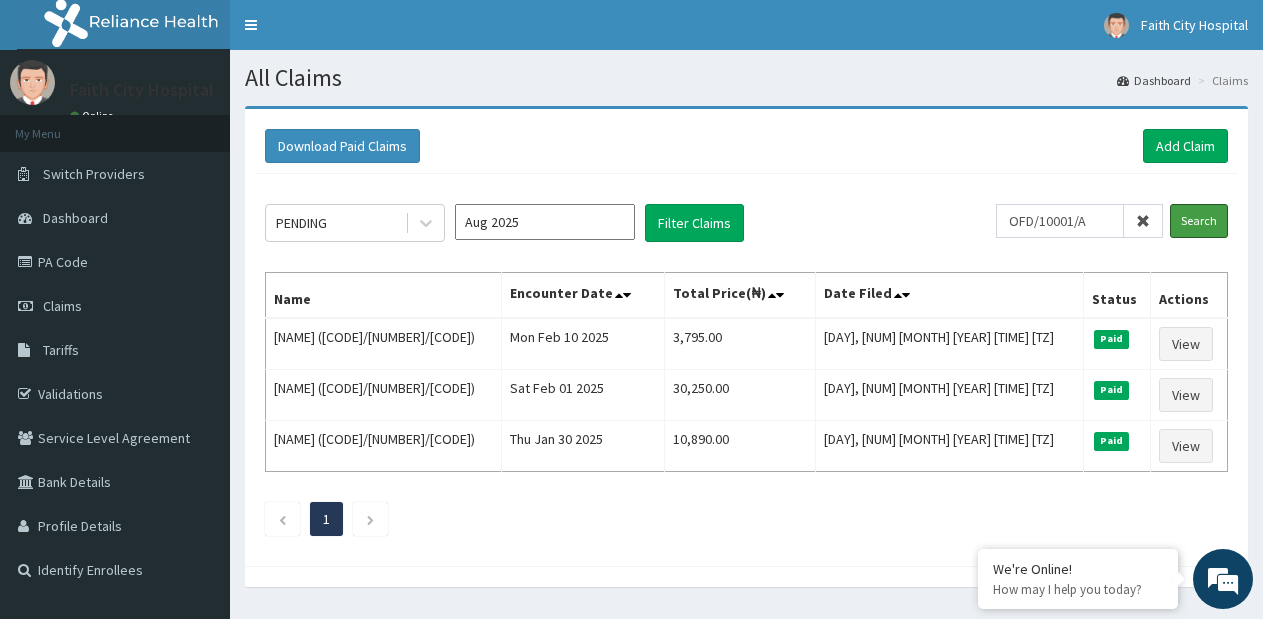 scroll, scrollTop: 0, scrollLeft: 0, axis: both 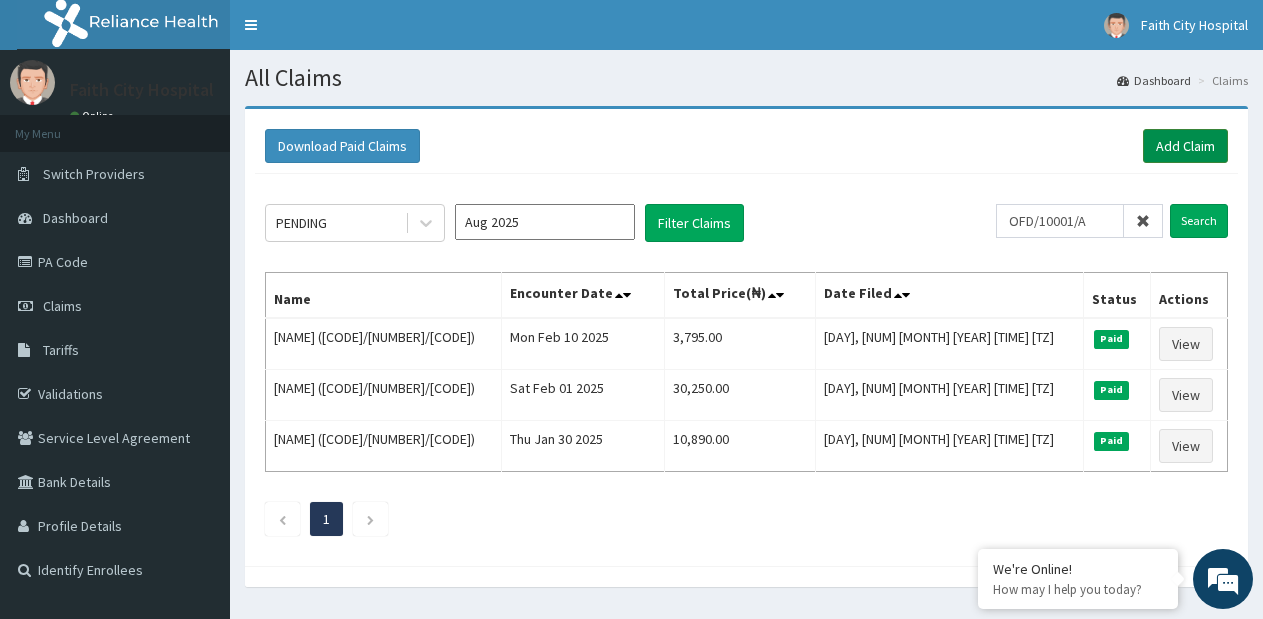 click on "Add Claim" at bounding box center (1185, 146) 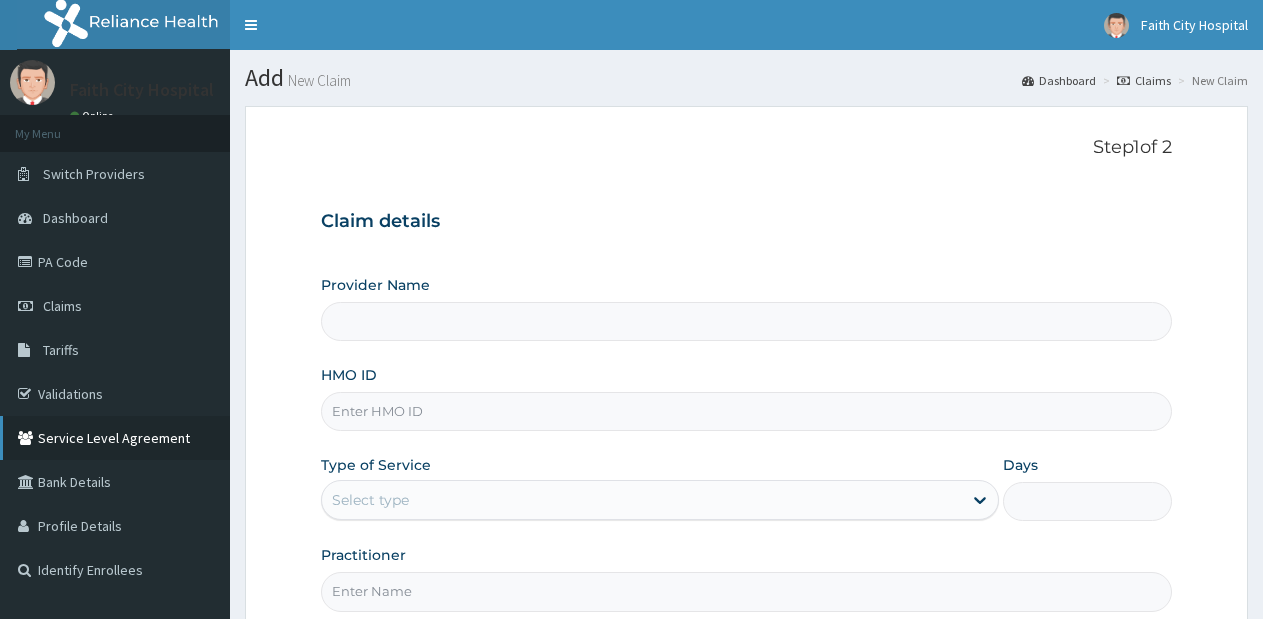 scroll, scrollTop: 0, scrollLeft: 0, axis: both 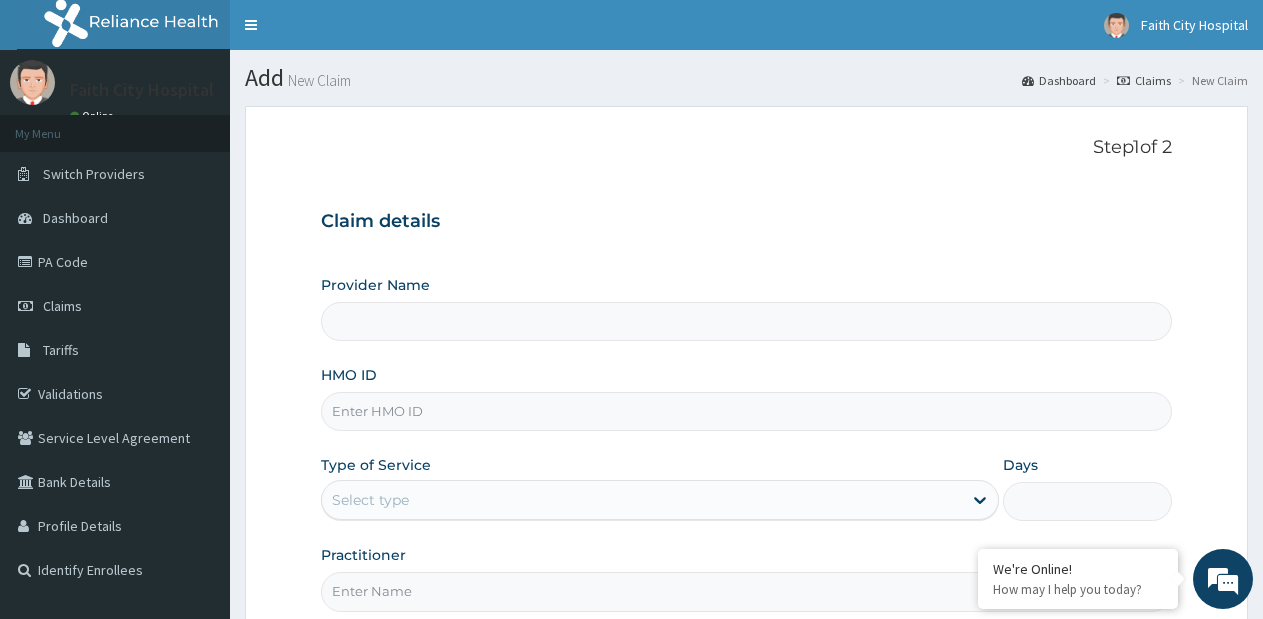 type on "Faith City Hospital- Ajao estate" 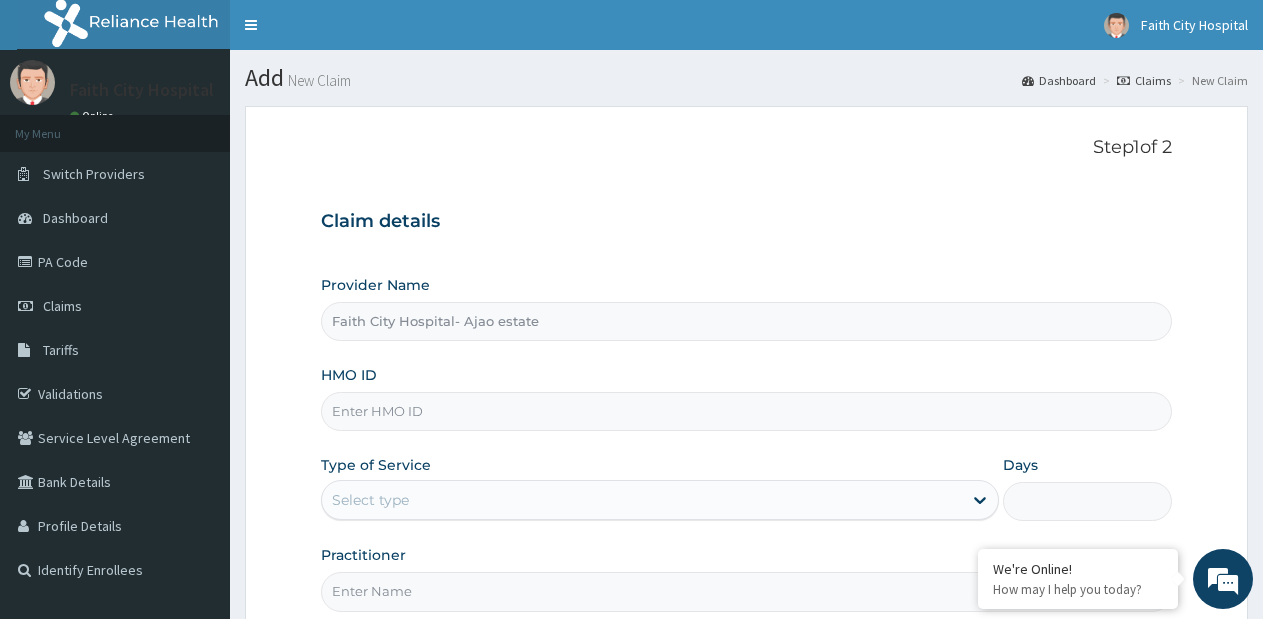 scroll, scrollTop: 0, scrollLeft: 0, axis: both 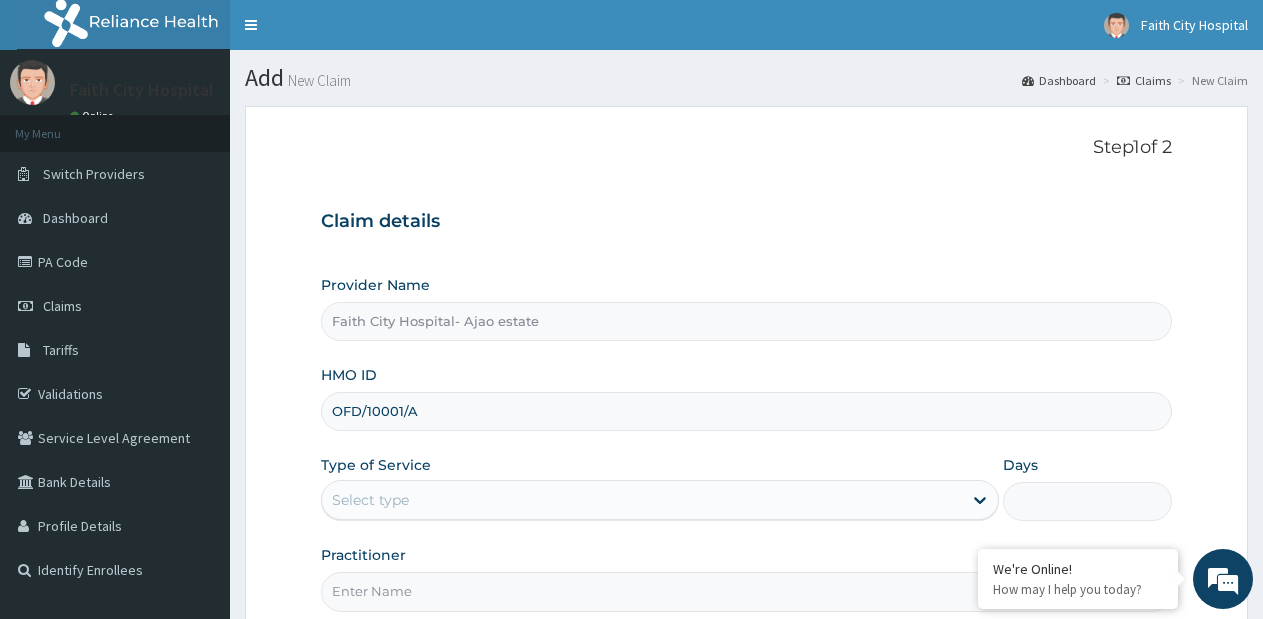type on "OFD/10001/A" 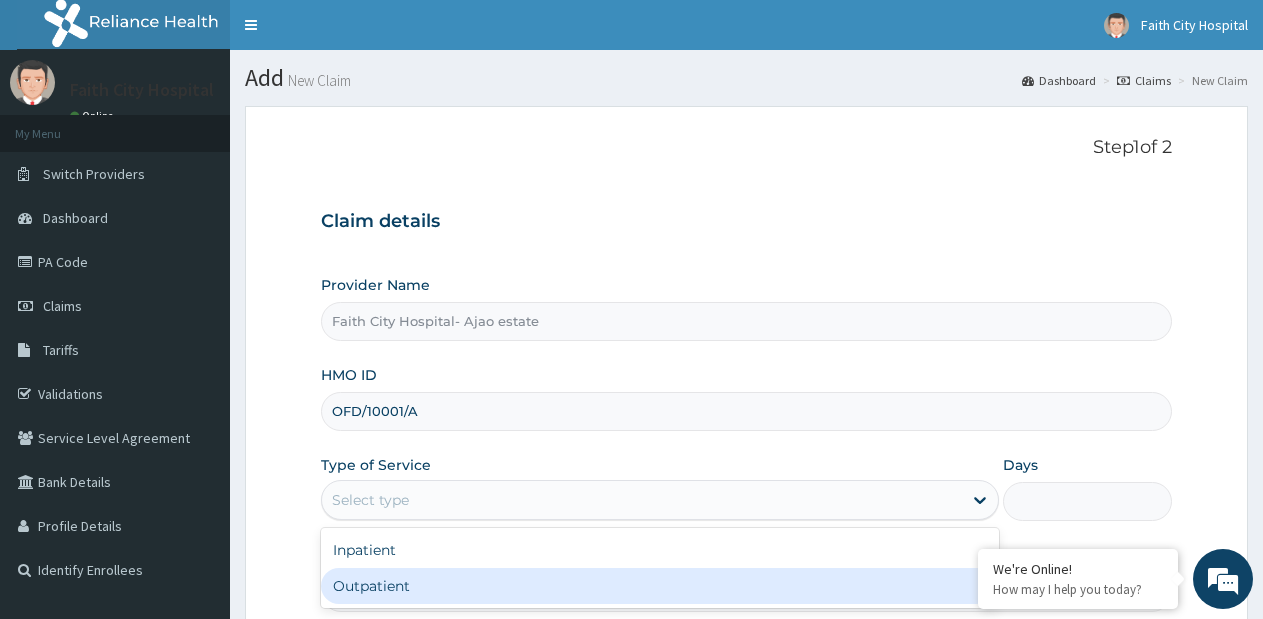 click on "Outpatient" at bounding box center (659, 586) 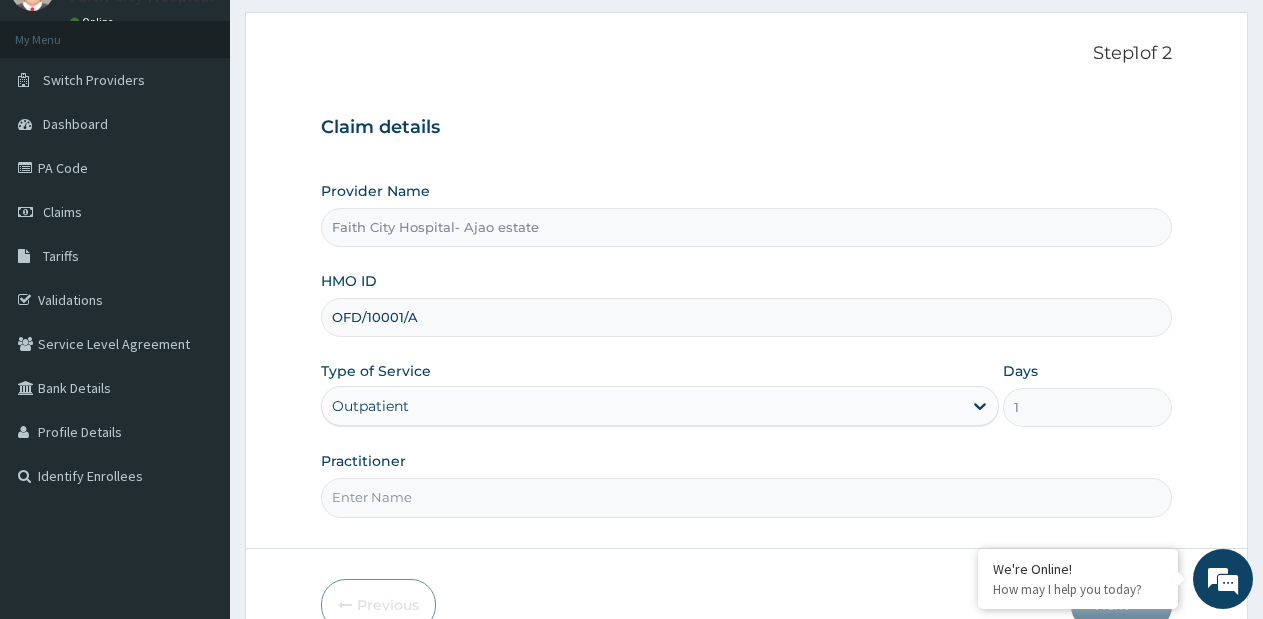 scroll, scrollTop: 200, scrollLeft: 0, axis: vertical 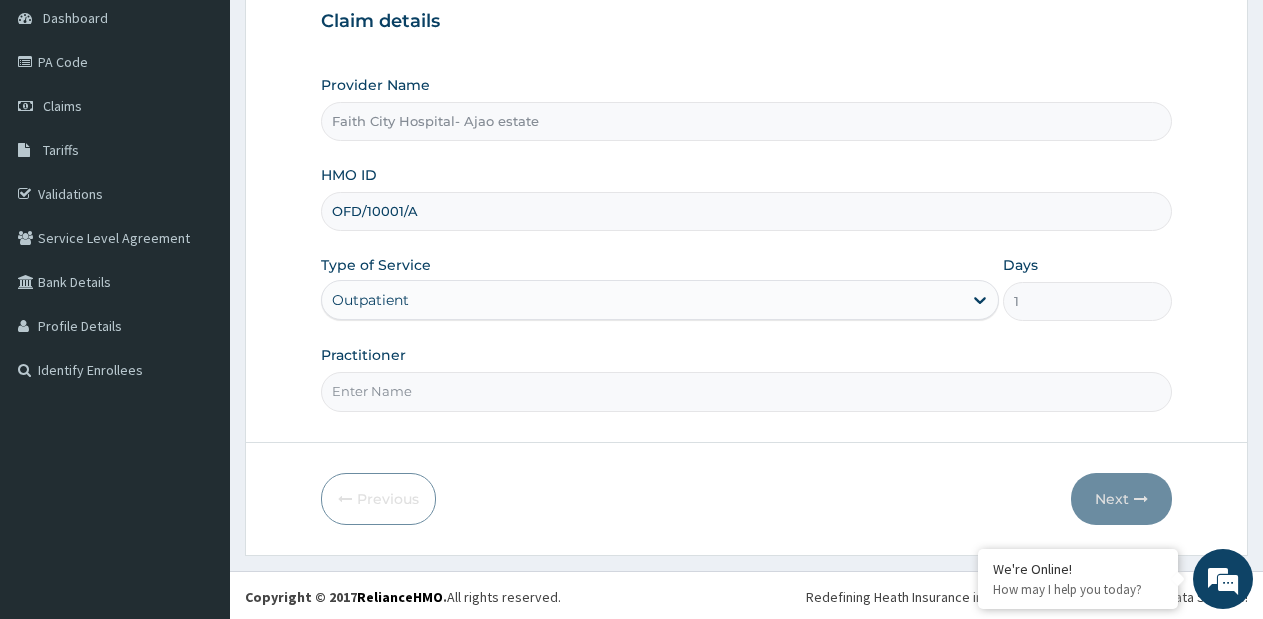 click on "Practitioner" at bounding box center (746, 391) 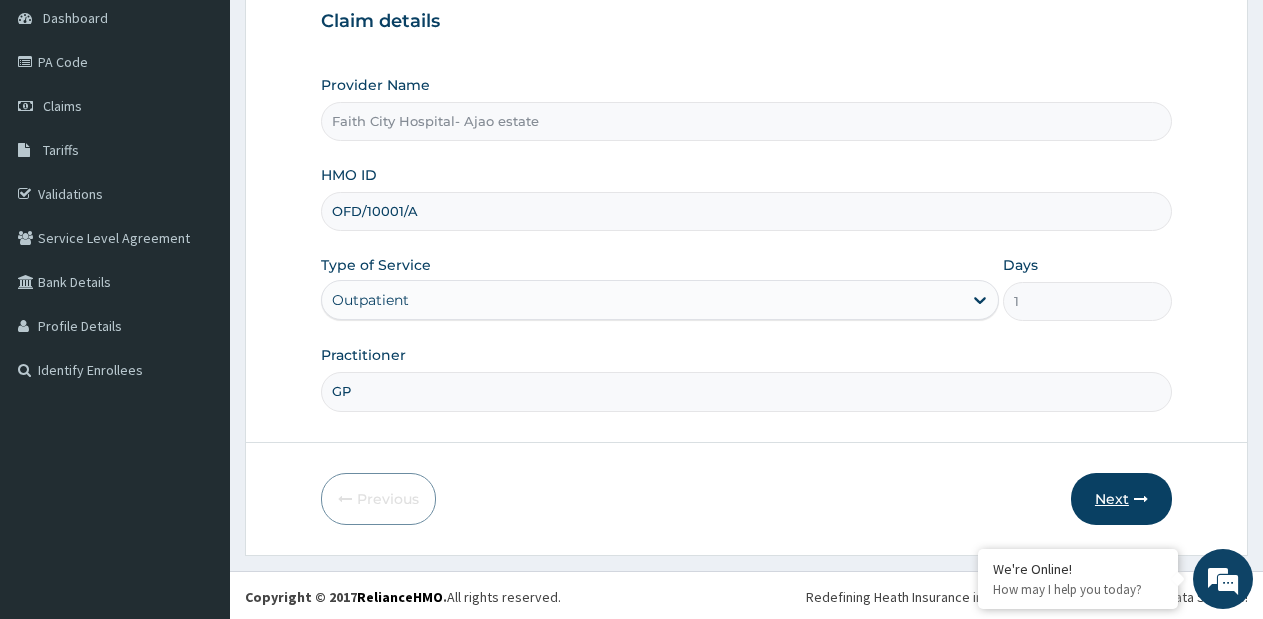 type on "GP" 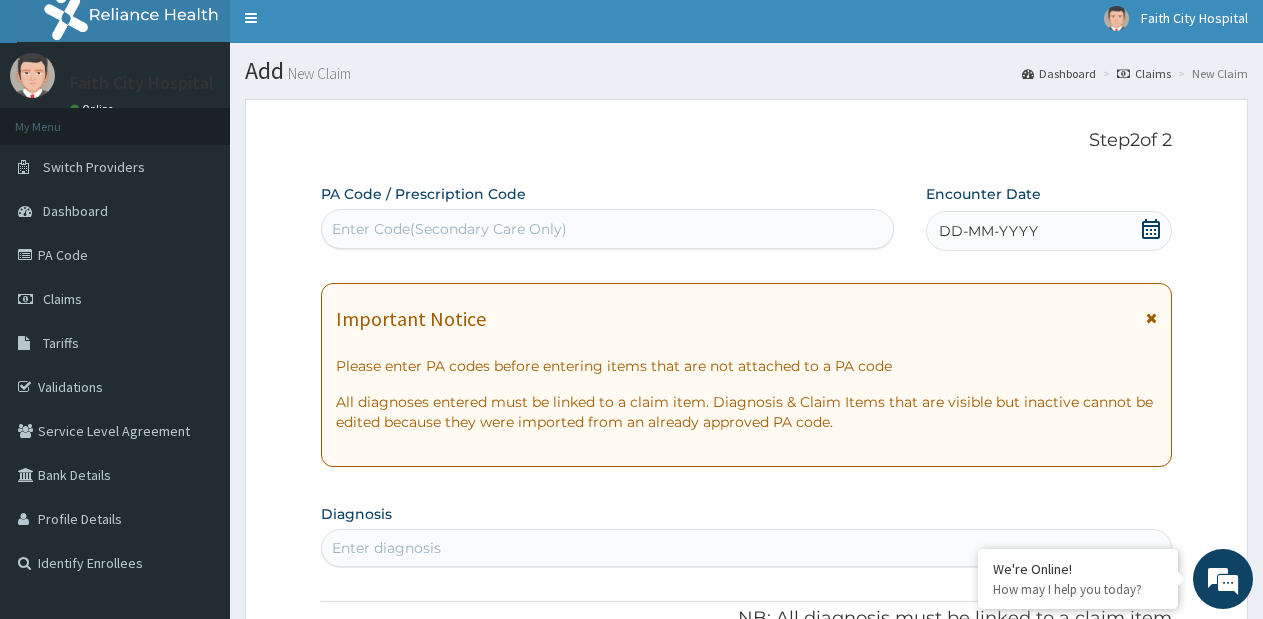 scroll, scrollTop: 0, scrollLeft: 0, axis: both 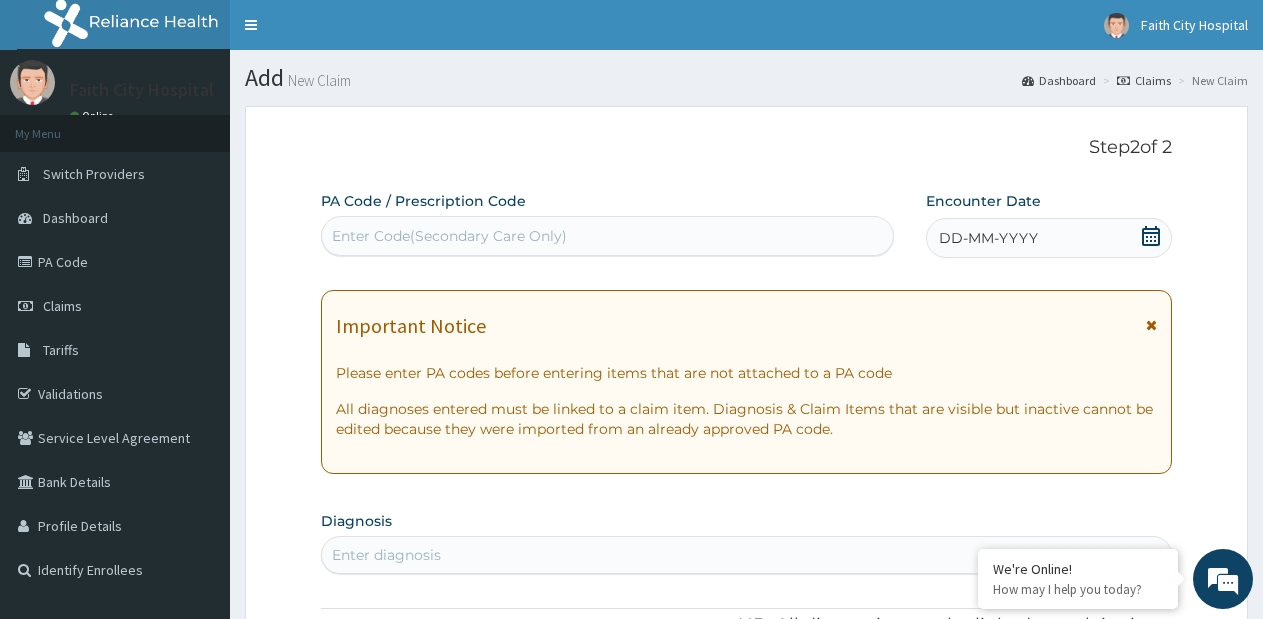 click on "DD-MM-YYYY" at bounding box center [988, 238] 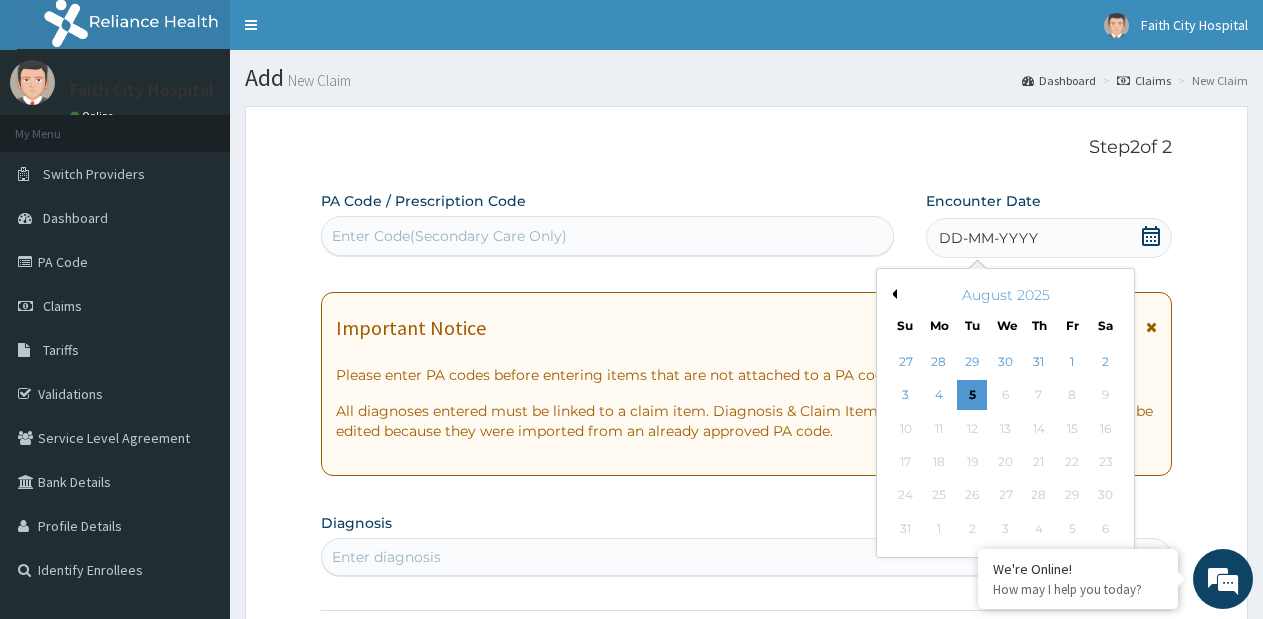 click on "Previous Month" at bounding box center (892, 294) 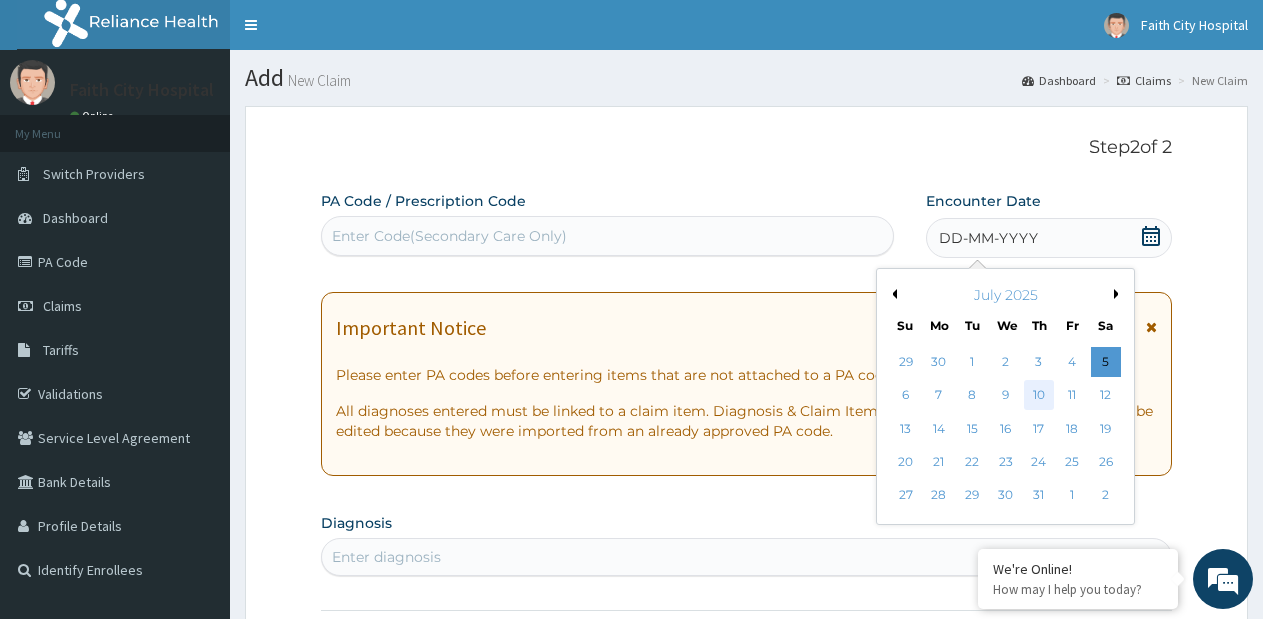 click on "10" at bounding box center [1039, 396] 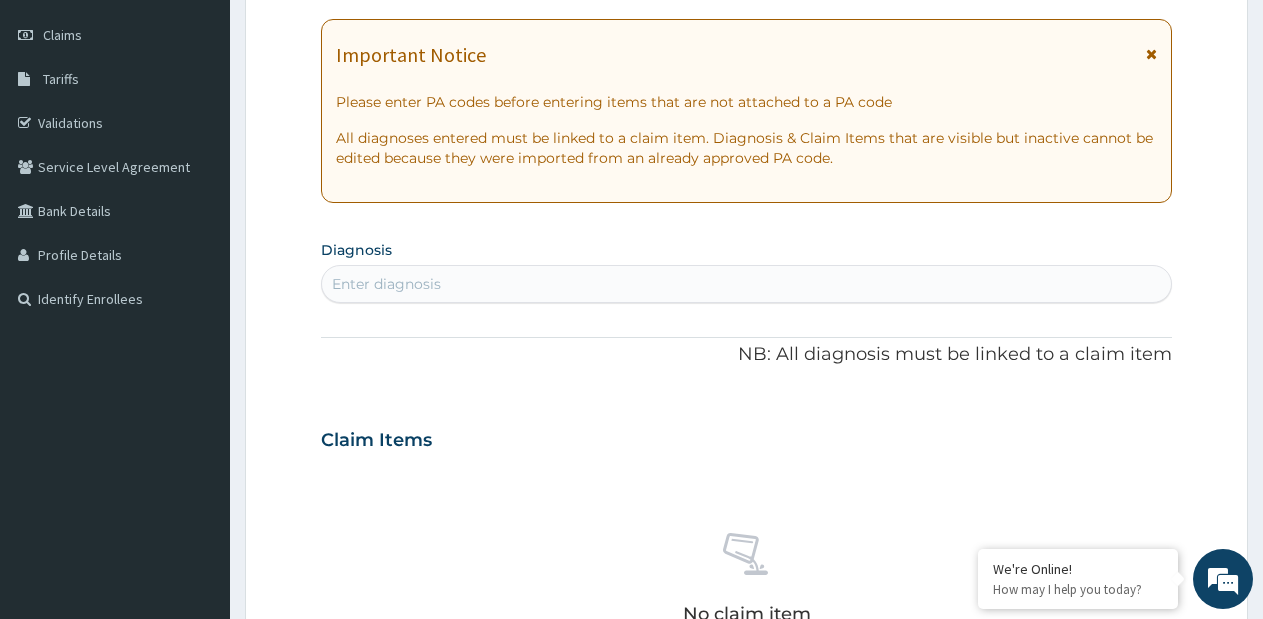 scroll, scrollTop: 300, scrollLeft: 0, axis: vertical 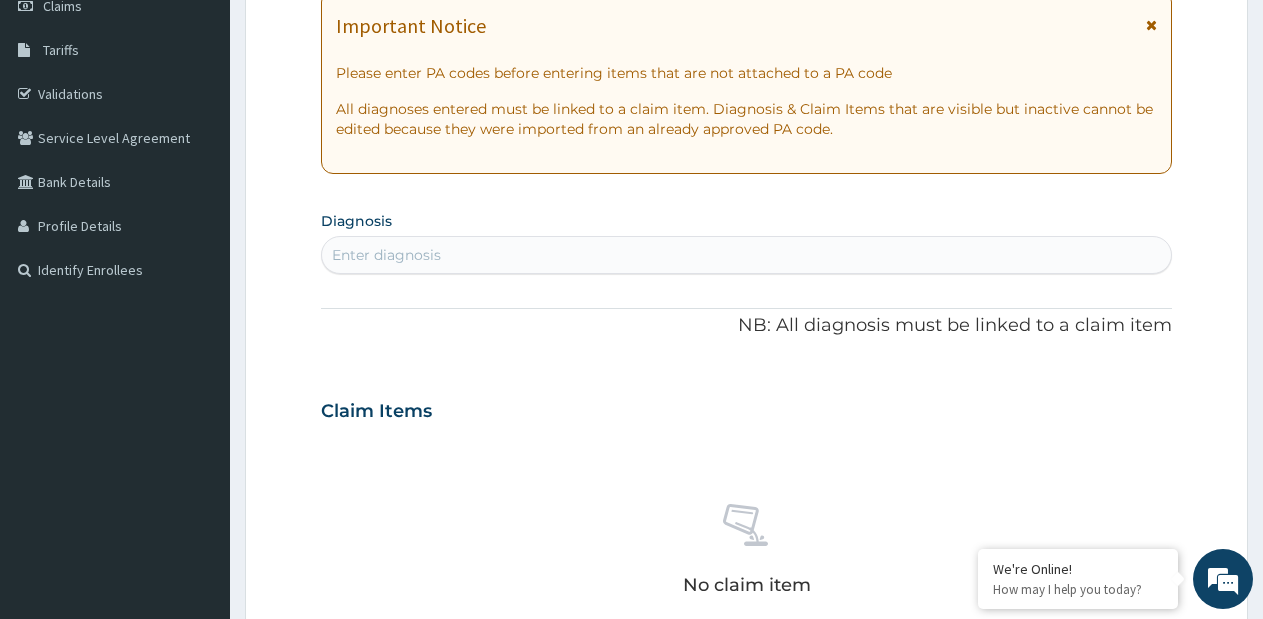 click on "Enter diagnosis" at bounding box center (386, 255) 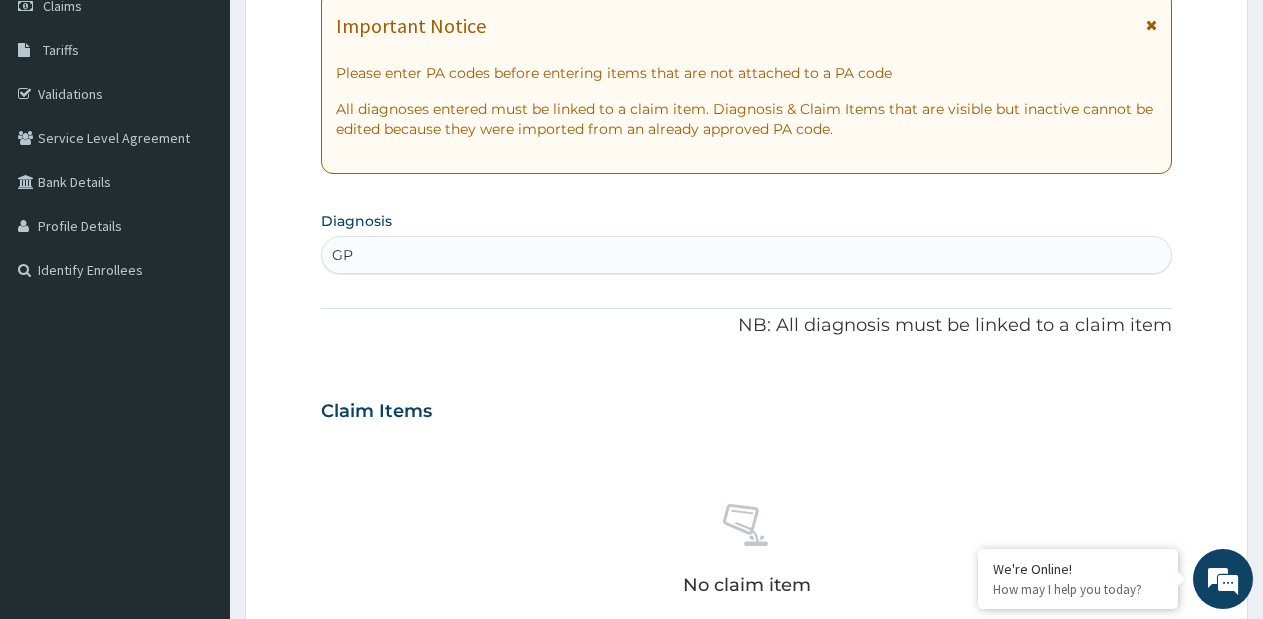 click on "GP GP" at bounding box center (746, 255) 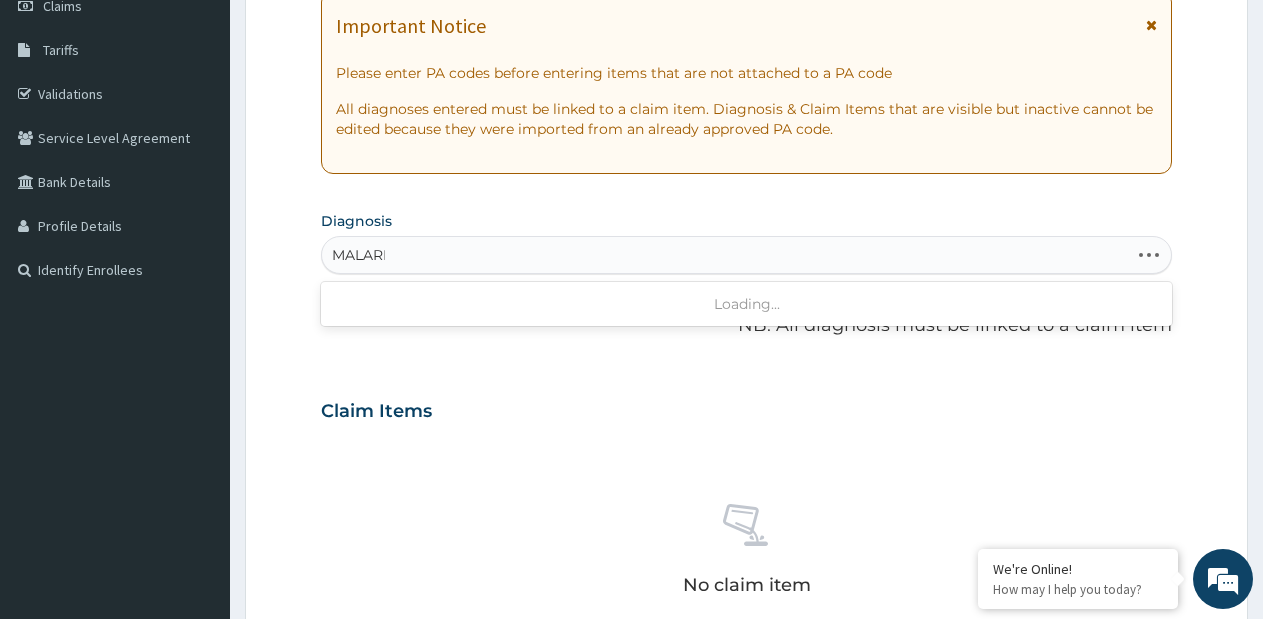 type on "MALARIA" 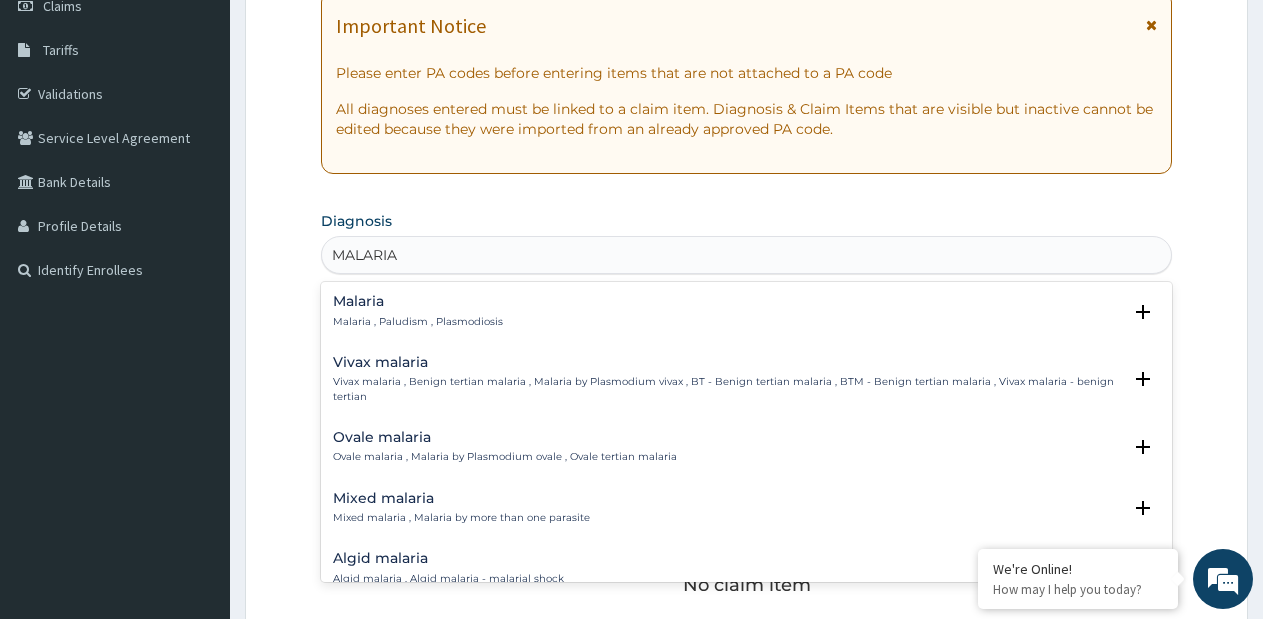 click on "Malaria , Paludism , Plasmodiosis" at bounding box center [418, 322] 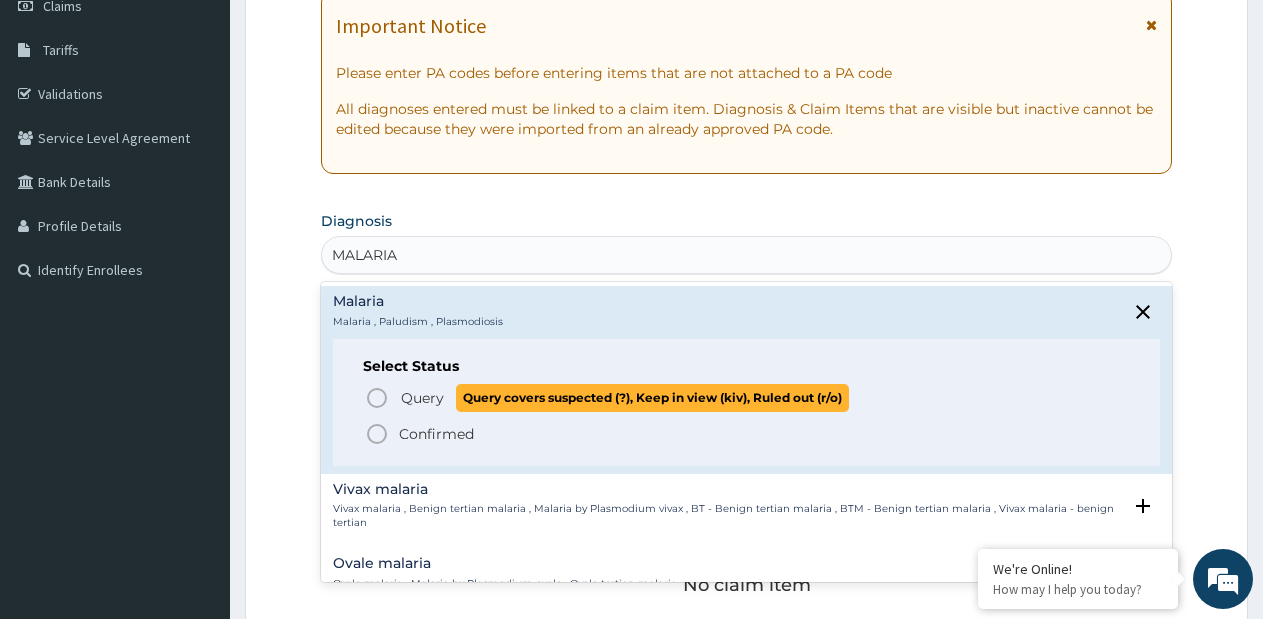 click 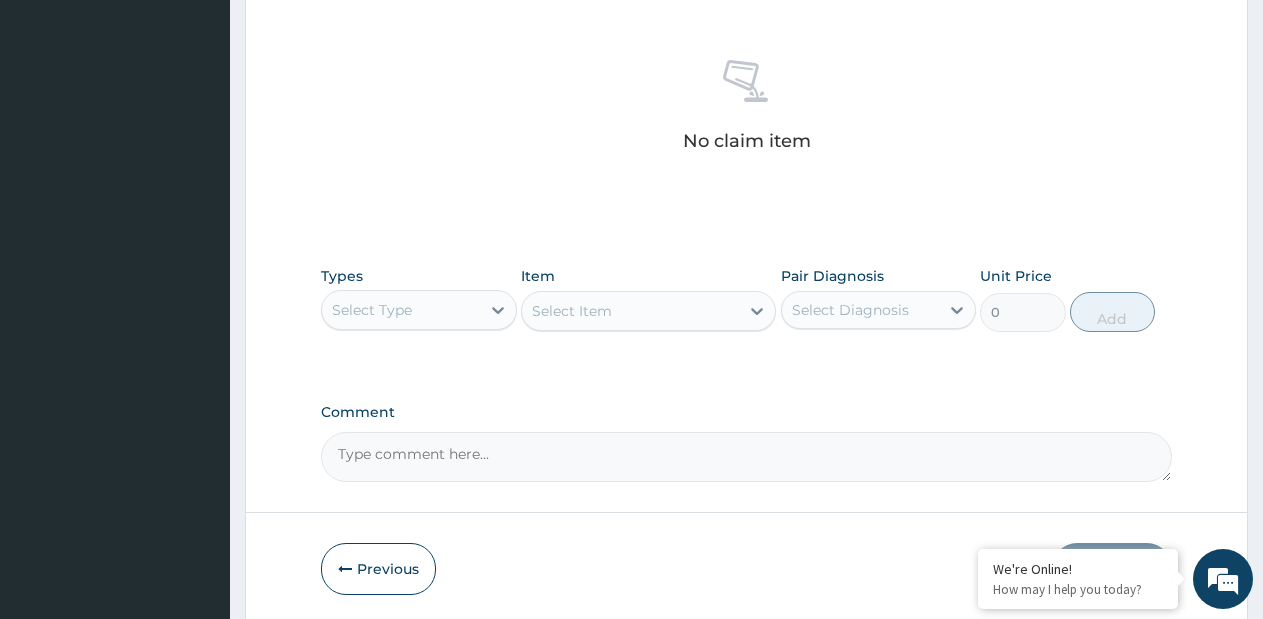 scroll, scrollTop: 800, scrollLeft: 0, axis: vertical 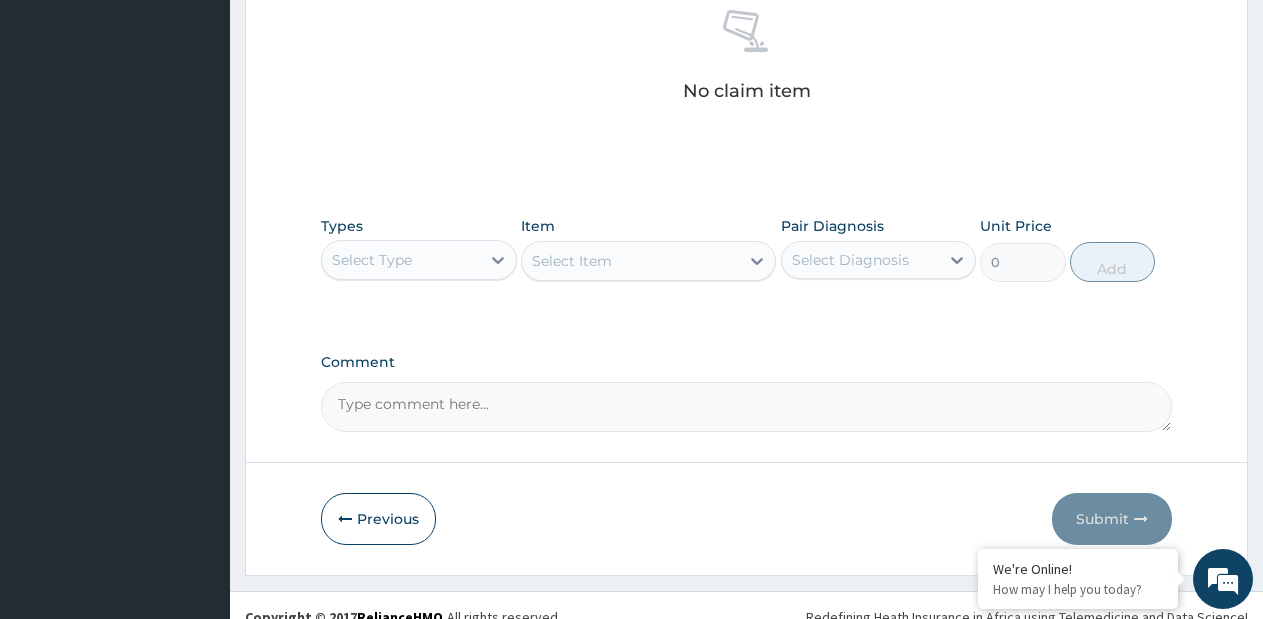 click on "Select Type" at bounding box center (401, 260) 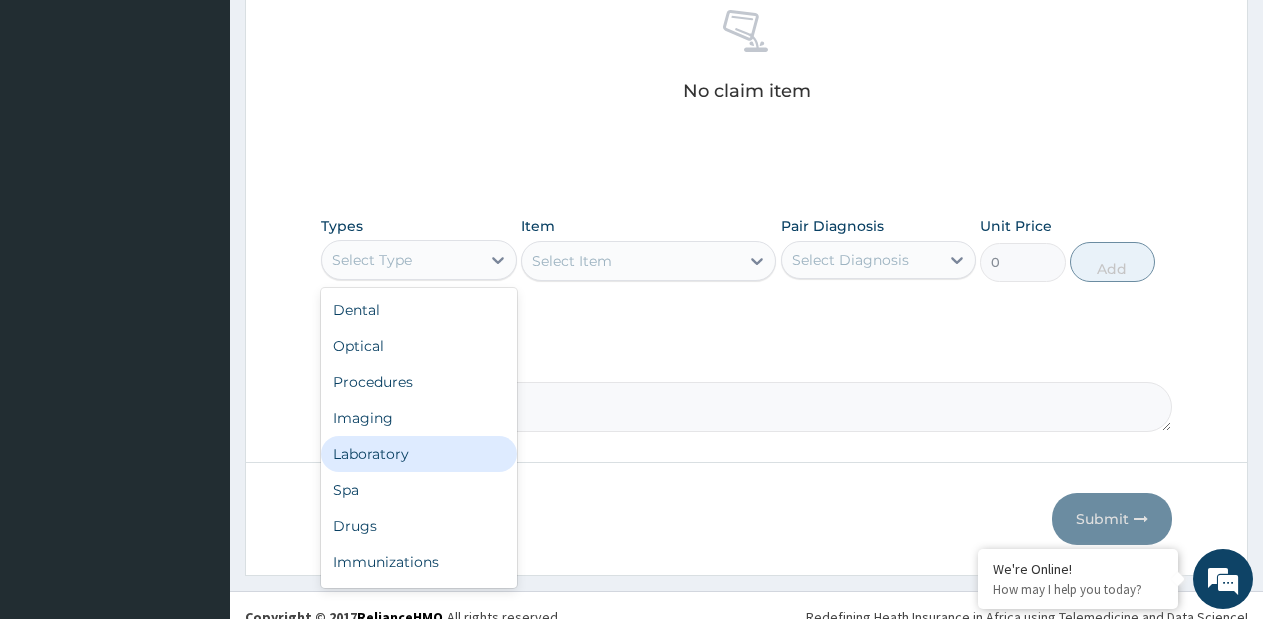 click on "Laboratory" at bounding box center [419, 454] 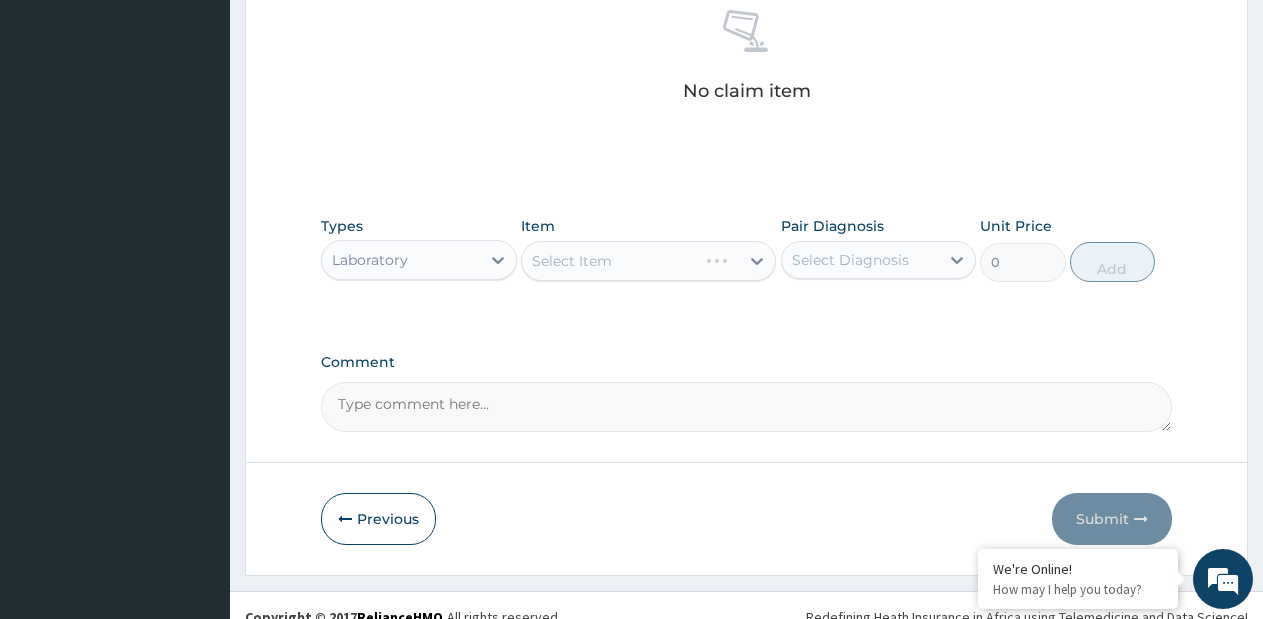 click on "Select Item" at bounding box center [648, 261] 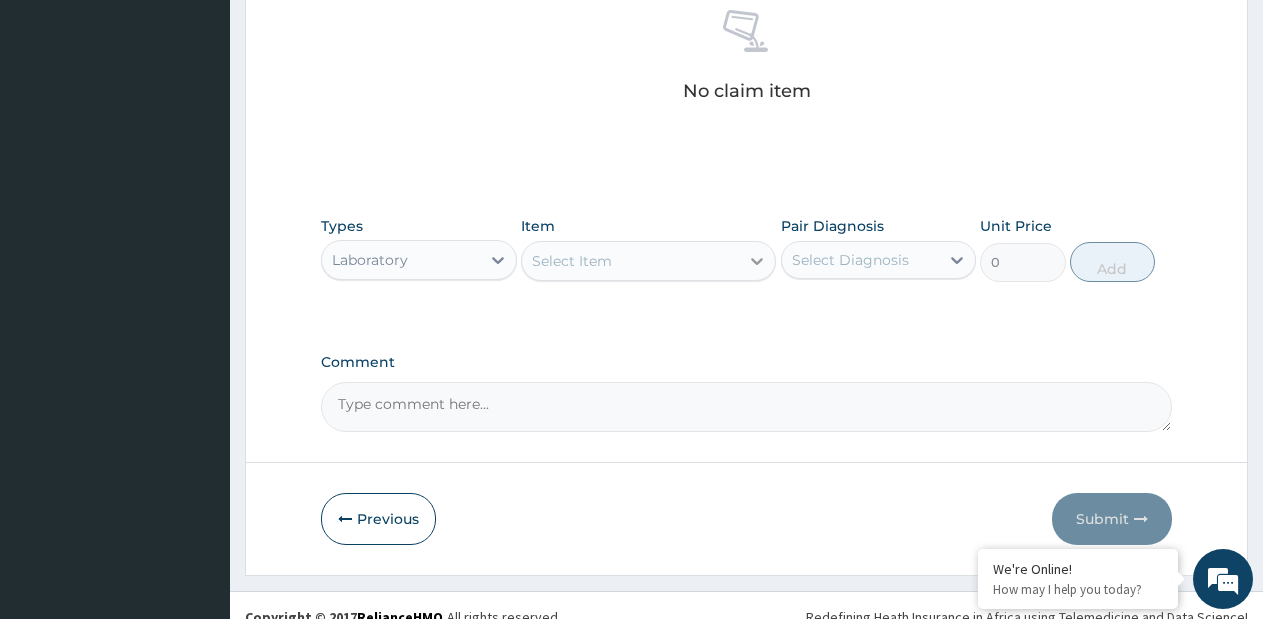 click 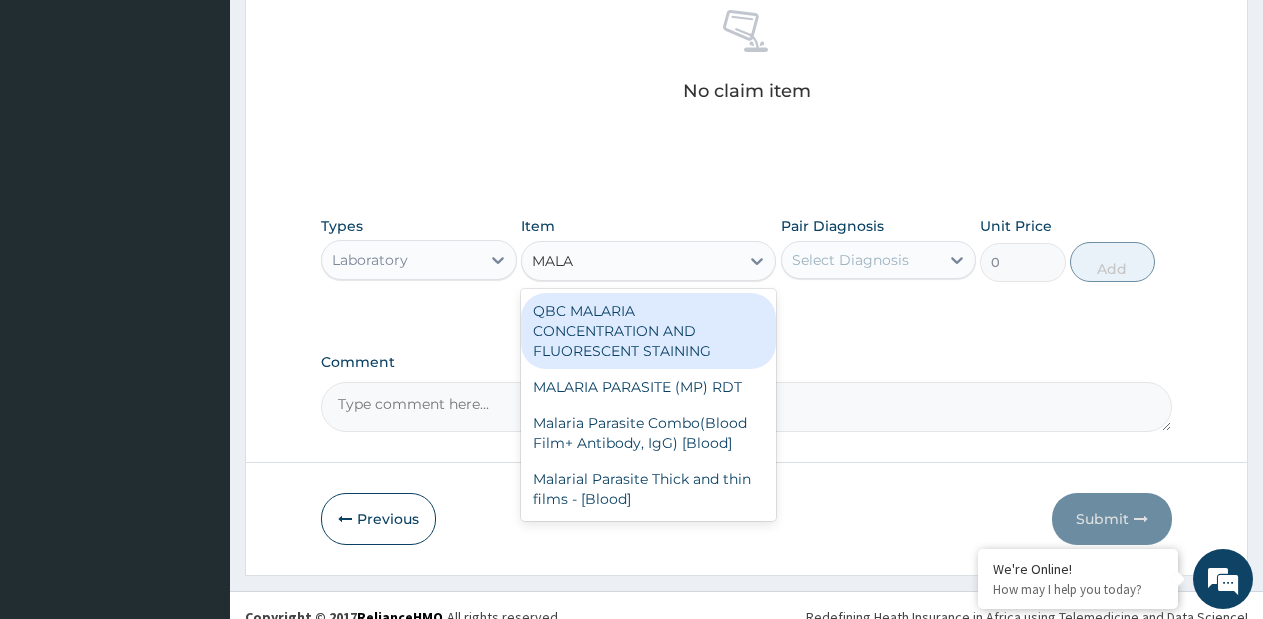 type on "MALAR" 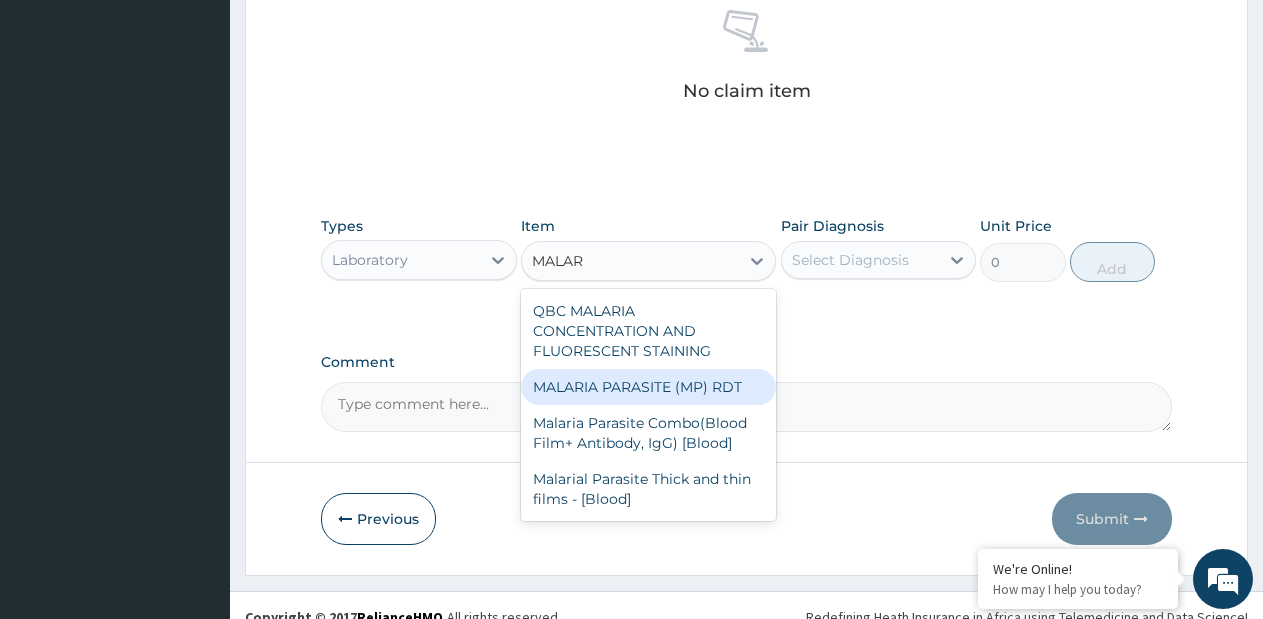 drag, startPoint x: 735, startPoint y: 374, endPoint x: 775, endPoint y: 346, distance: 48.82622 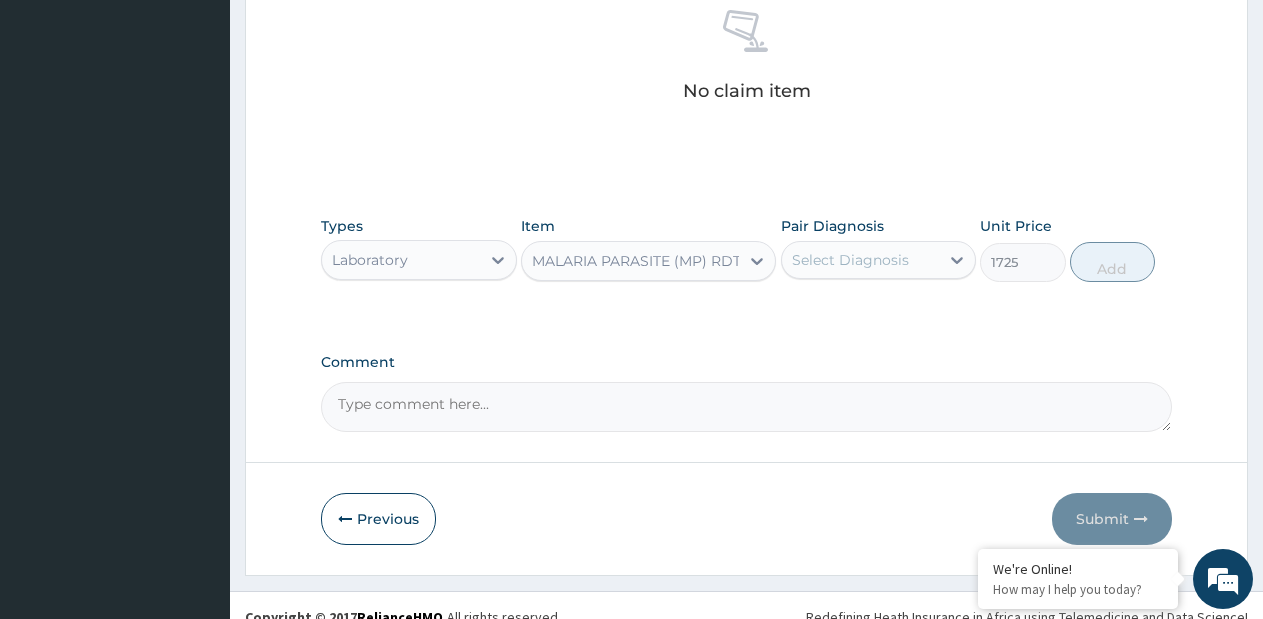 click on "Select Diagnosis" at bounding box center (850, 260) 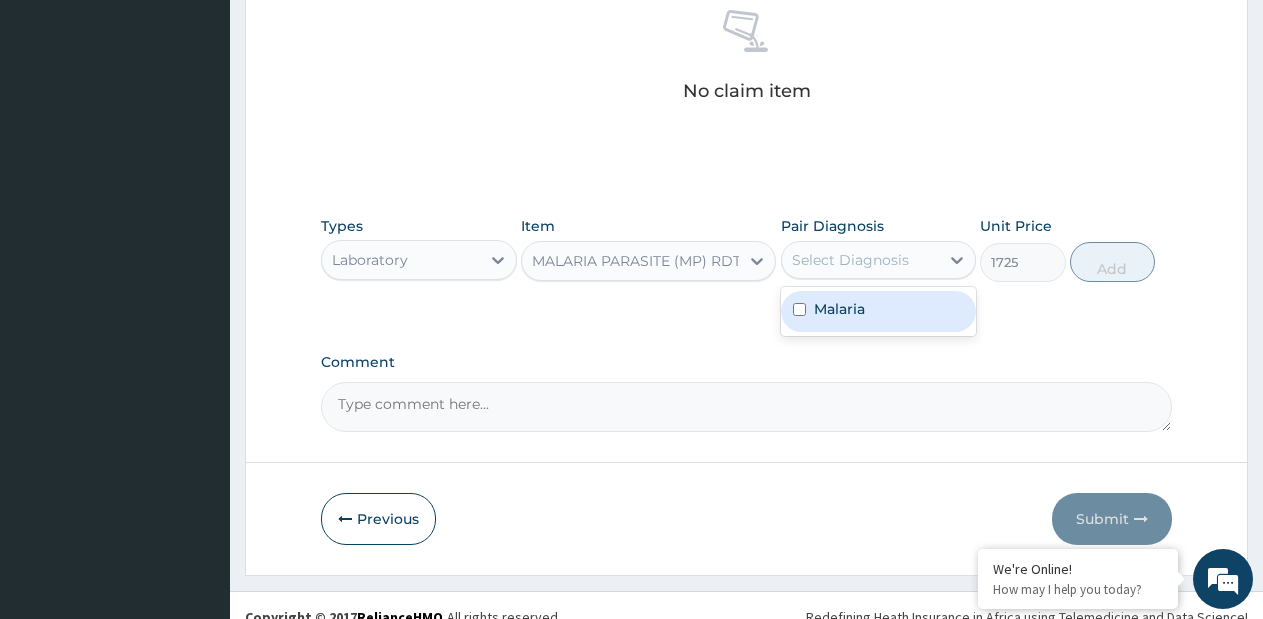 click on "Malaria" at bounding box center (879, 311) 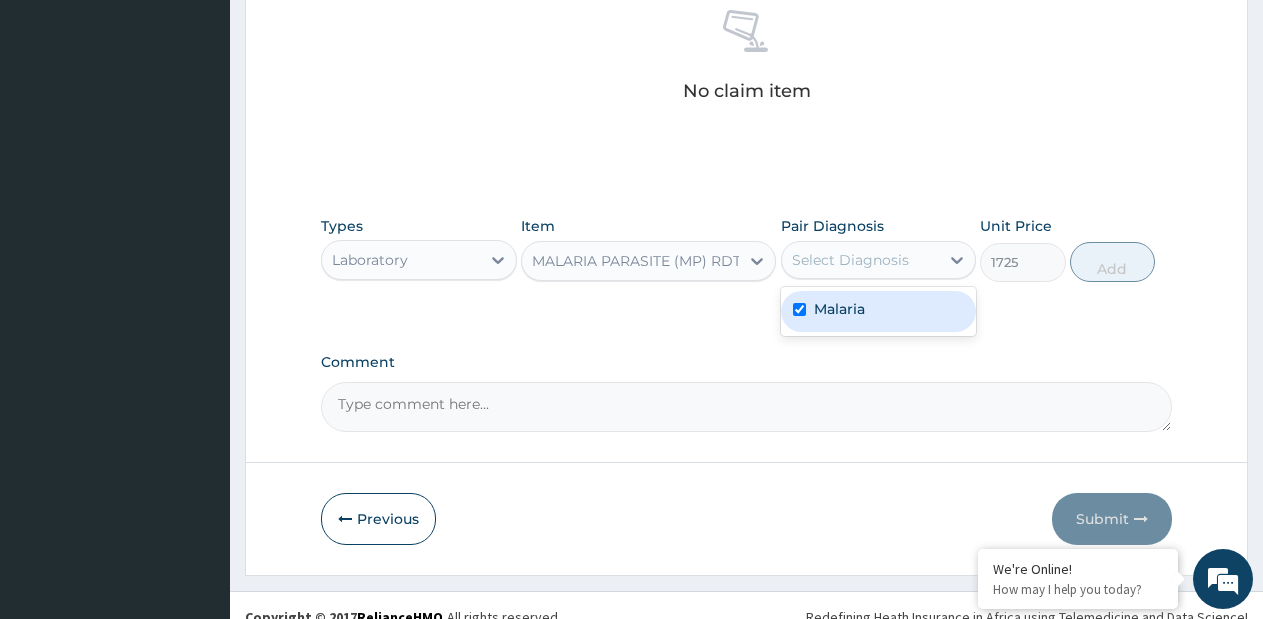 checkbox on "true" 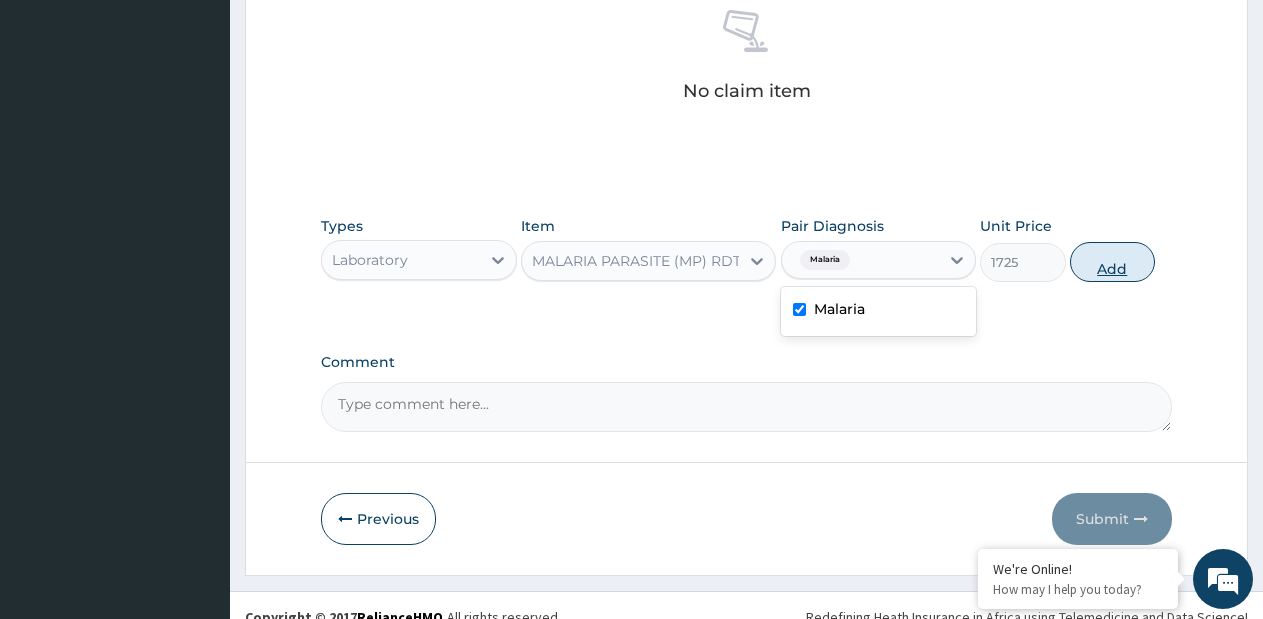click on "Add" at bounding box center [1112, 262] 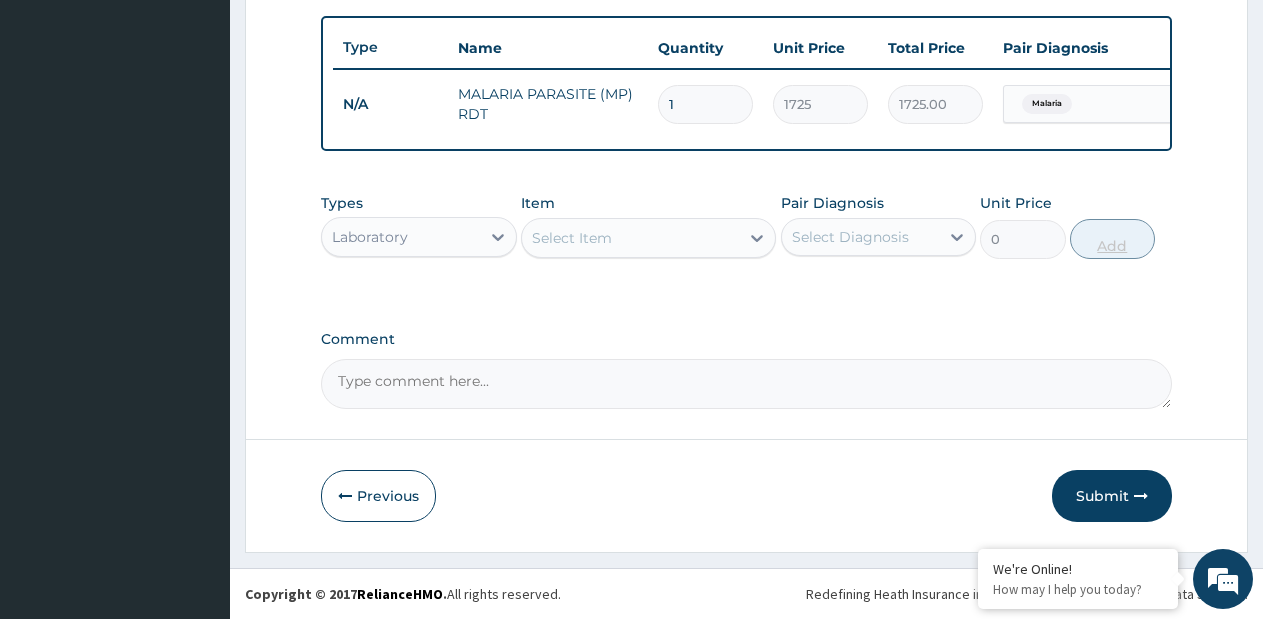 scroll, scrollTop: 745, scrollLeft: 0, axis: vertical 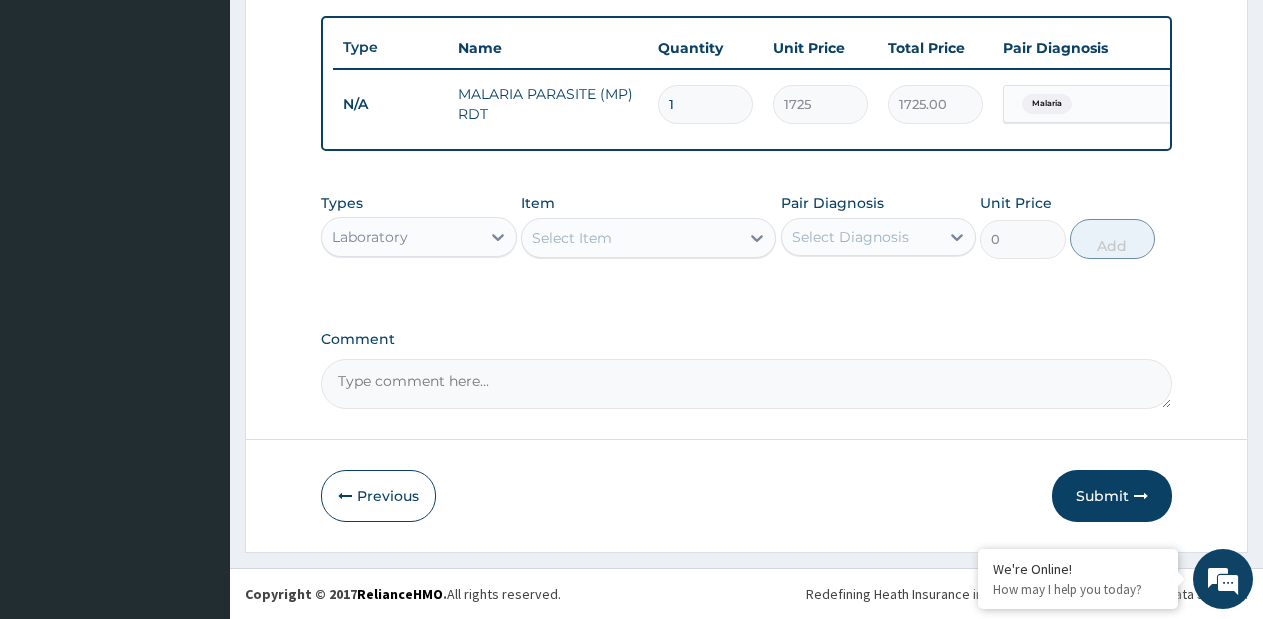 click on "Select Item" at bounding box center (572, 238) 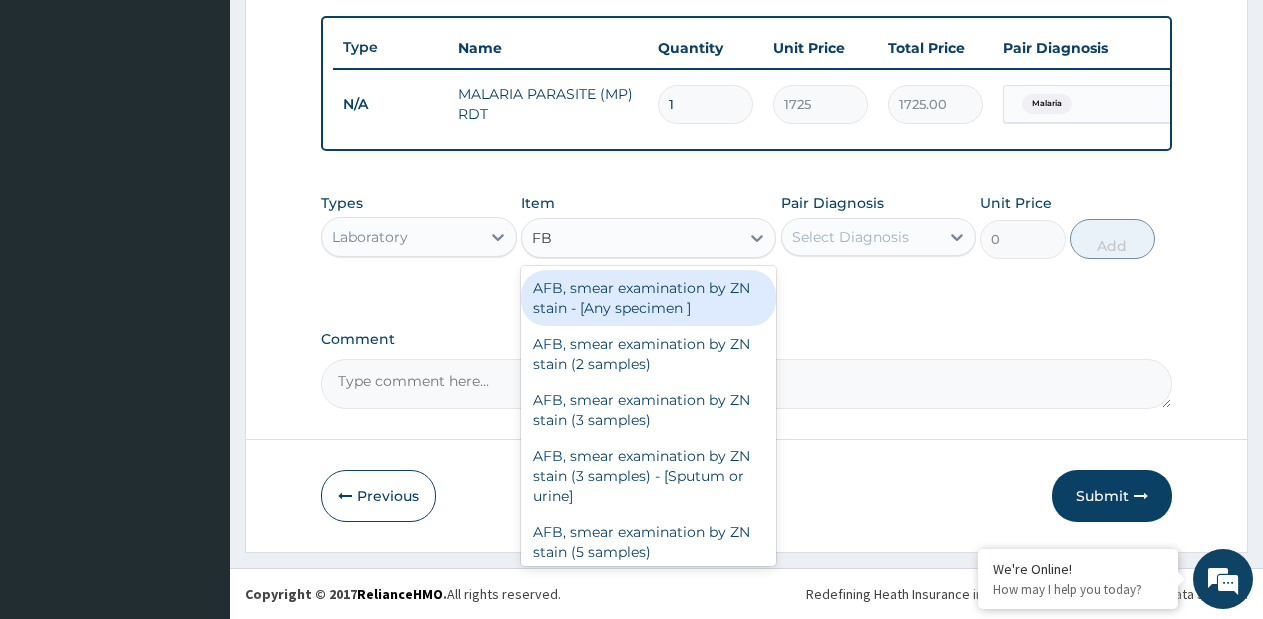 type on "FBC" 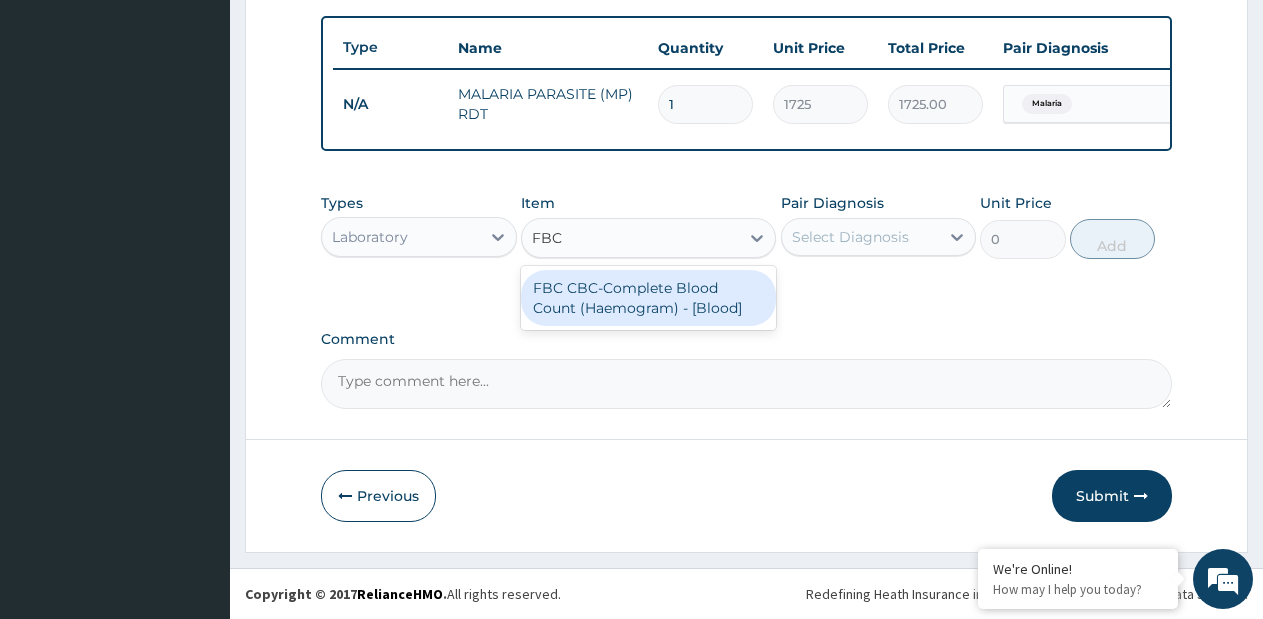 click on "FBC CBC-Complete Blood Count (Haemogram) - [Blood]" at bounding box center (648, 298) 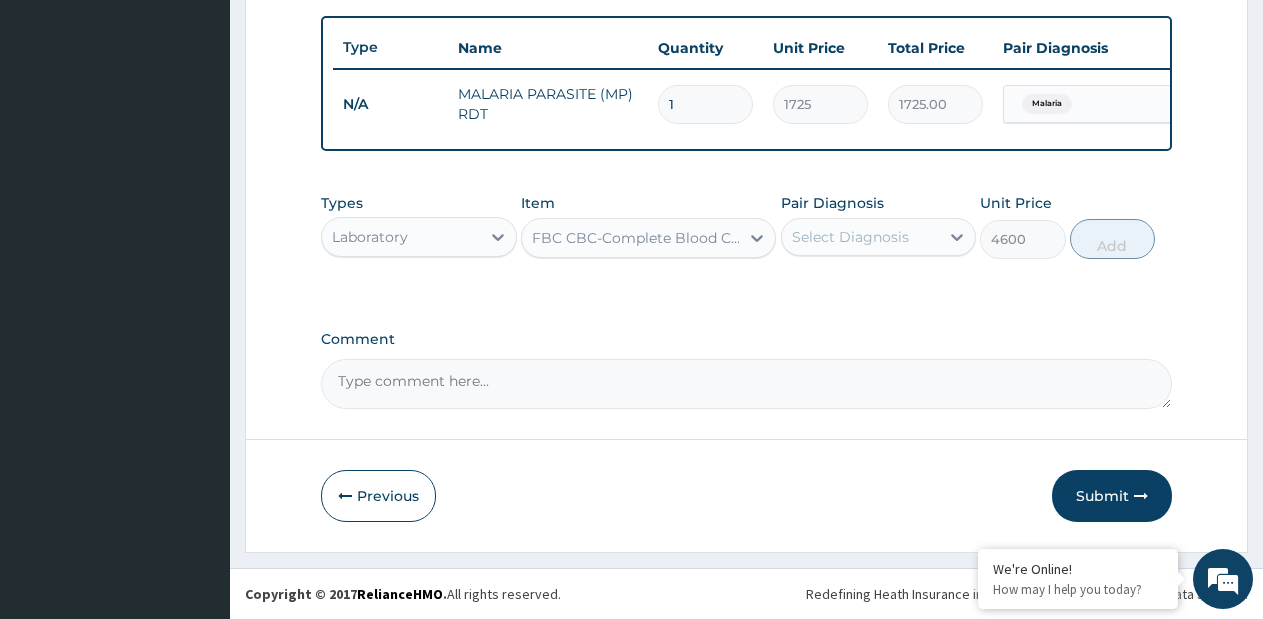 click on "Select Diagnosis" at bounding box center (850, 237) 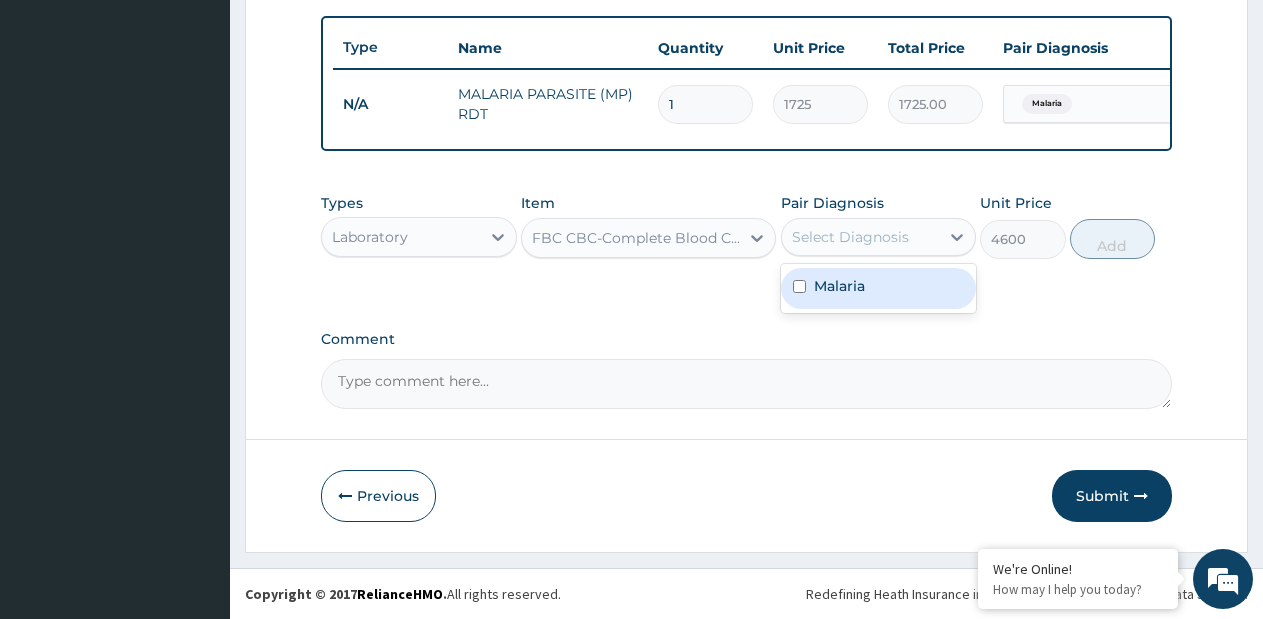 click on "Malaria" at bounding box center [839, 286] 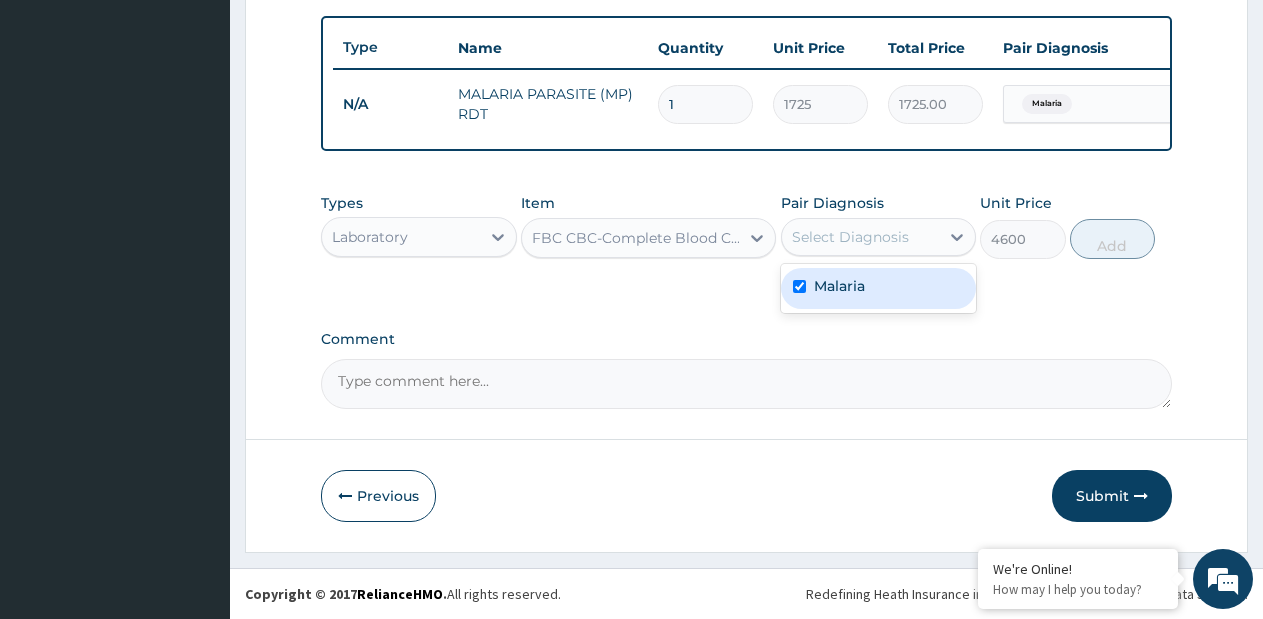 checkbox on "true" 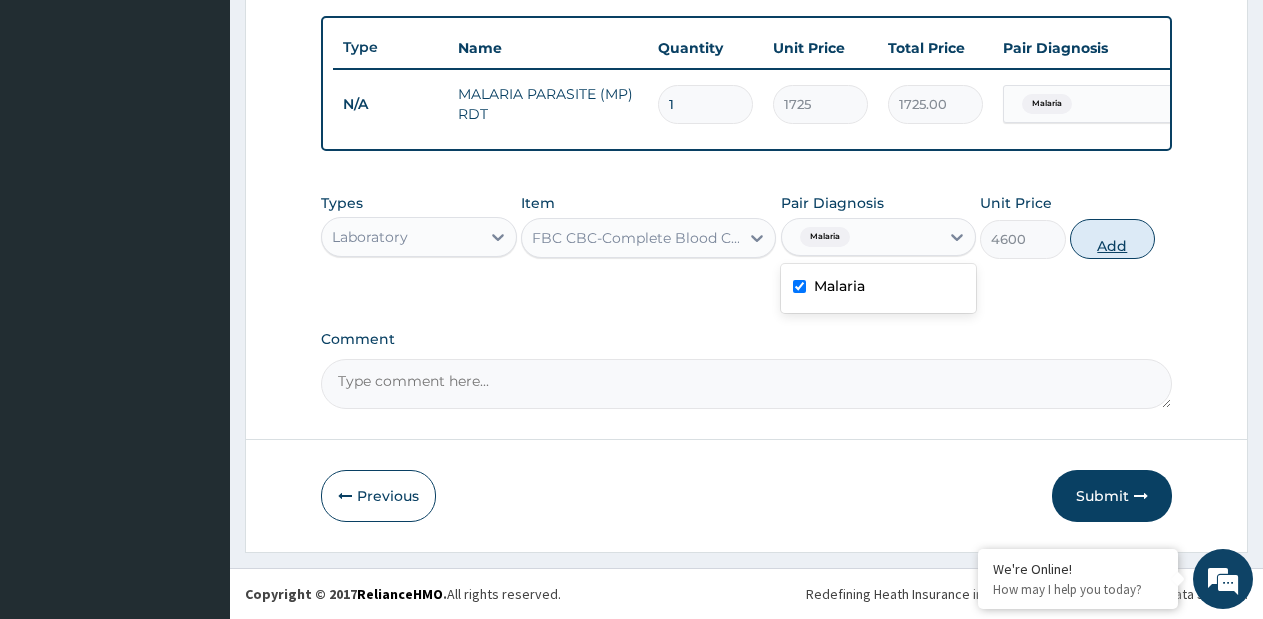 click on "Add" at bounding box center [1112, 239] 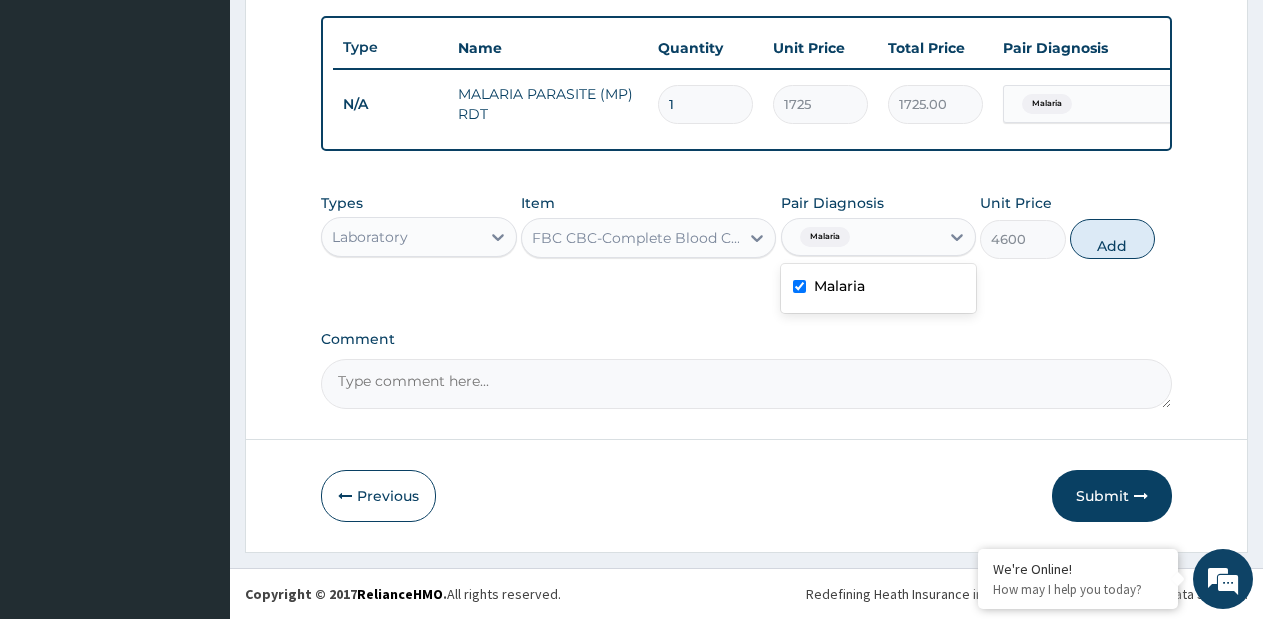 type on "0" 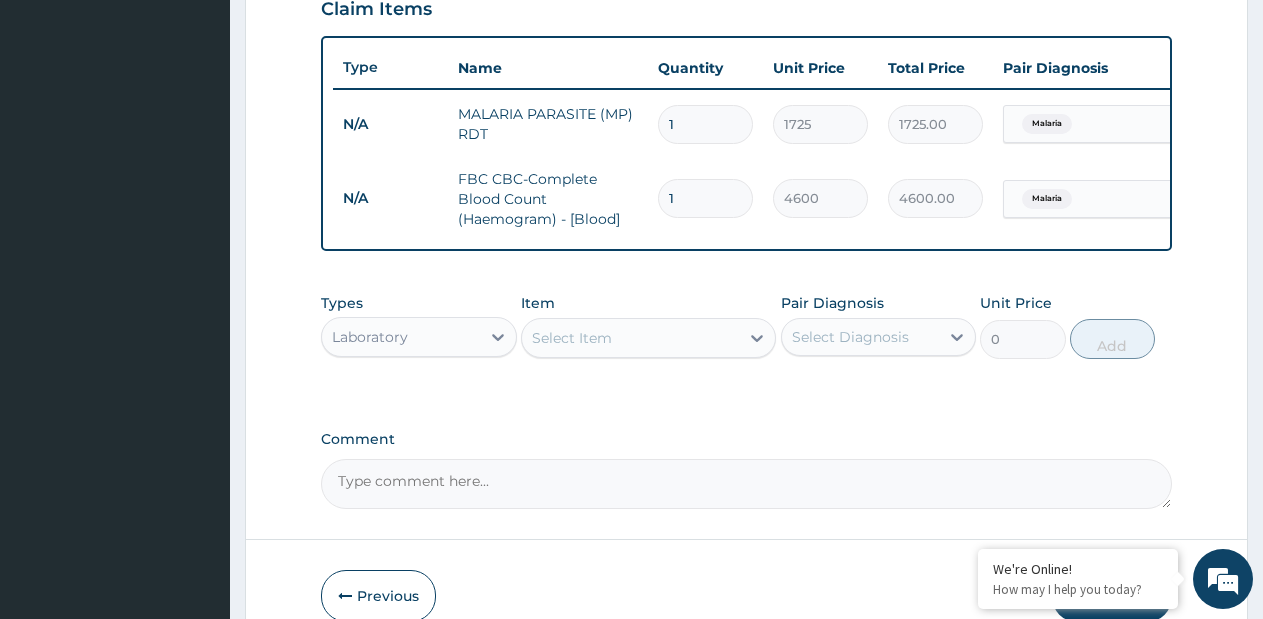 scroll, scrollTop: 445, scrollLeft: 0, axis: vertical 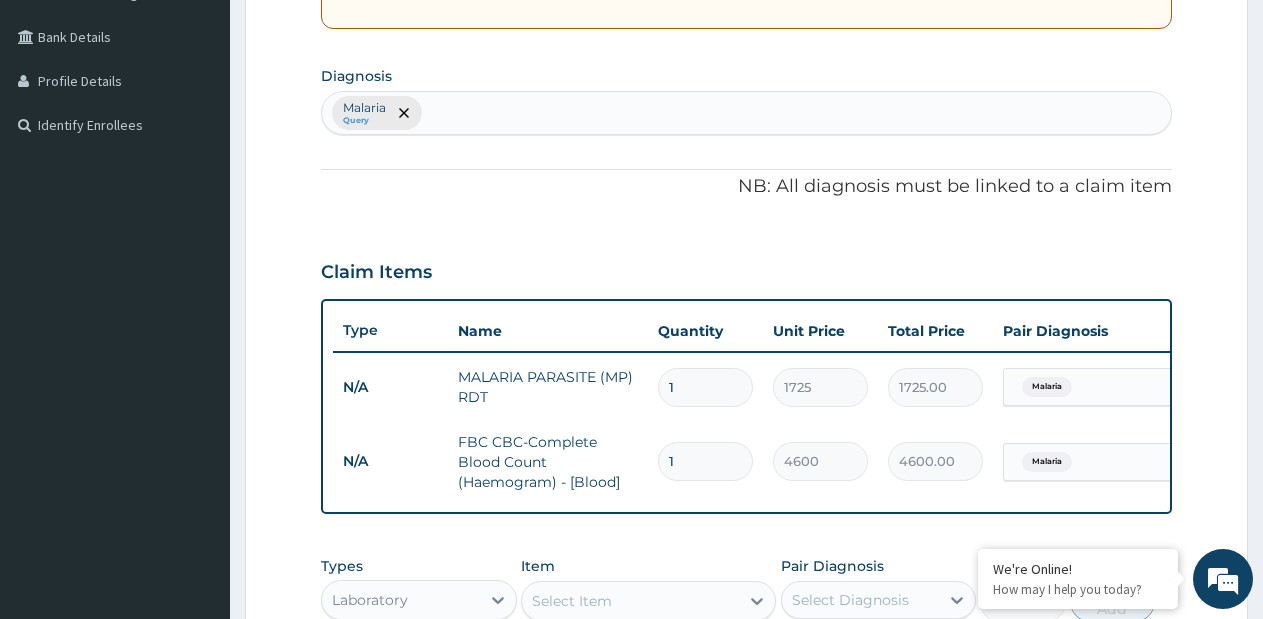 click on "Malaria Query" at bounding box center (746, 113) 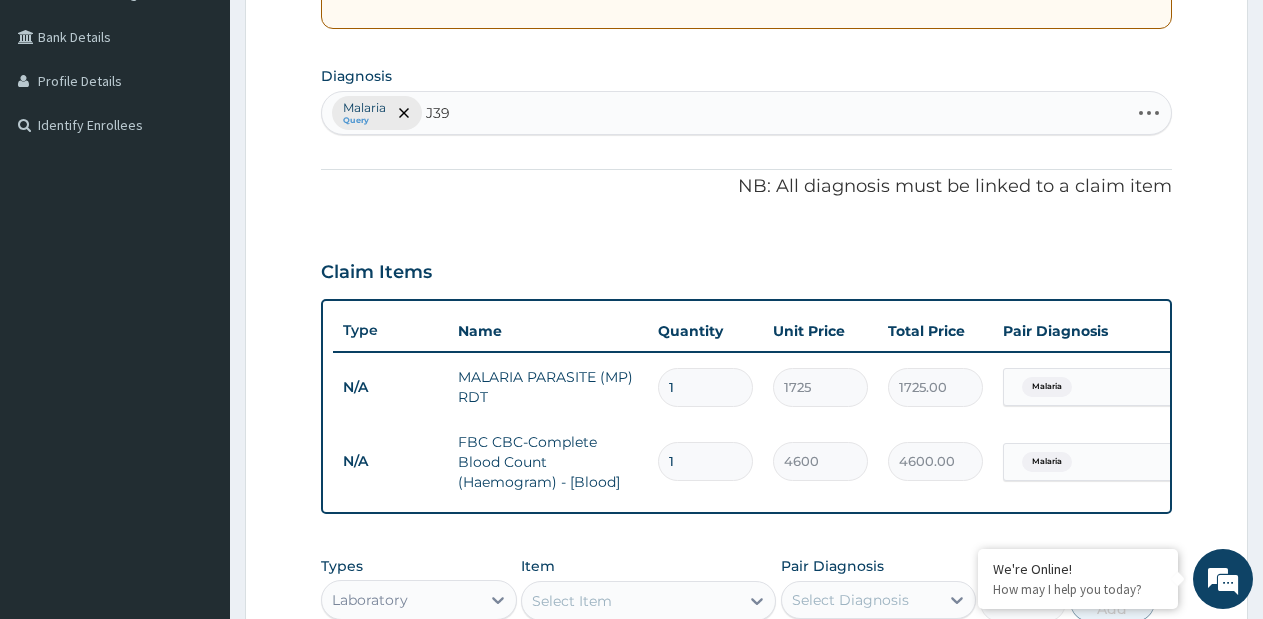 type on "J398" 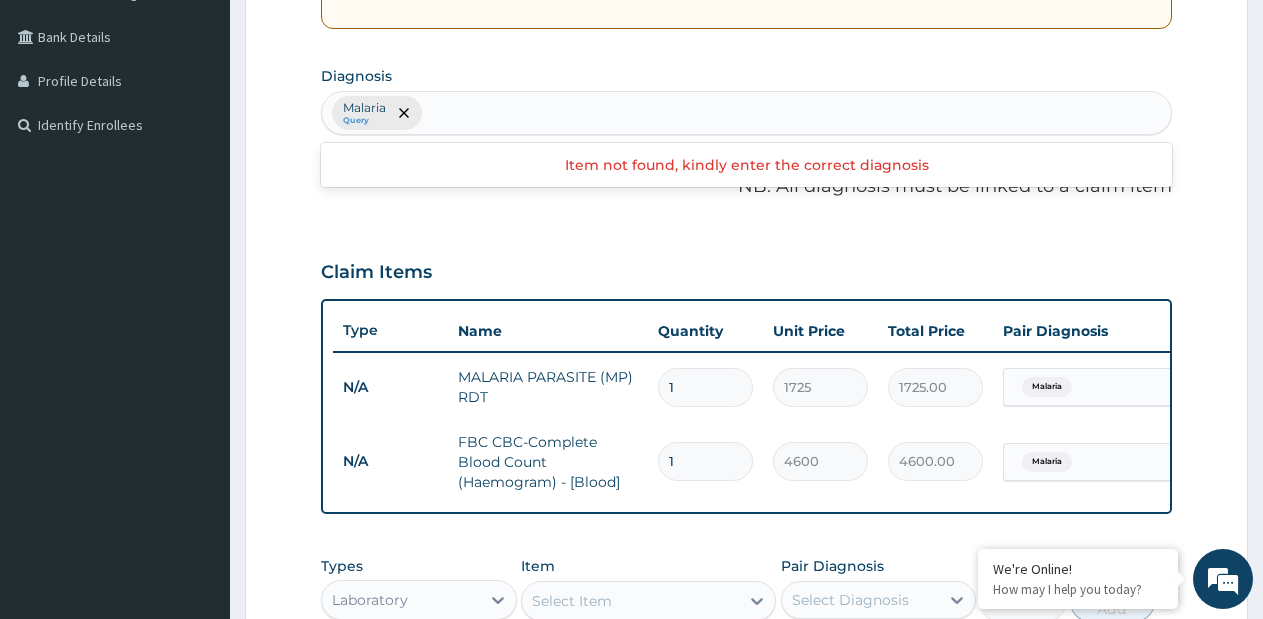 click on "Malaria Query" at bounding box center (746, 113) 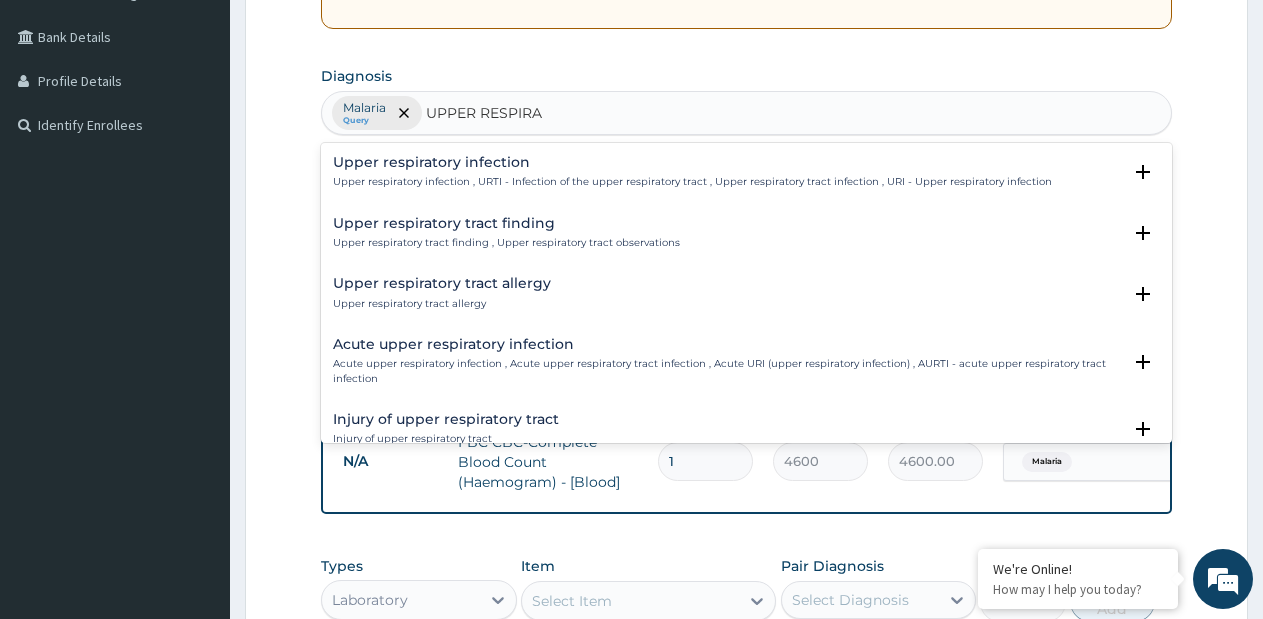 type on "UPPER RESPIRAT" 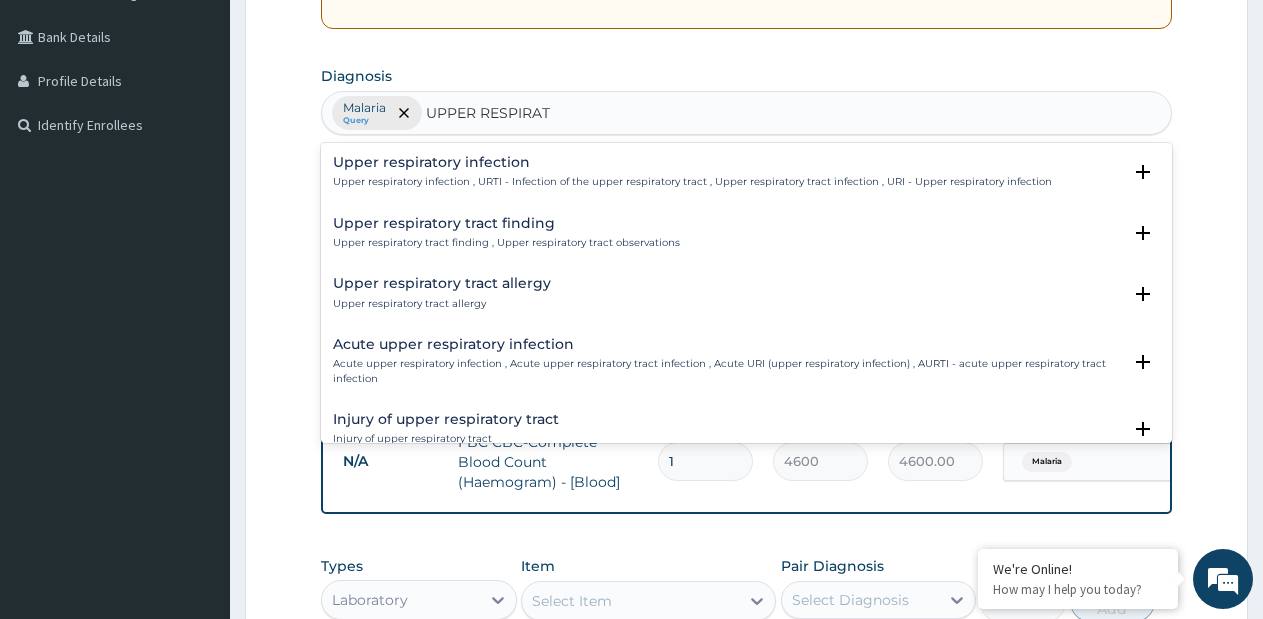 click on "Acute upper respiratory infection" at bounding box center [727, 344] 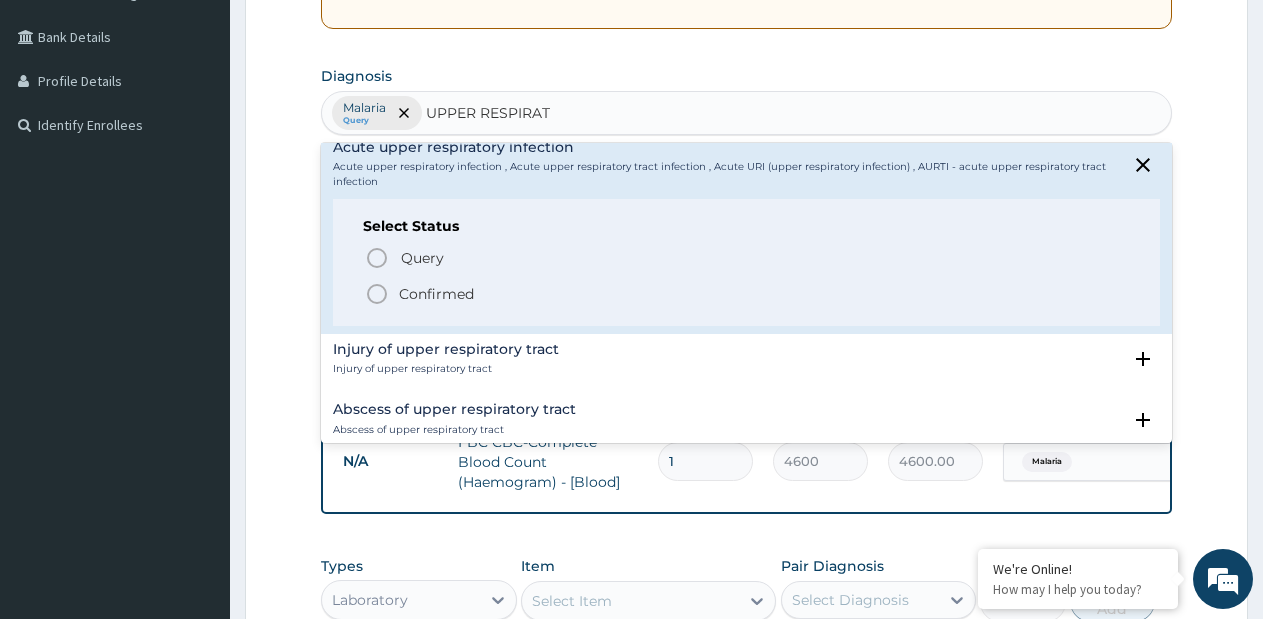scroll, scrollTop: 200, scrollLeft: 0, axis: vertical 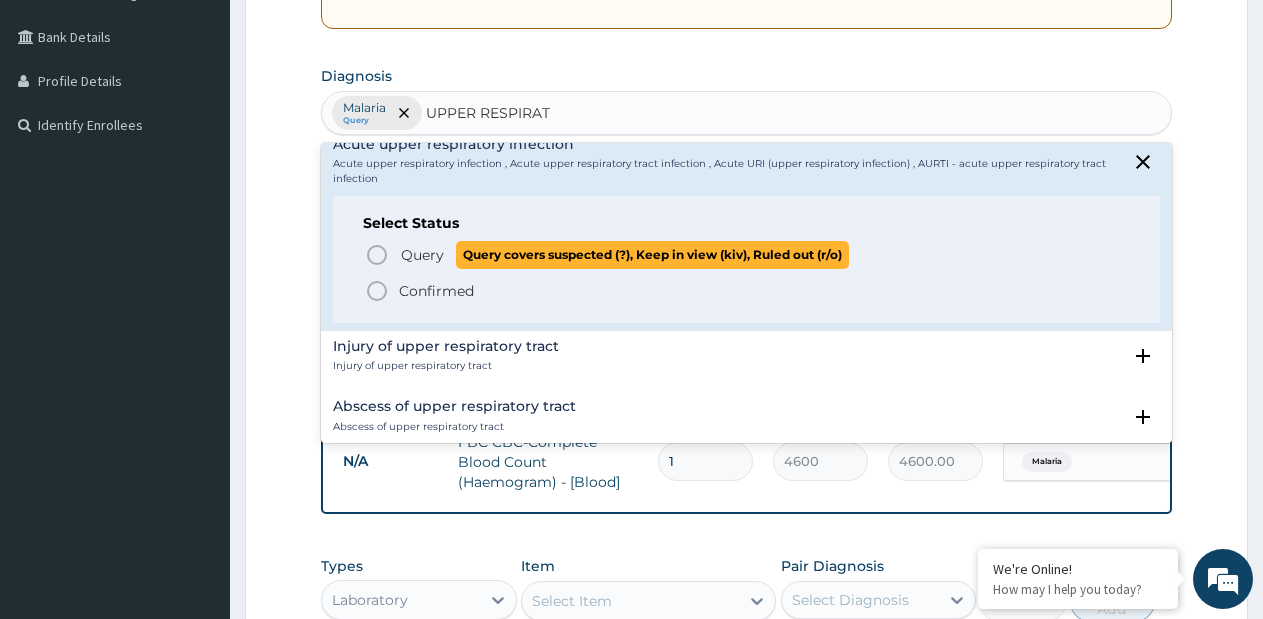 click on "Query" at bounding box center (422, 255) 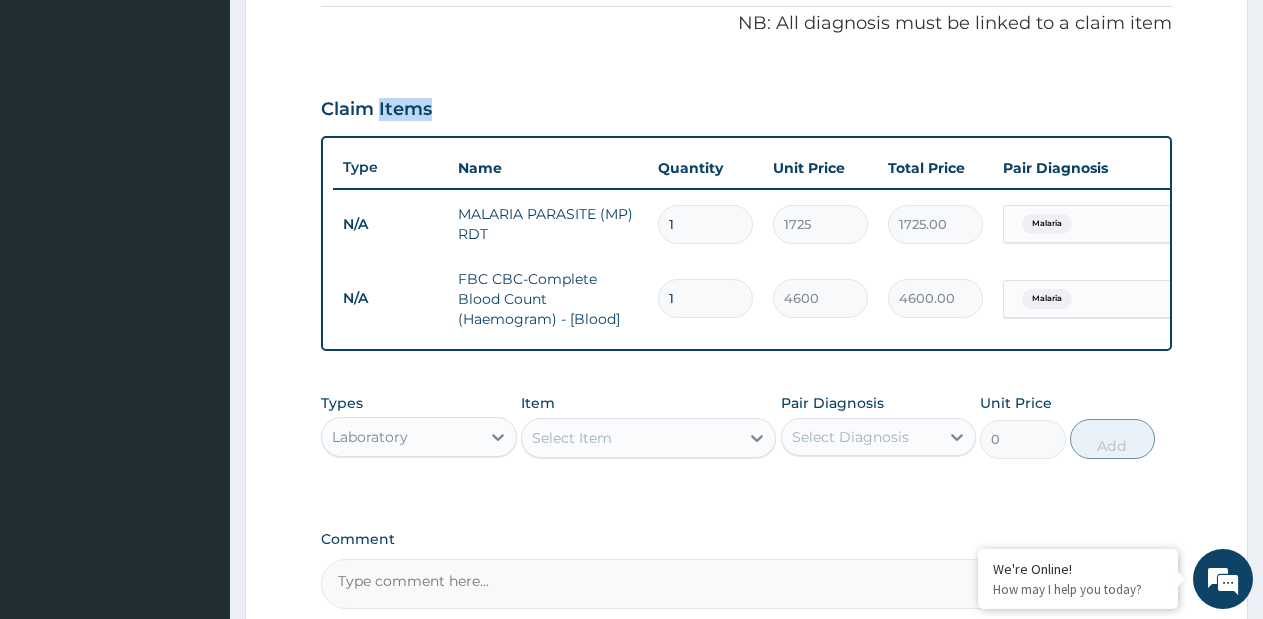 scroll, scrollTop: 825, scrollLeft: 0, axis: vertical 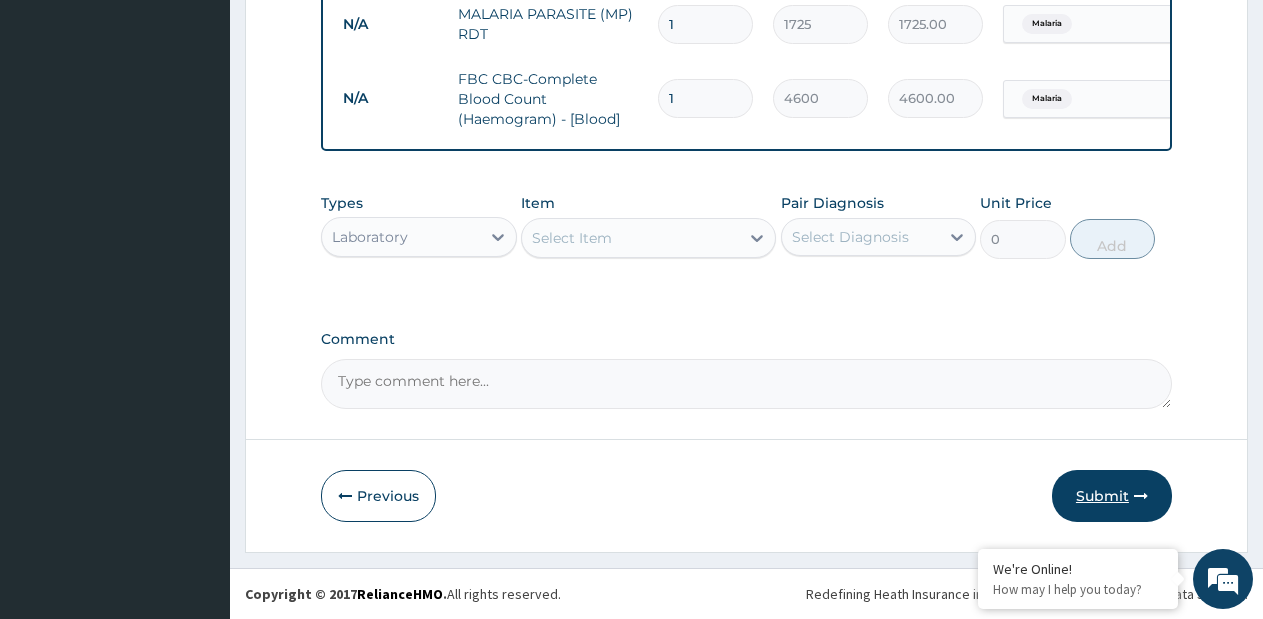 click on "Submit" at bounding box center (1112, 496) 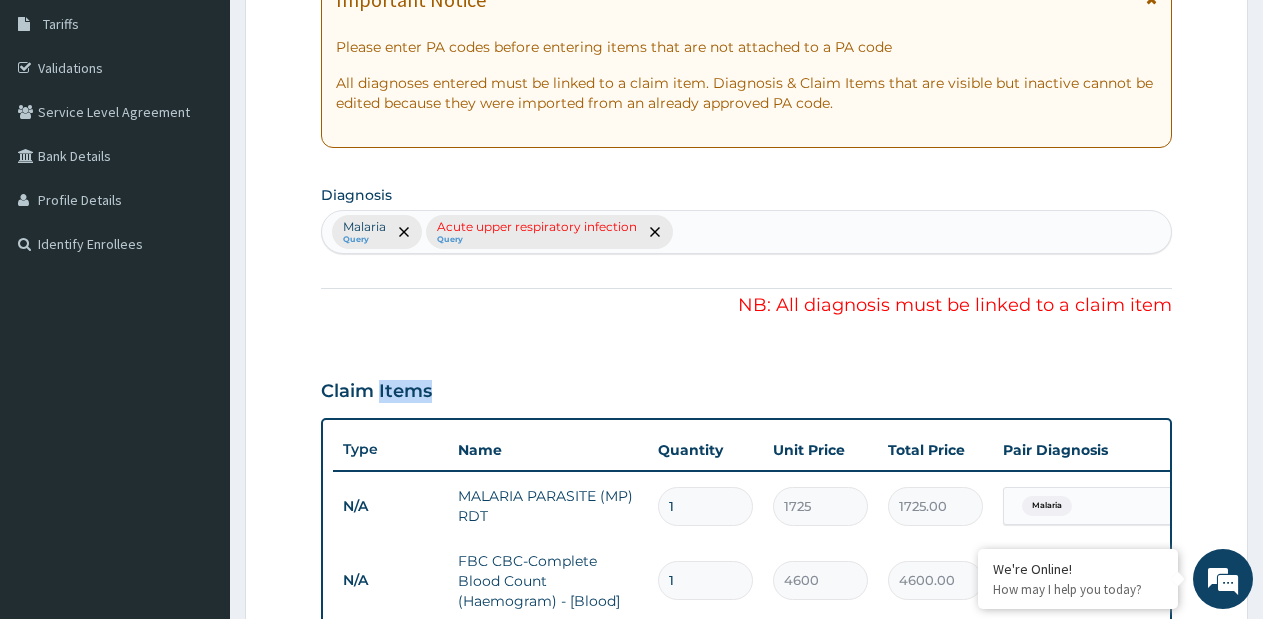scroll, scrollTop: 325, scrollLeft: 0, axis: vertical 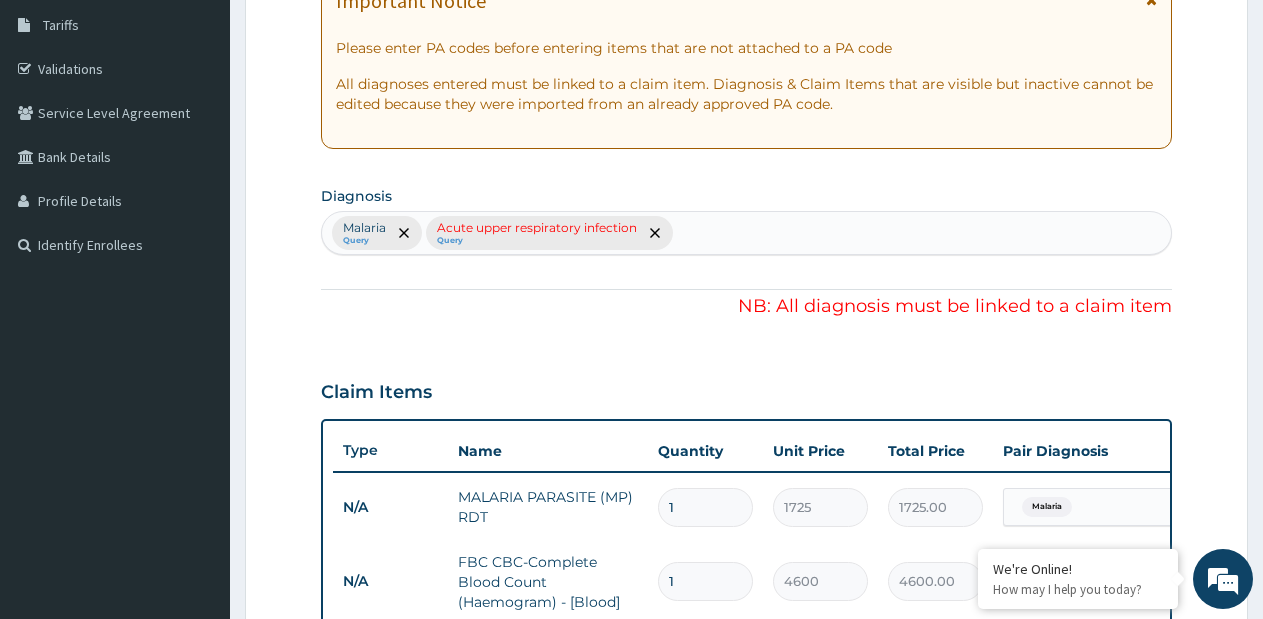 click on "Query" at bounding box center [537, 241] 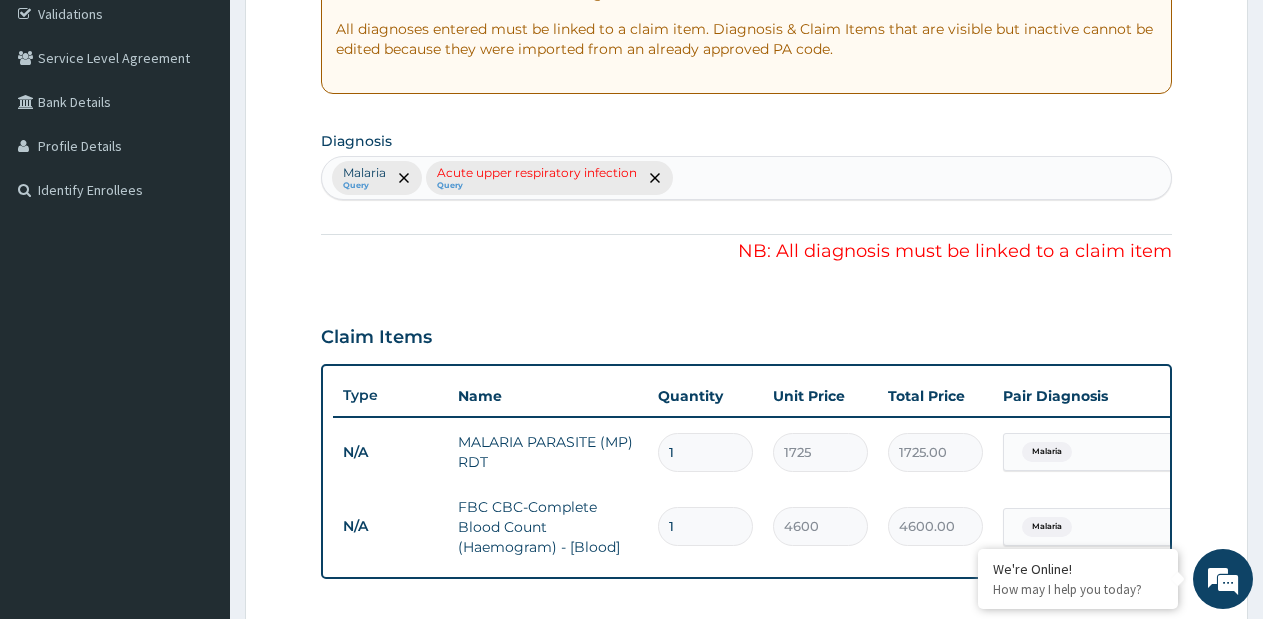 scroll, scrollTop: 425, scrollLeft: 0, axis: vertical 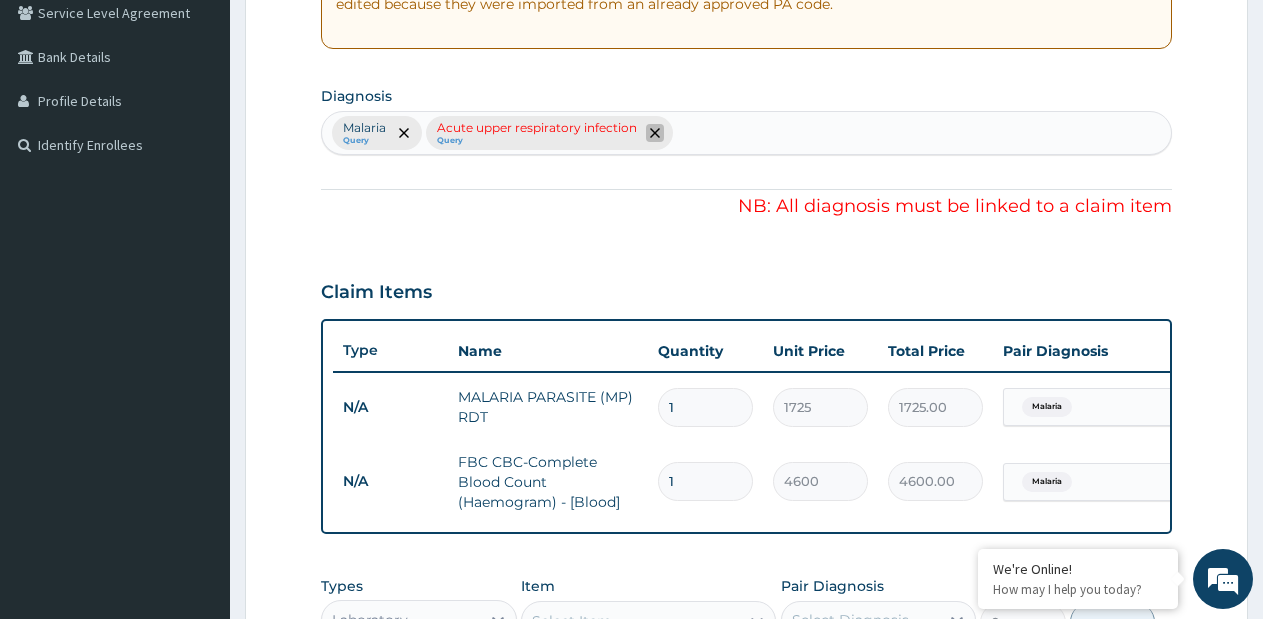 click at bounding box center [655, 133] 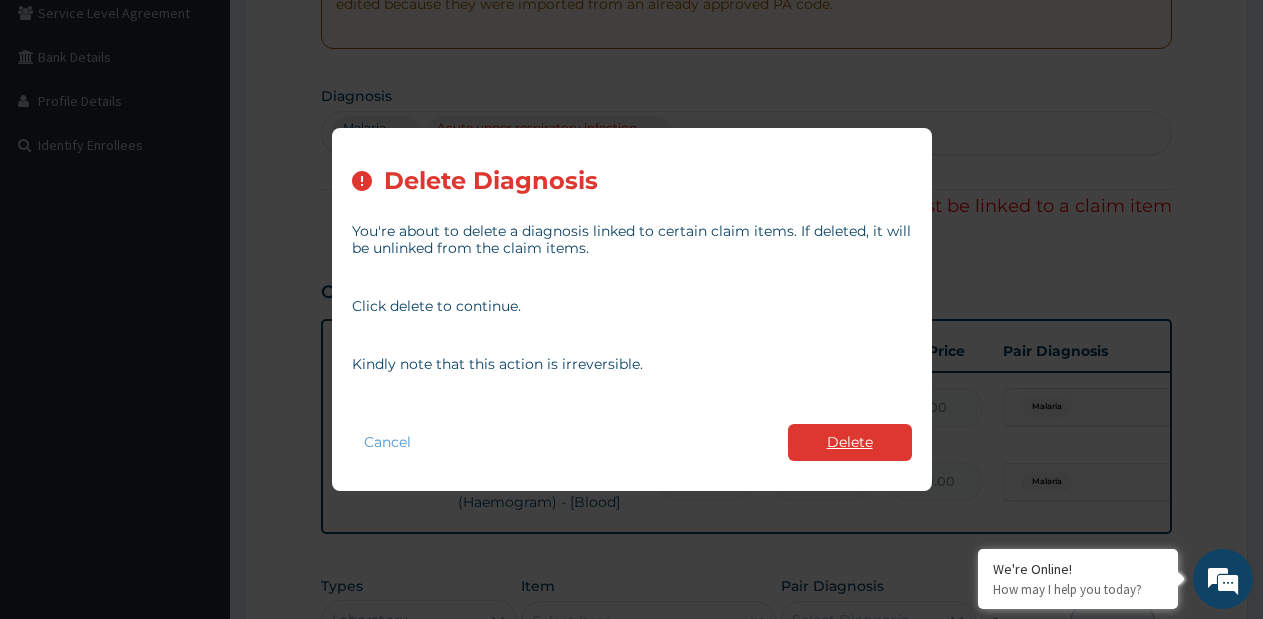 click on "Delete" at bounding box center [850, 442] 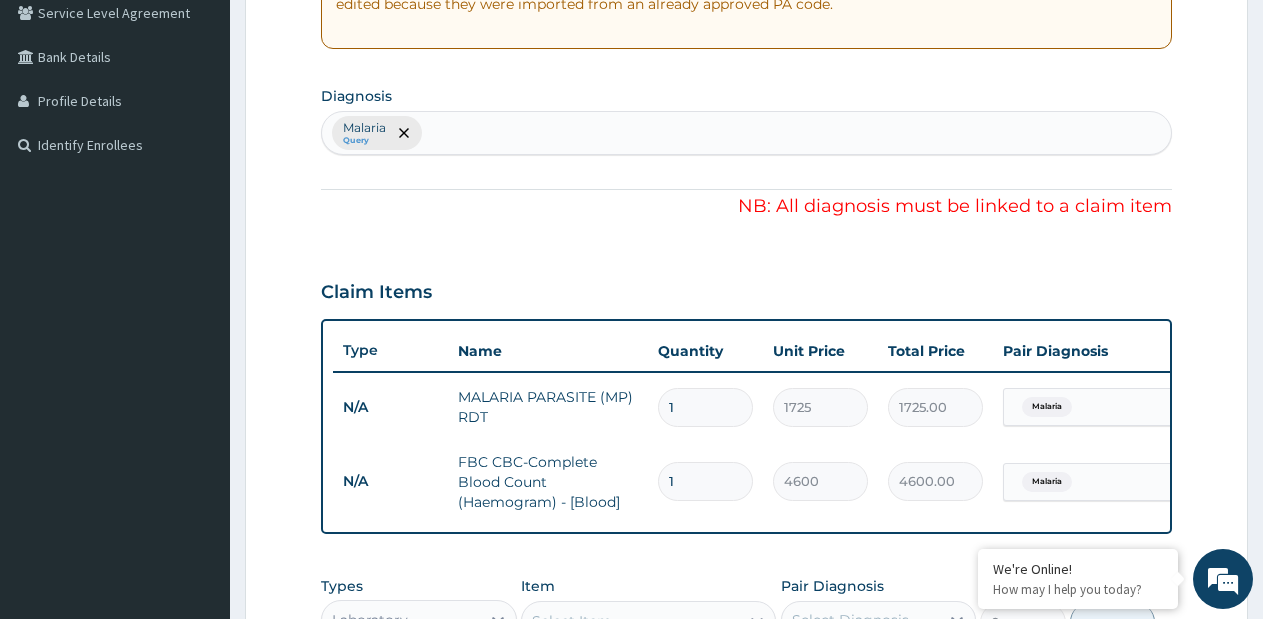 click on "Malaria Query" at bounding box center (746, 133) 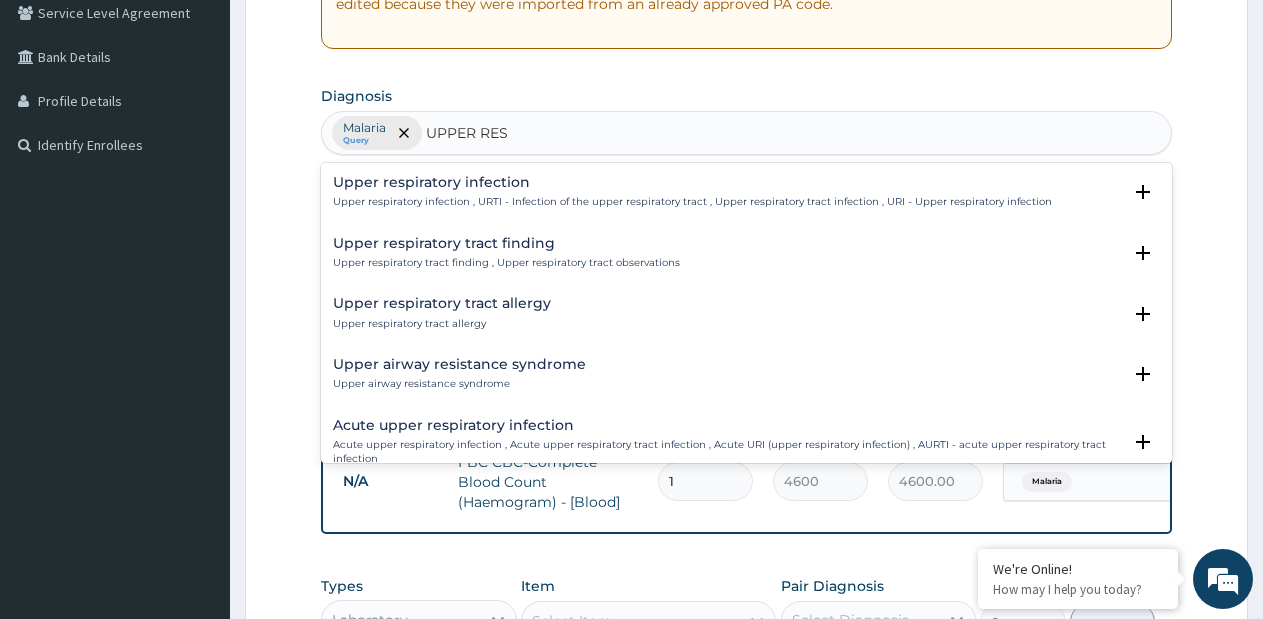 type on "UPPER RESP" 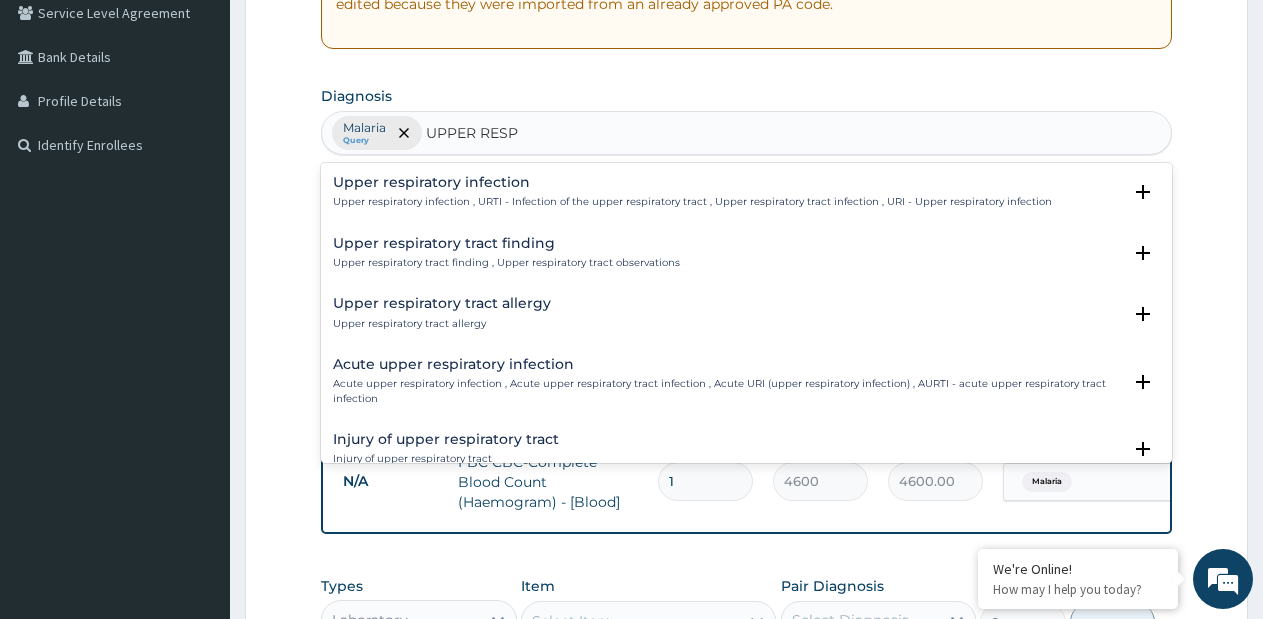 click on "Acute upper respiratory infection Acute upper respiratory infection , Acute upper respiratory tract infection , Acute URI (upper respiratory infection) , AURTI - acute upper respiratory tract infection" at bounding box center [727, 381] 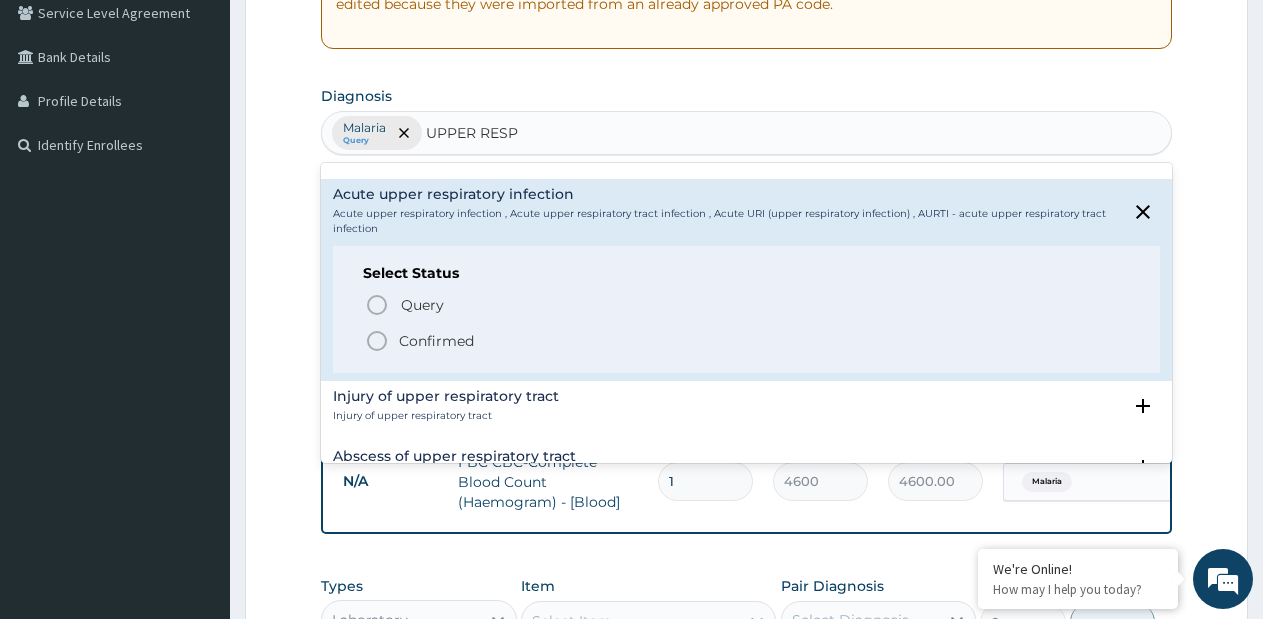 scroll, scrollTop: 200, scrollLeft: 0, axis: vertical 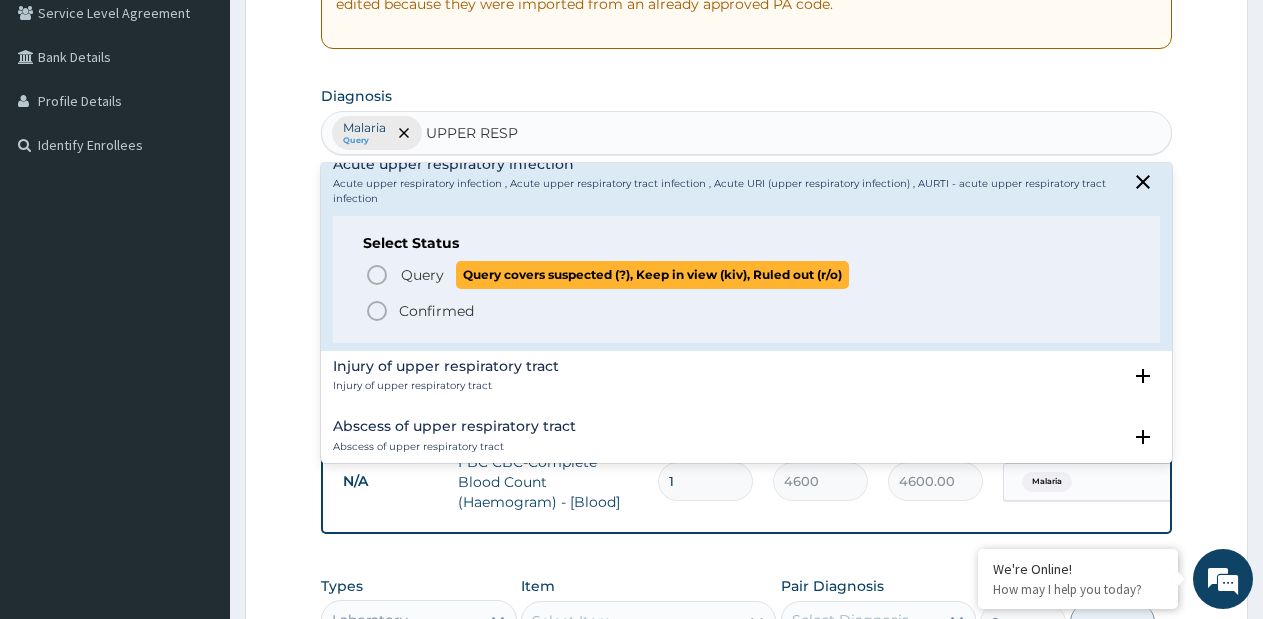 click on "Query" at bounding box center [422, 275] 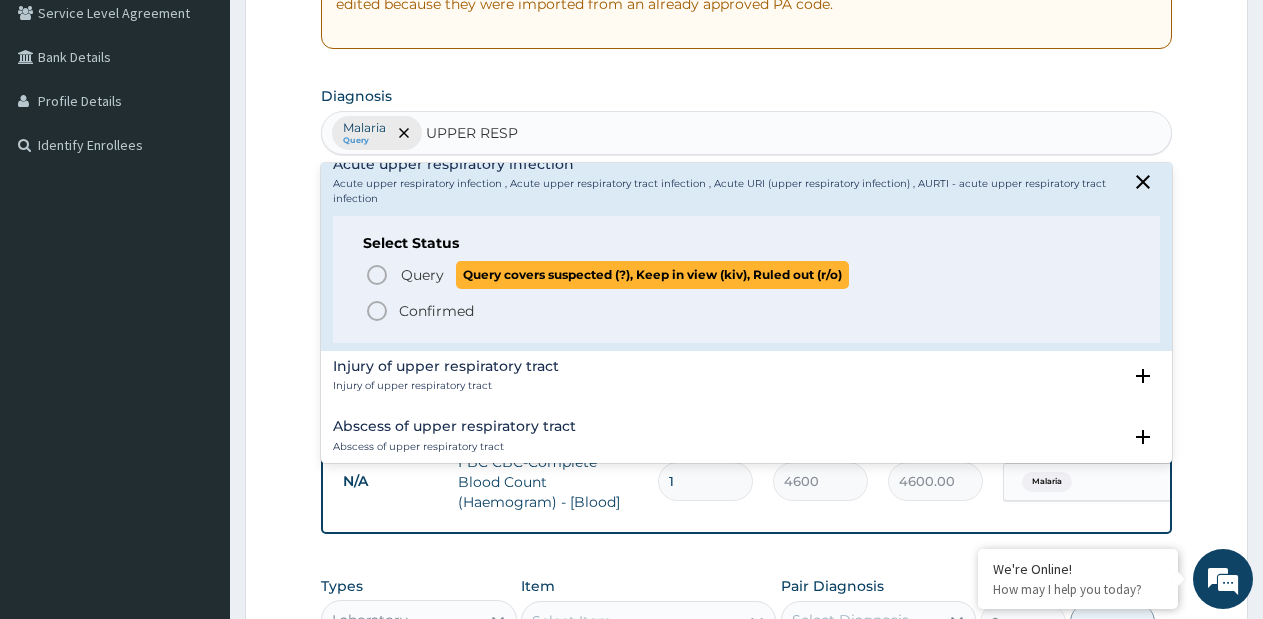 type 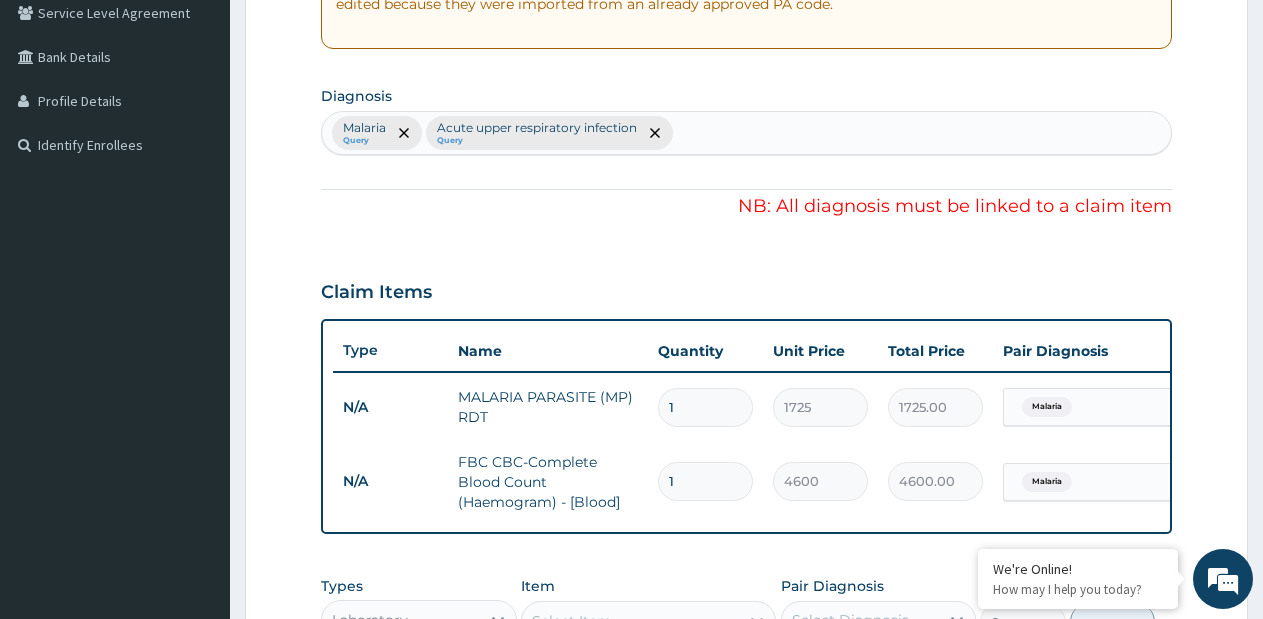 scroll, scrollTop: 825, scrollLeft: 0, axis: vertical 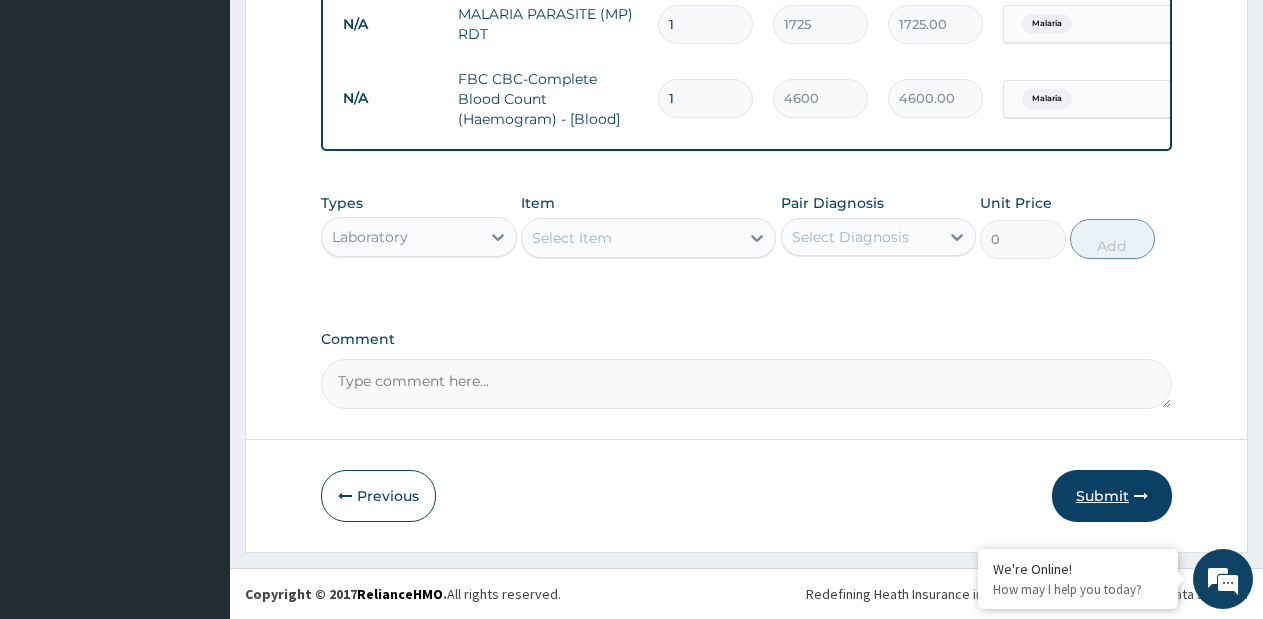 click on "Submit" at bounding box center [1112, 496] 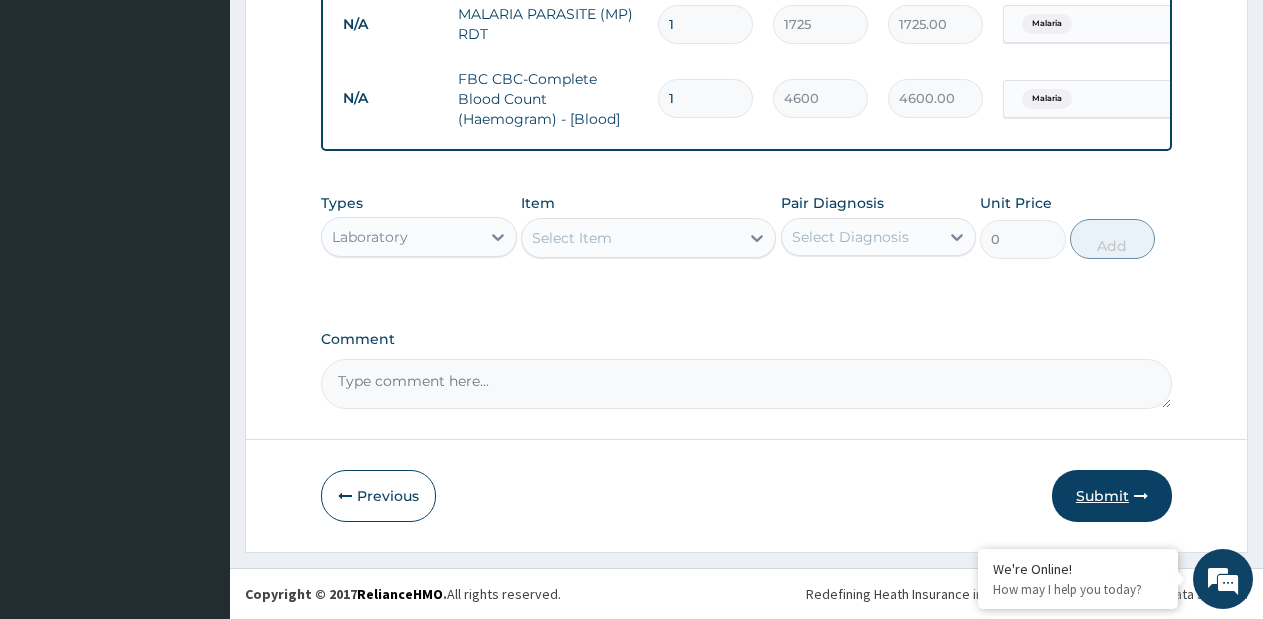 click on "Submit" at bounding box center [1112, 496] 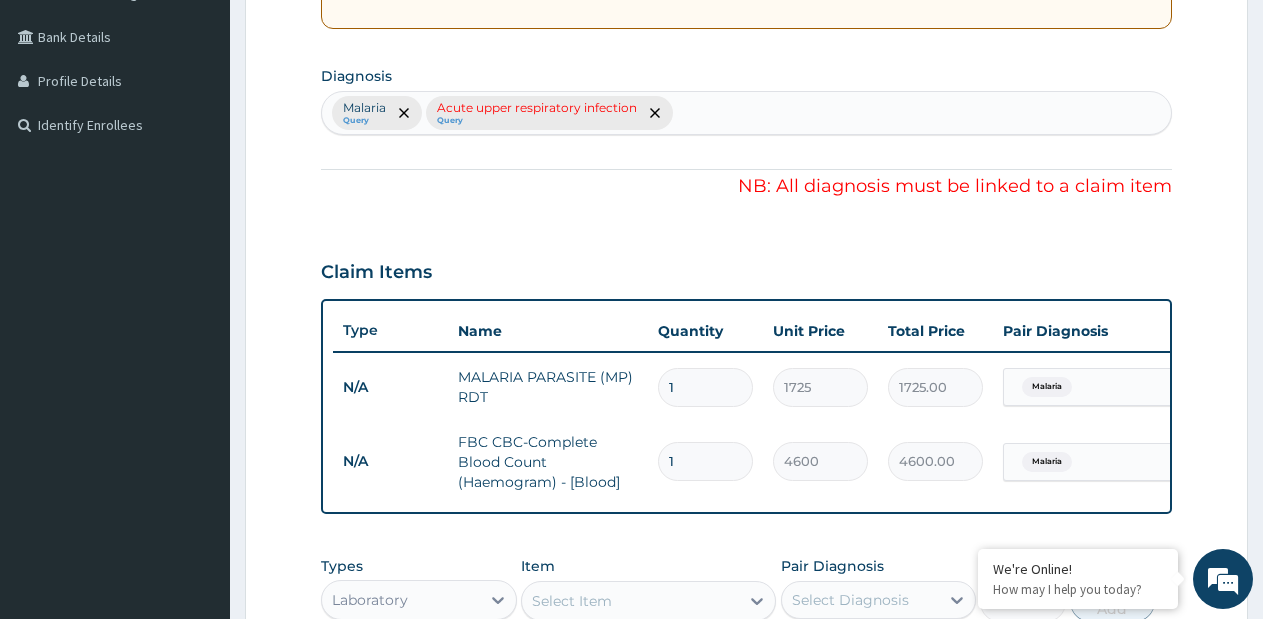 scroll, scrollTop: 625, scrollLeft: 0, axis: vertical 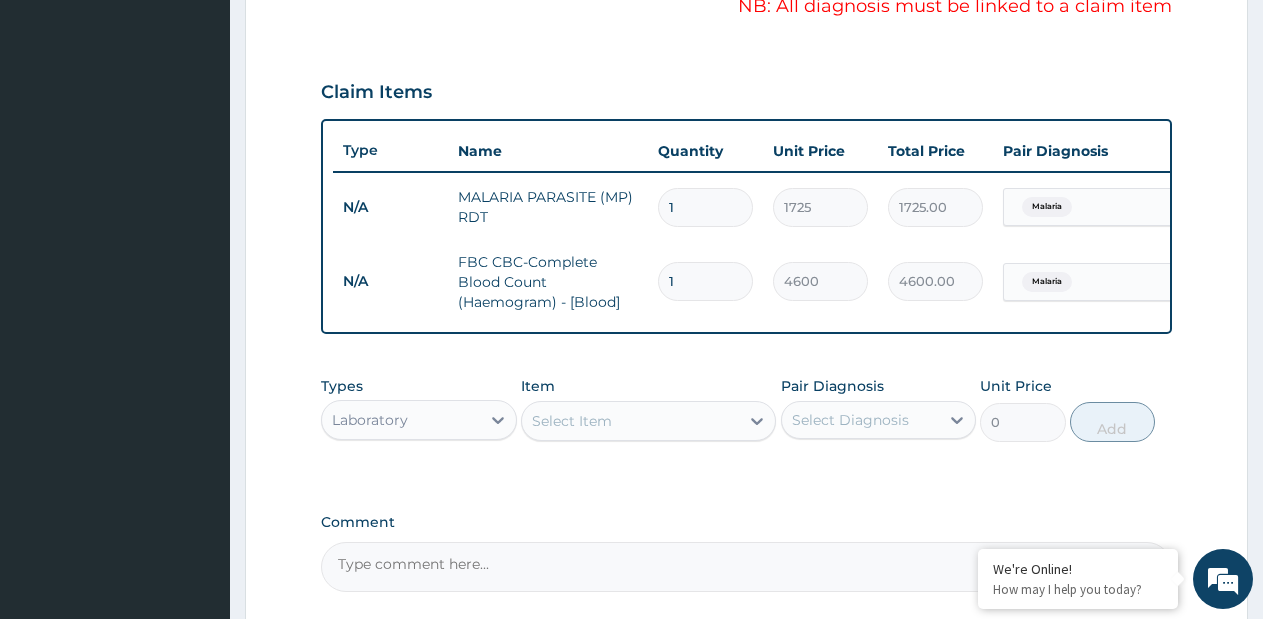 click at bounding box center [1080, 282] 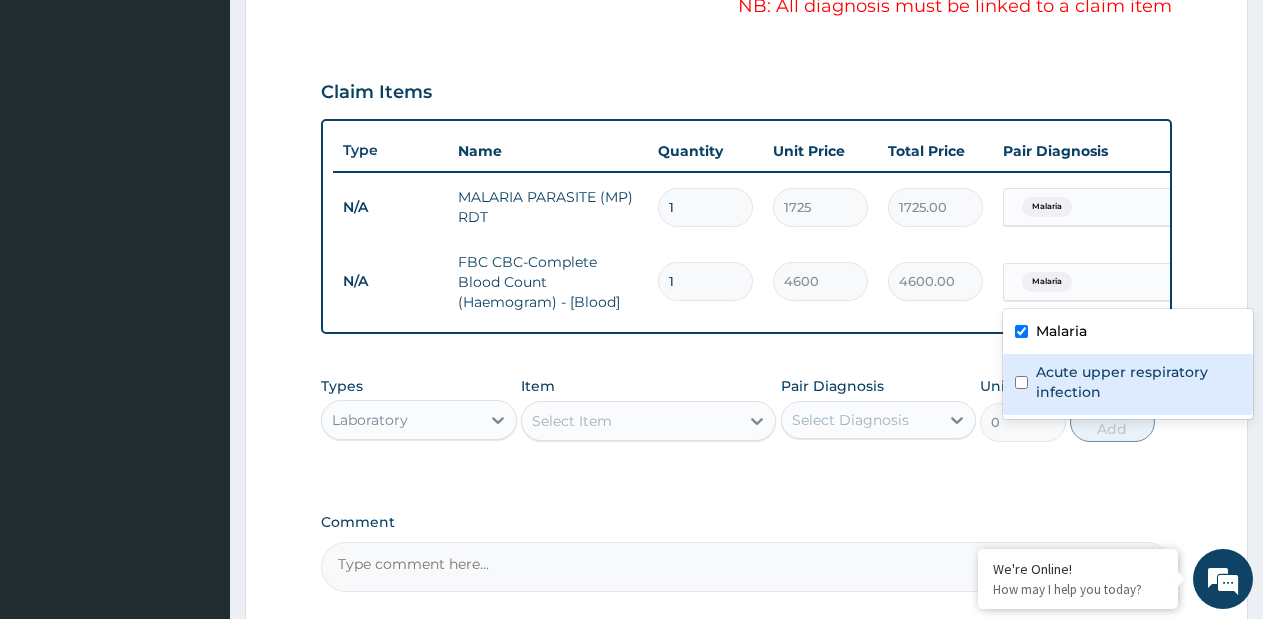 click on "Acute upper respiratory infection" at bounding box center [1138, 382] 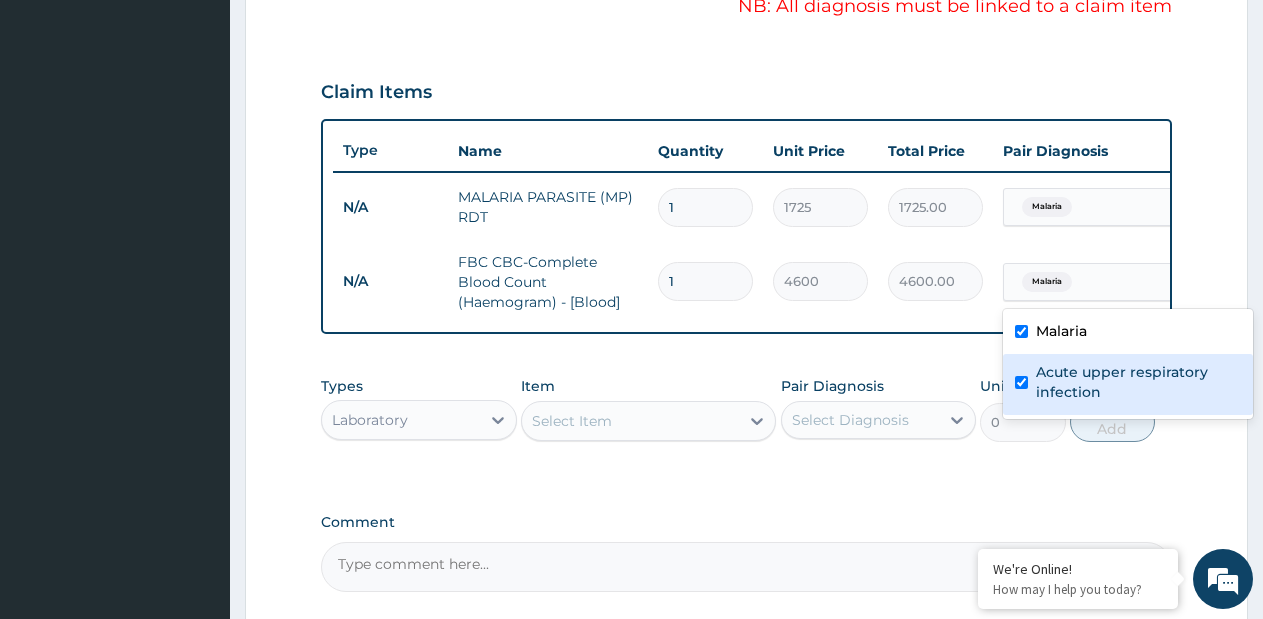 checkbox on "true" 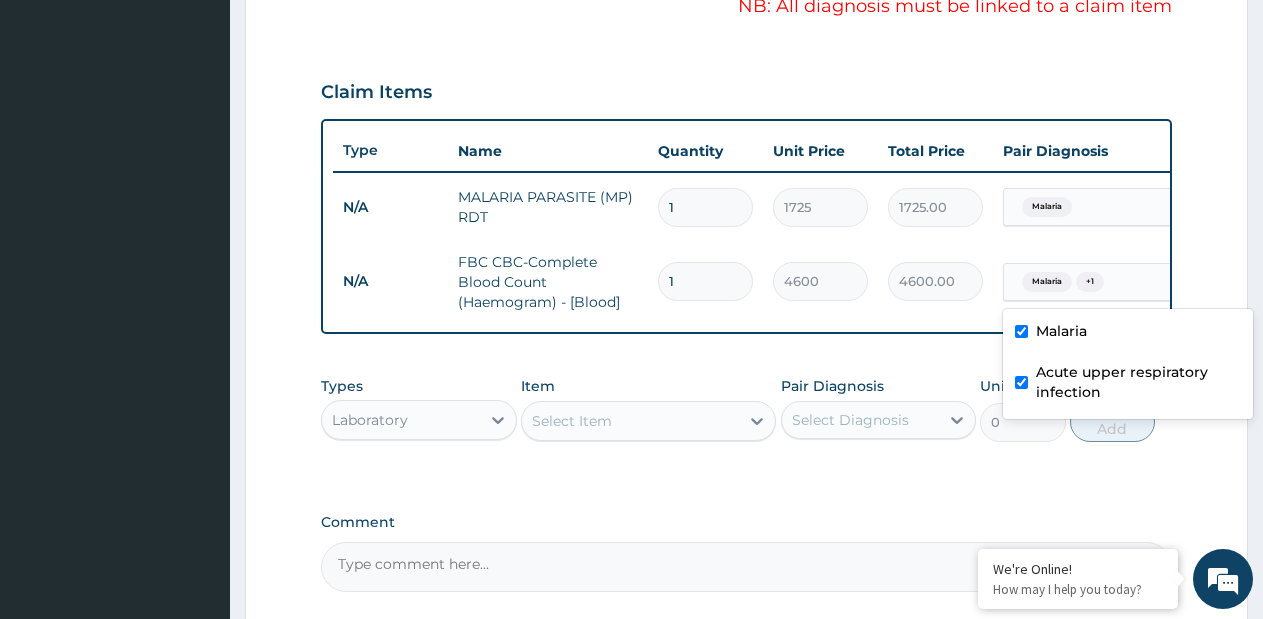 click on "Malaria" at bounding box center [1061, 331] 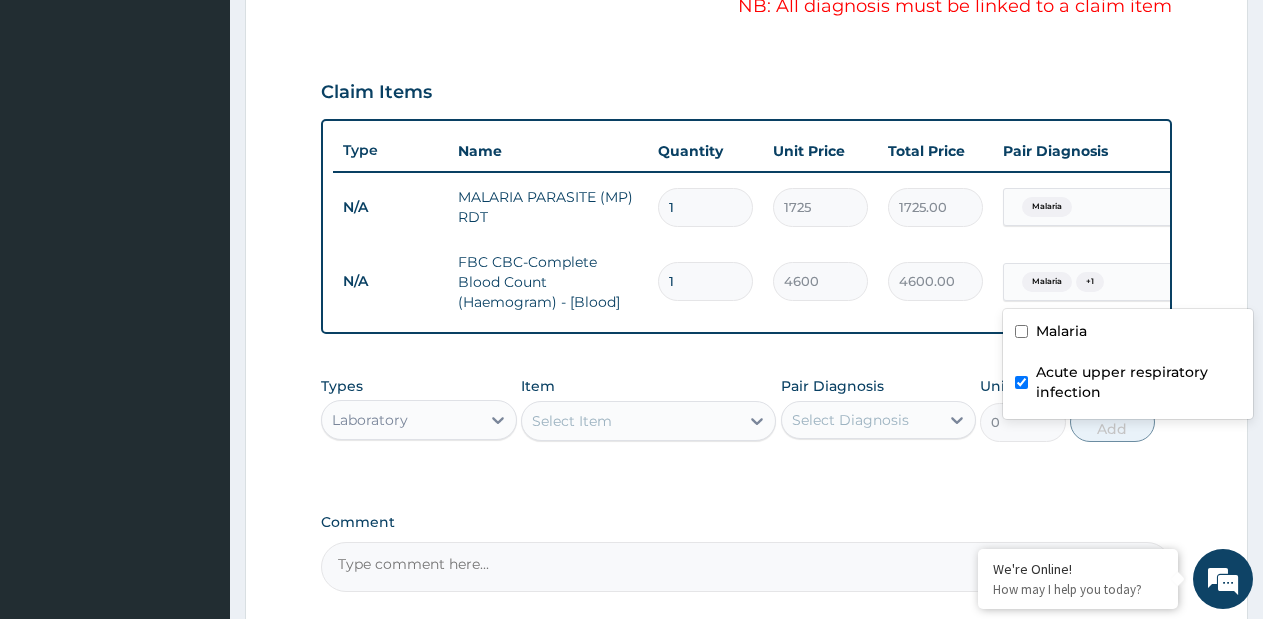 checkbox on "false" 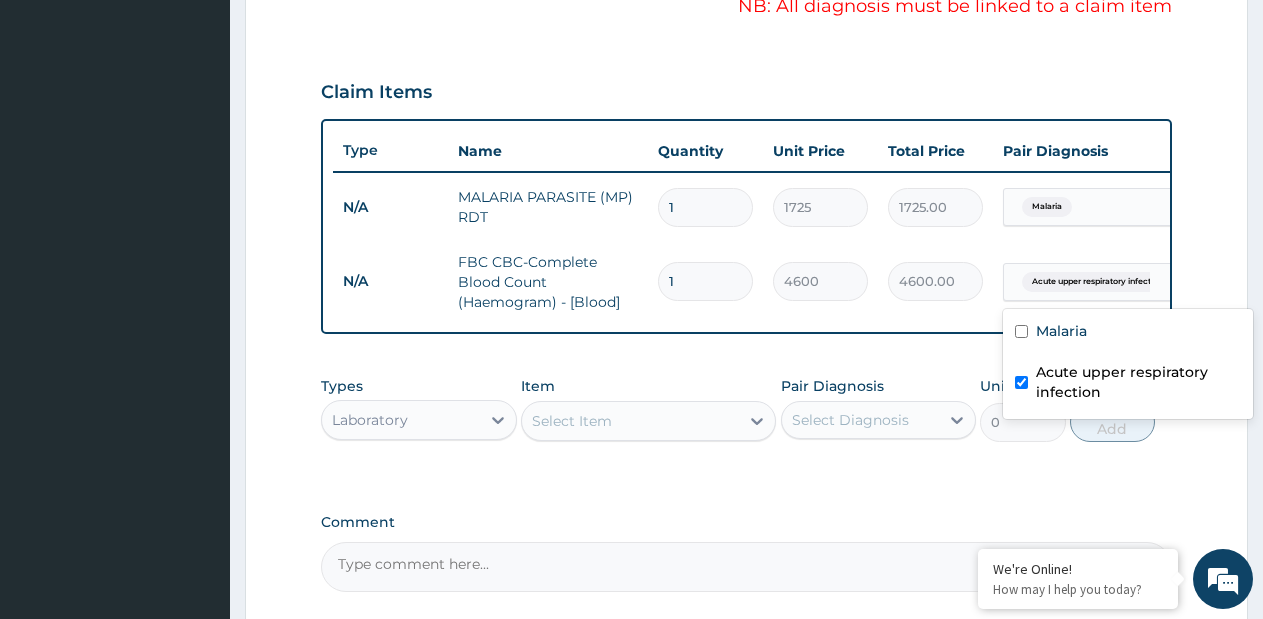 click on "Types Laboratory Item Select Item Pair Diagnosis Select Diagnosis Unit Price 0 Add" at bounding box center [746, 424] 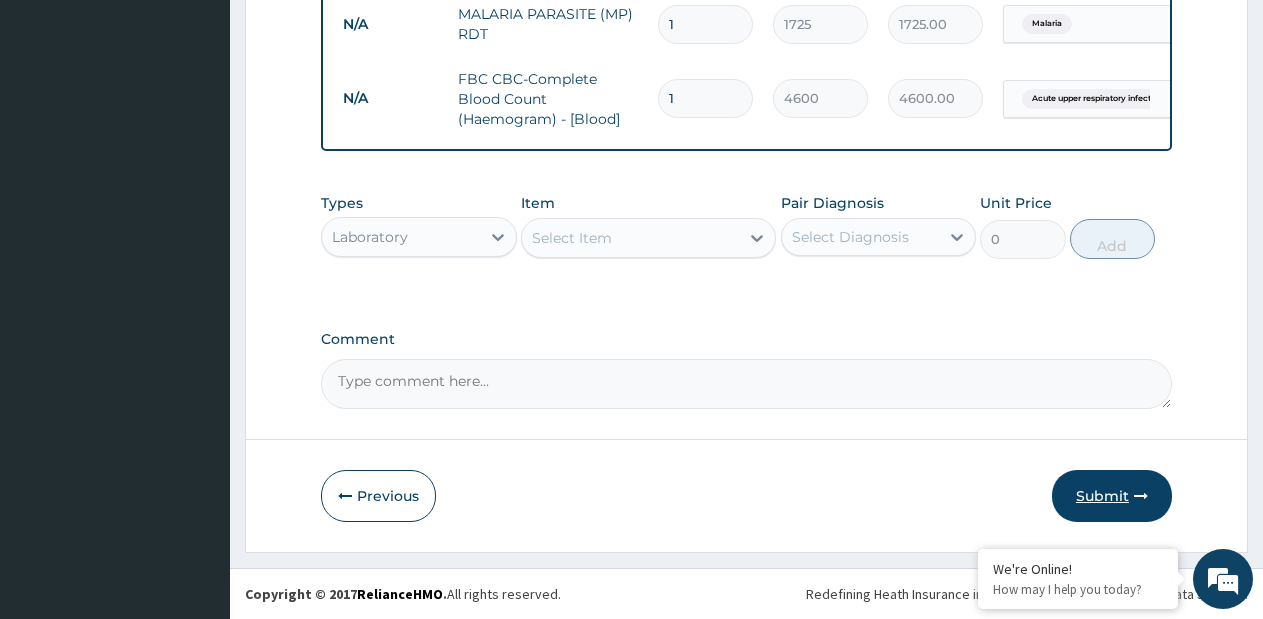 click on "Submit" at bounding box center (1112, 496) 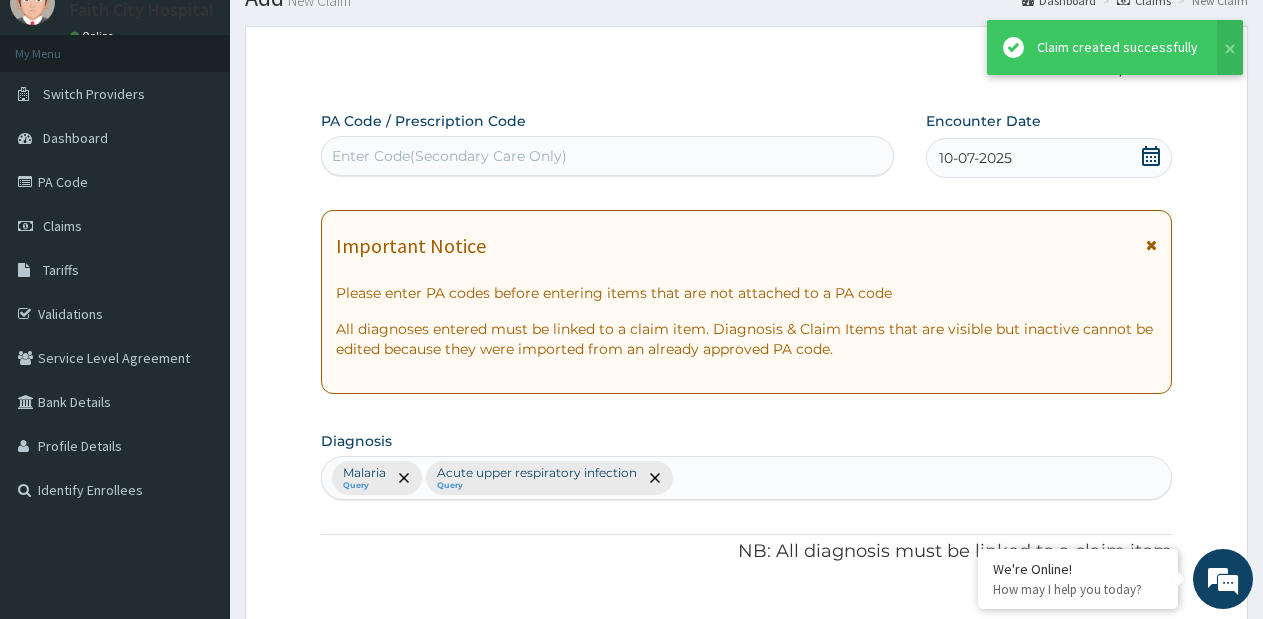 scroll, scrollTop: 825, scrollLeft: 0, axis: vertical 